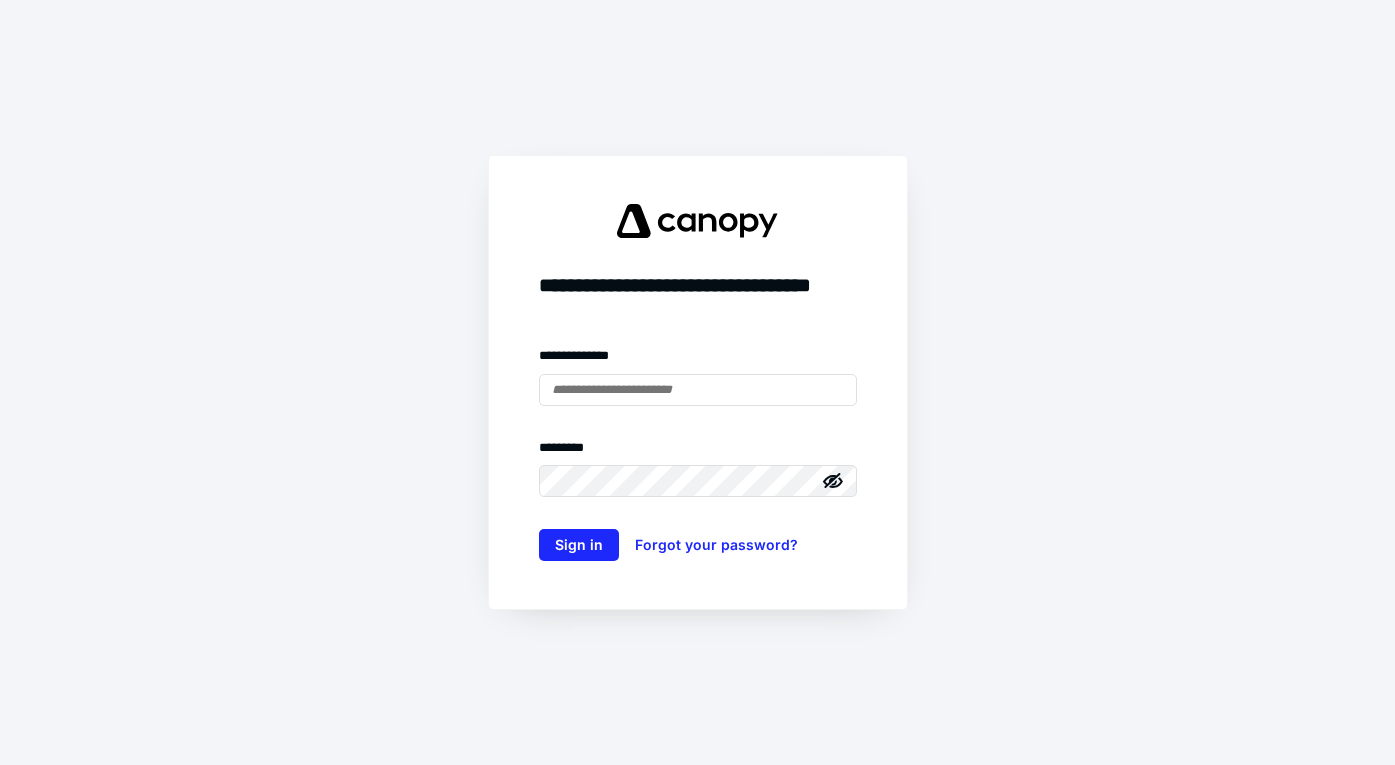 scroll, scrollTop: 0, scrollLeft: 0, axis: both 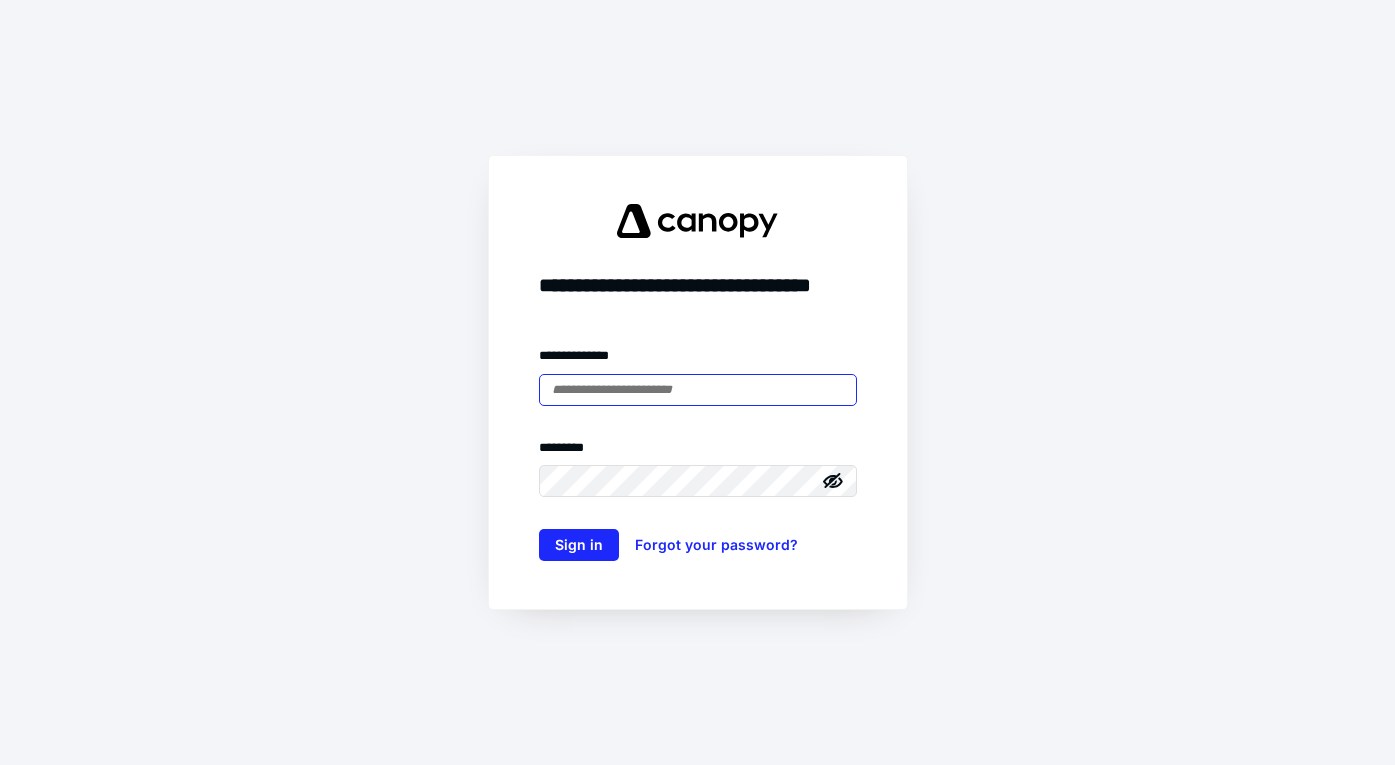 click at bounding box center (698, 390) 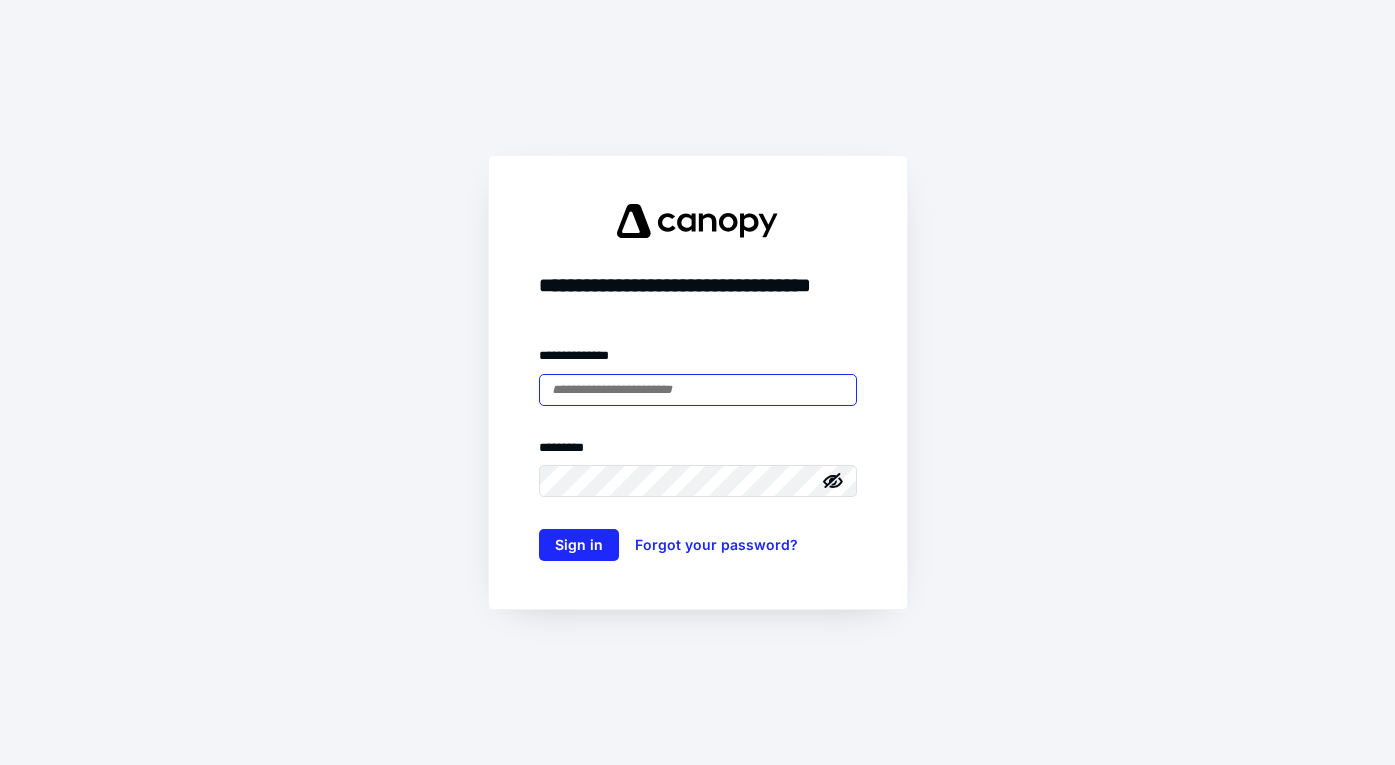 type on "**********" 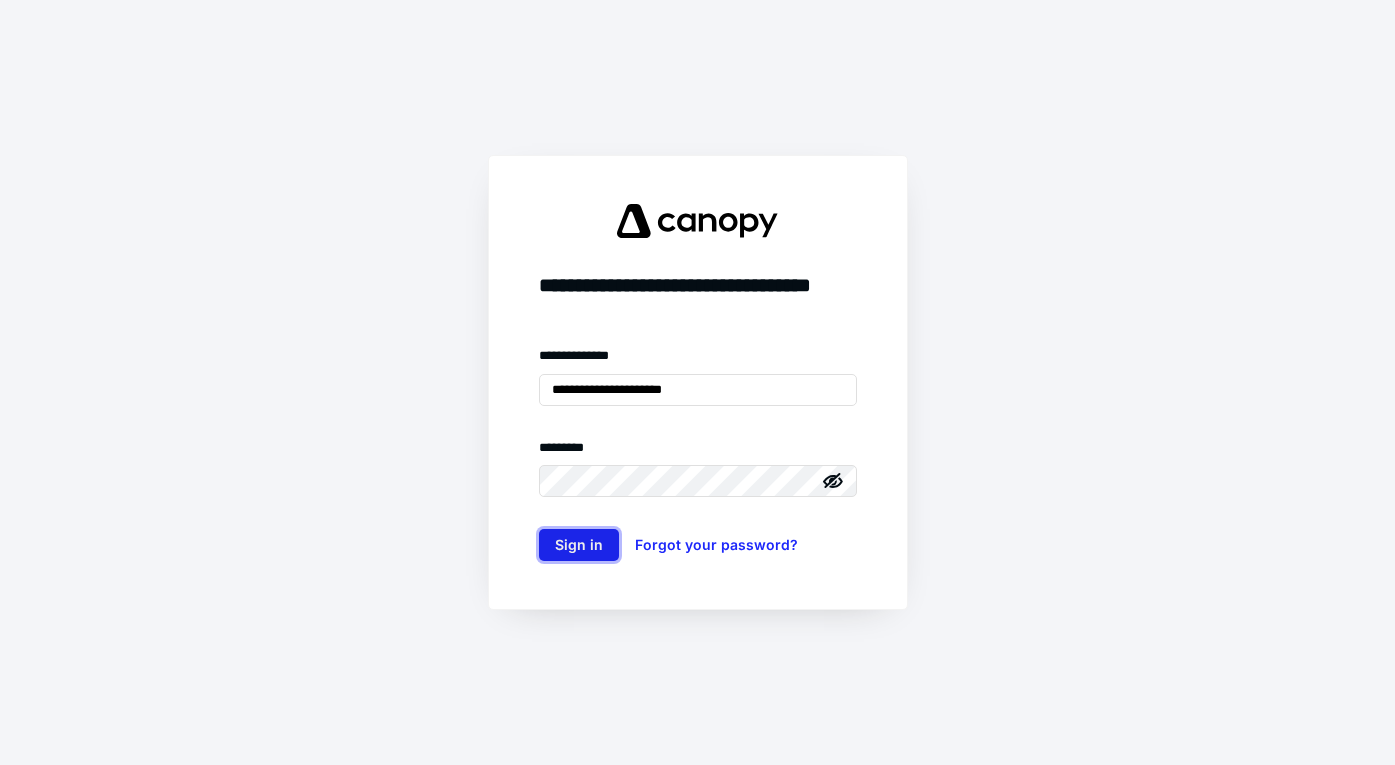 click on "Sign in" at bounding box center (579, 545) 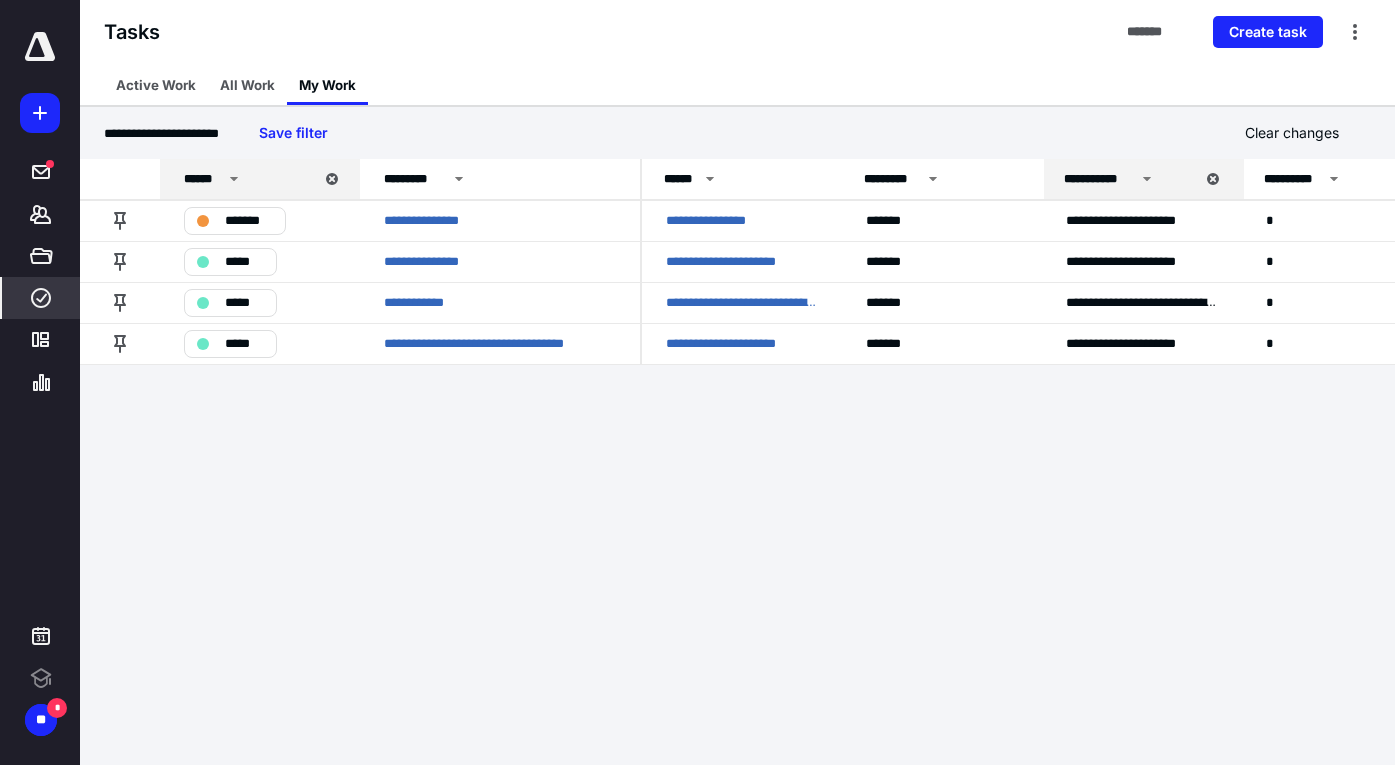 scroll, scrollTop: 0, scrollLeft: 0, axis: both 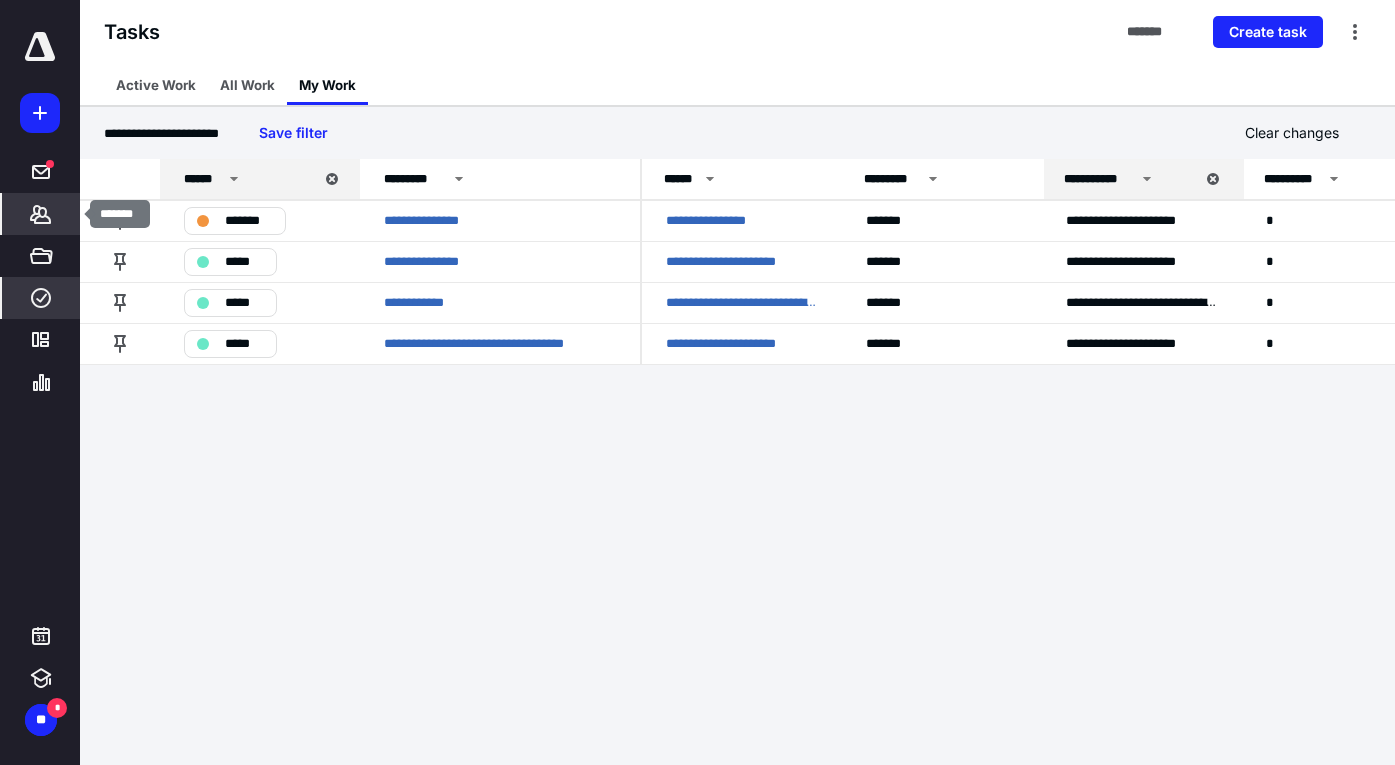 click 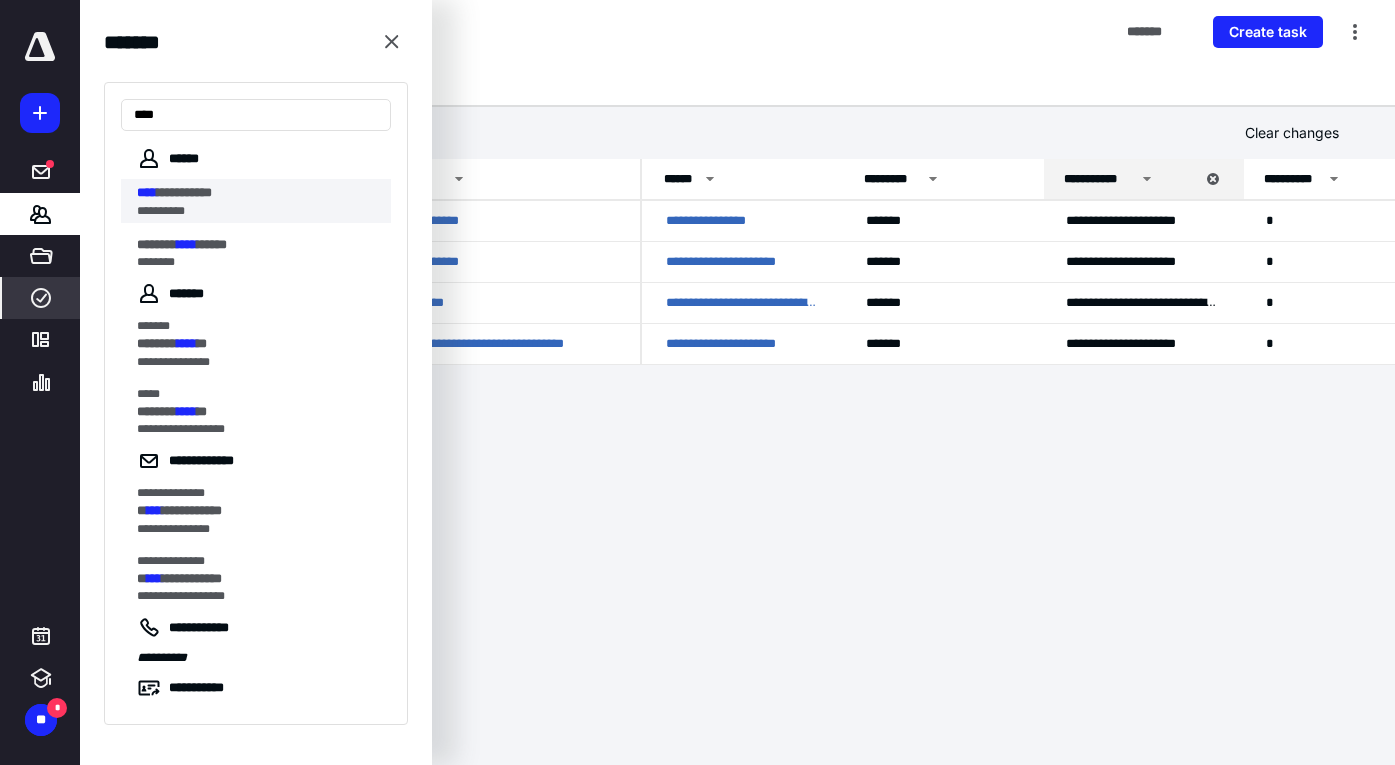 type on "****" 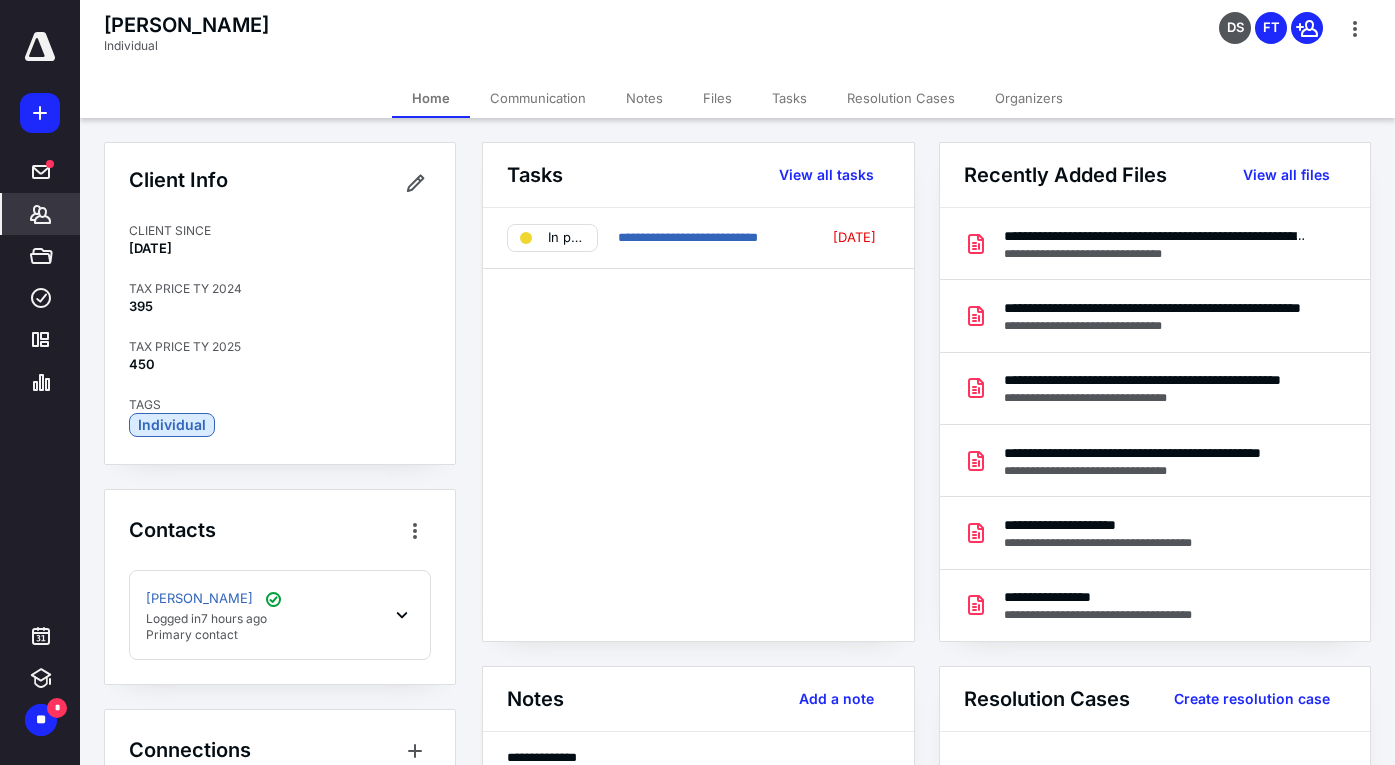 click on "Files" at bounding box center [717, 98] 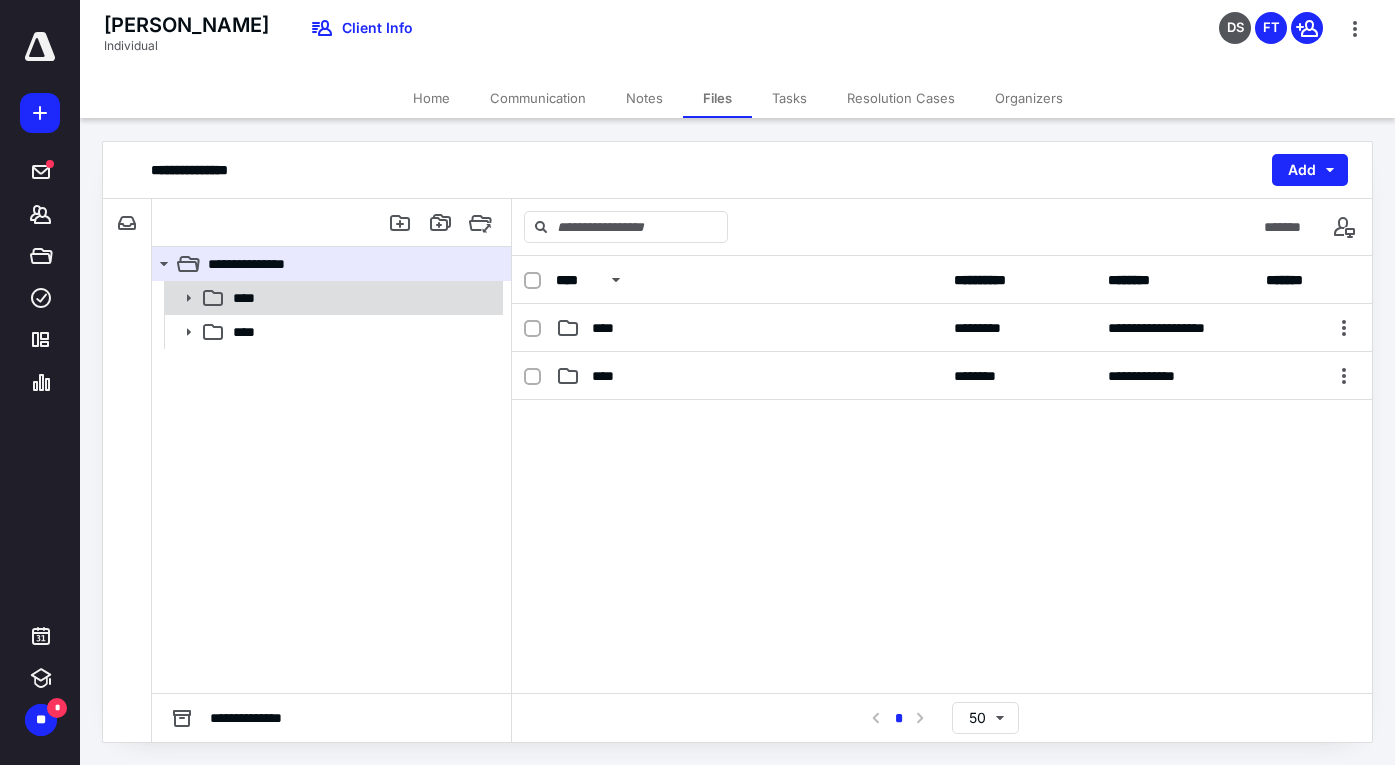 click 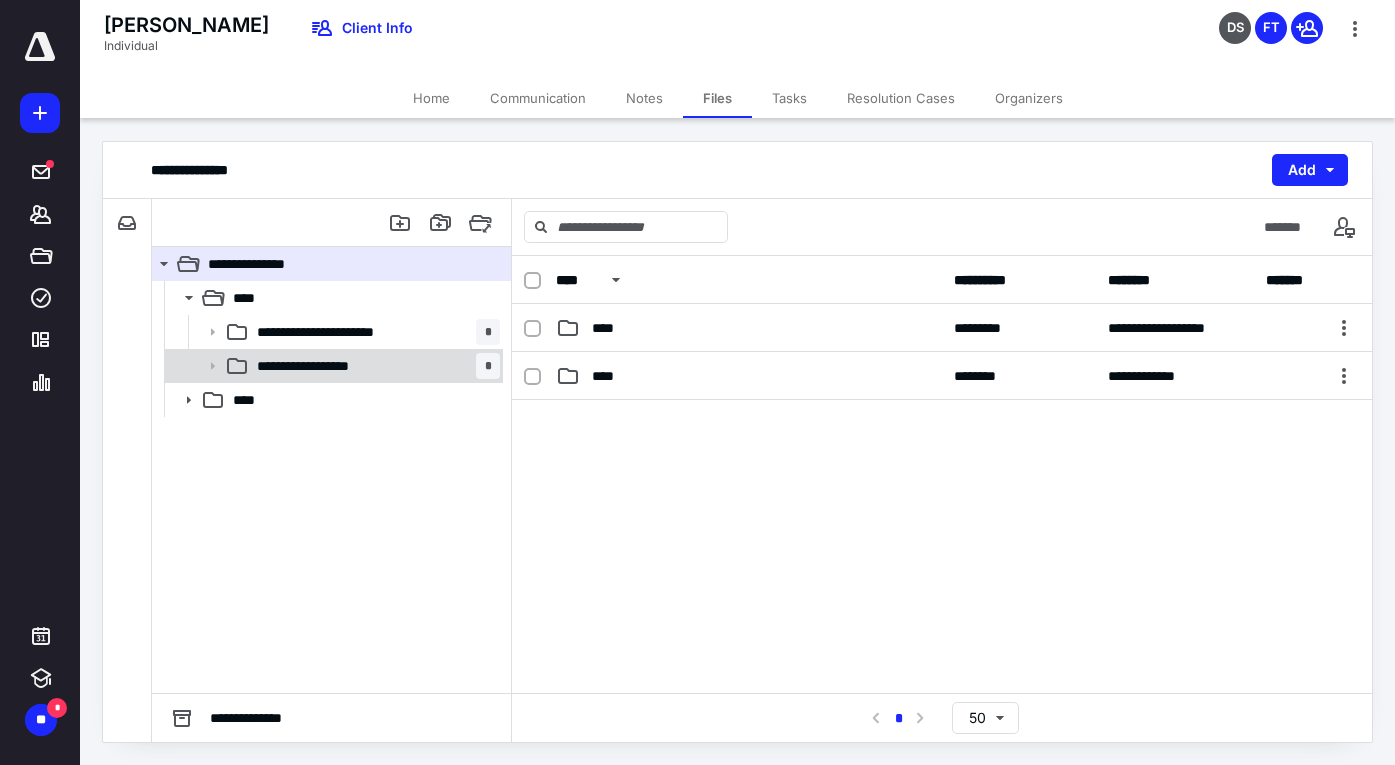 click 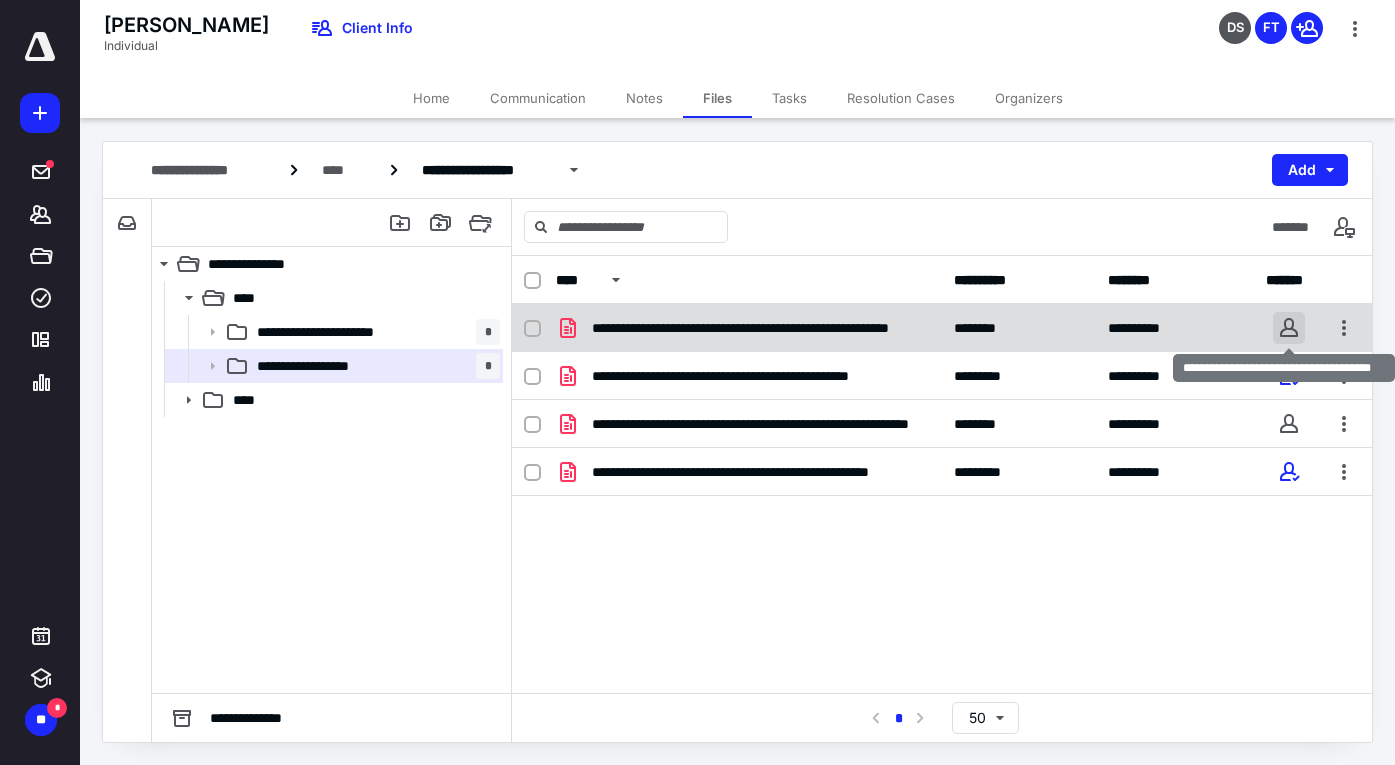 click at bounding box center (1289, 328) 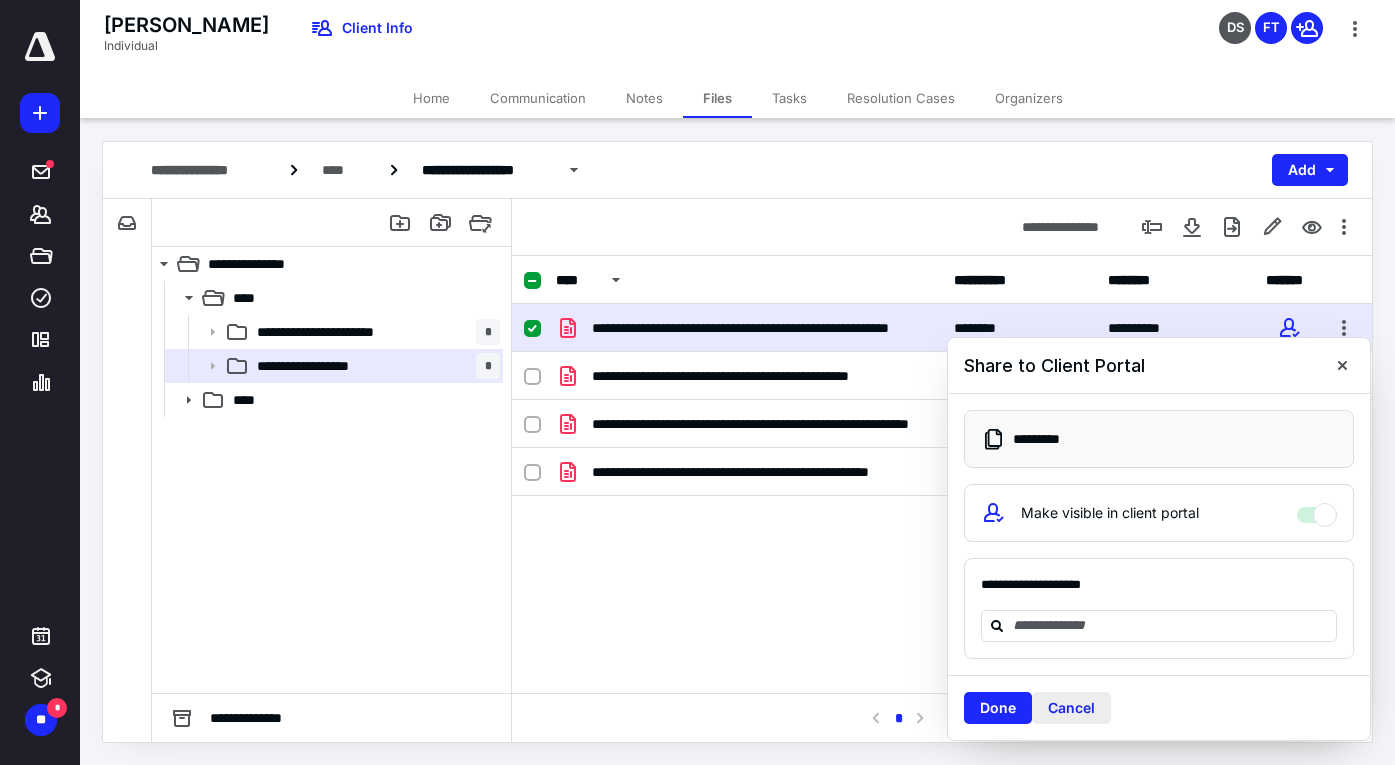 click on "Cancel" at bounding box center (1071, 708) 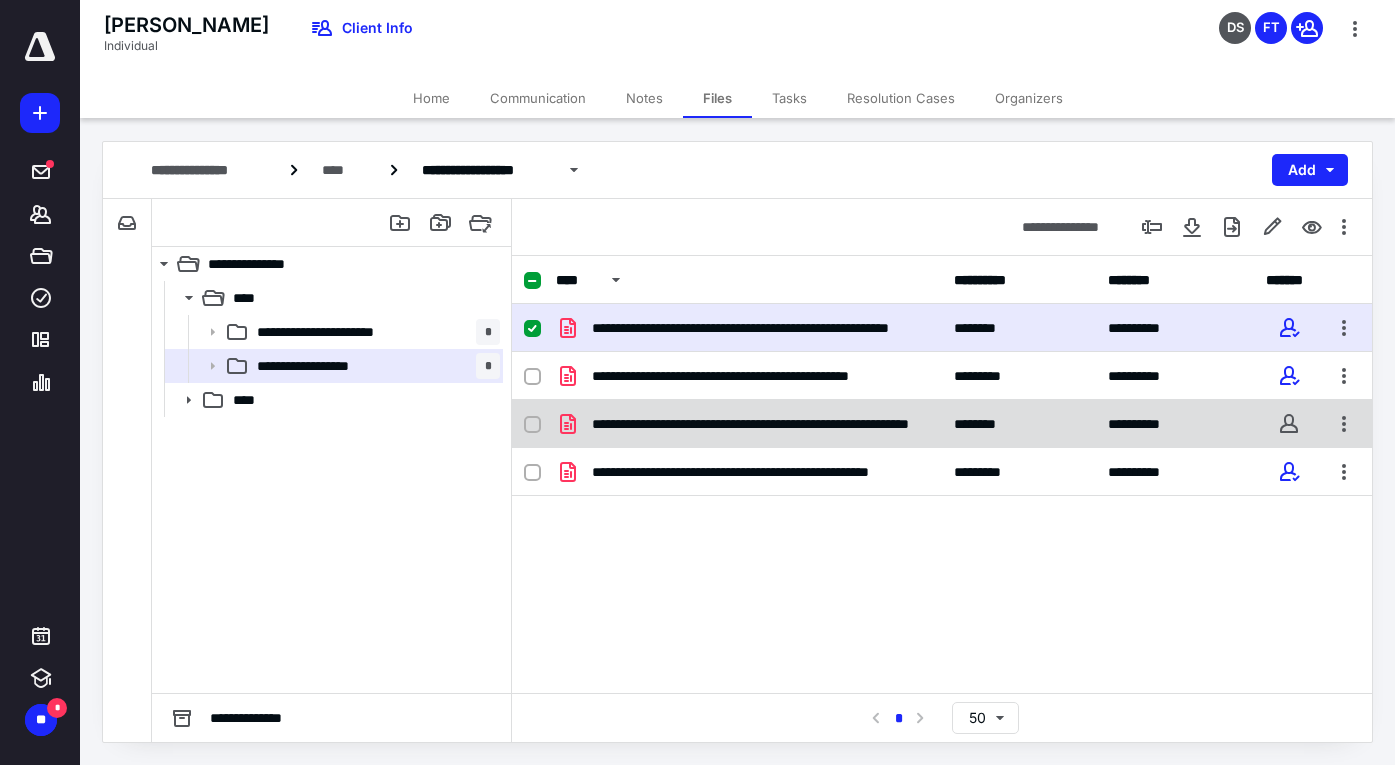click 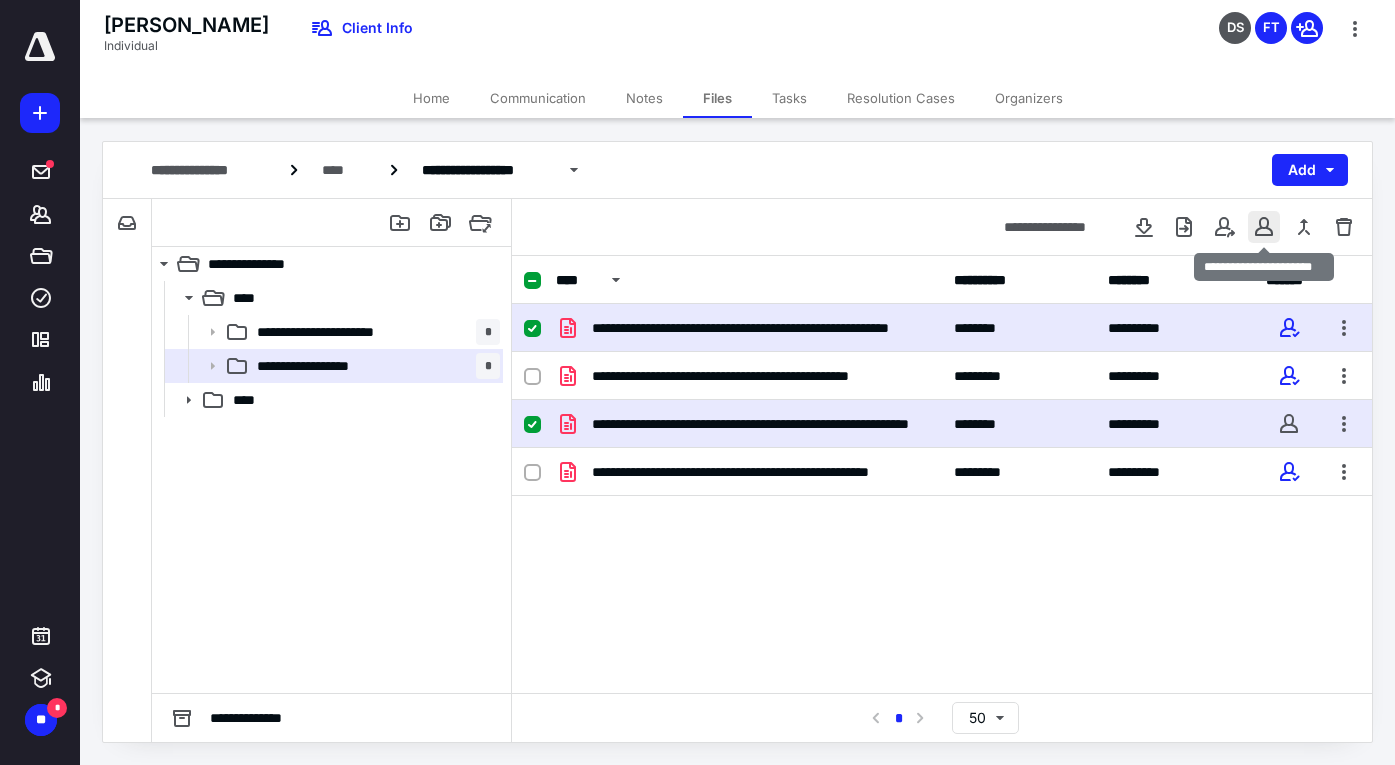 click at bounding box center [1264, 227] 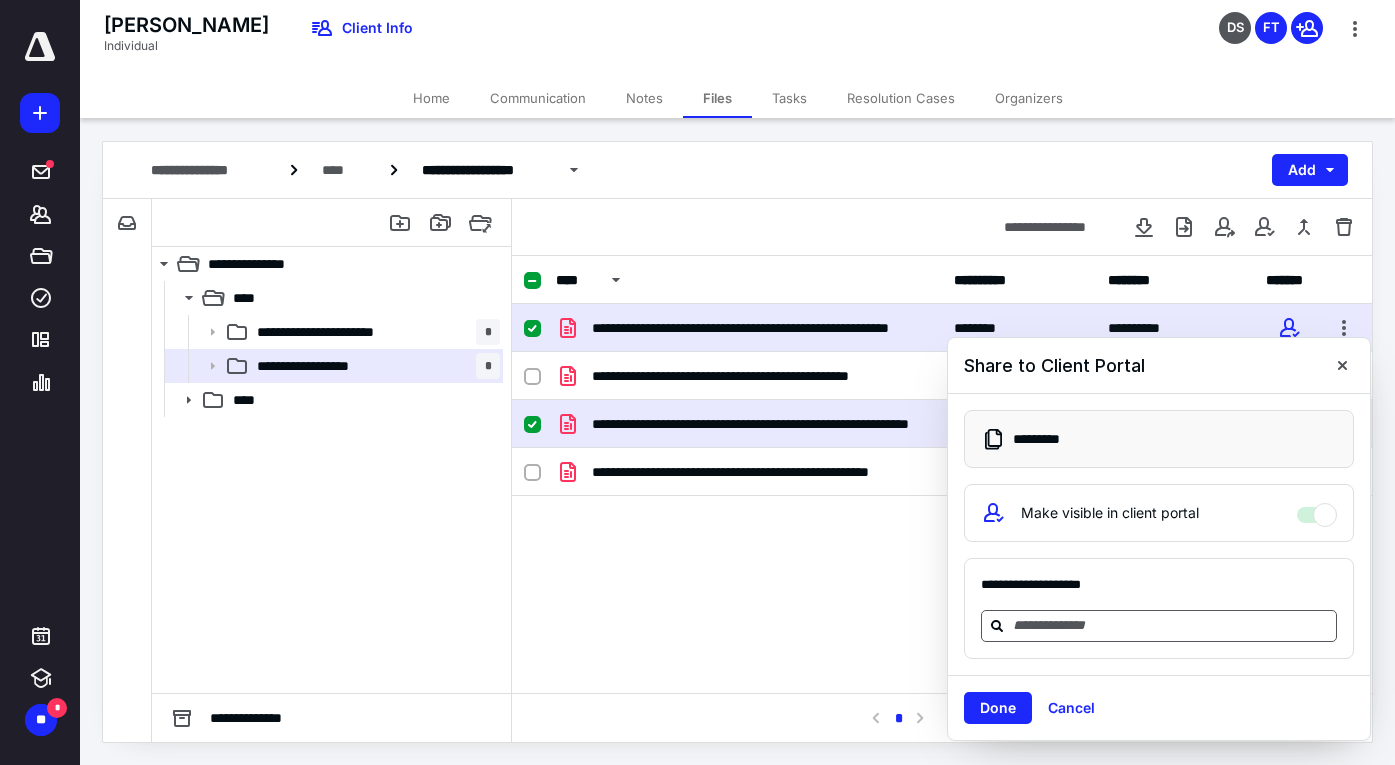 click at bounding box center (1171, 625) 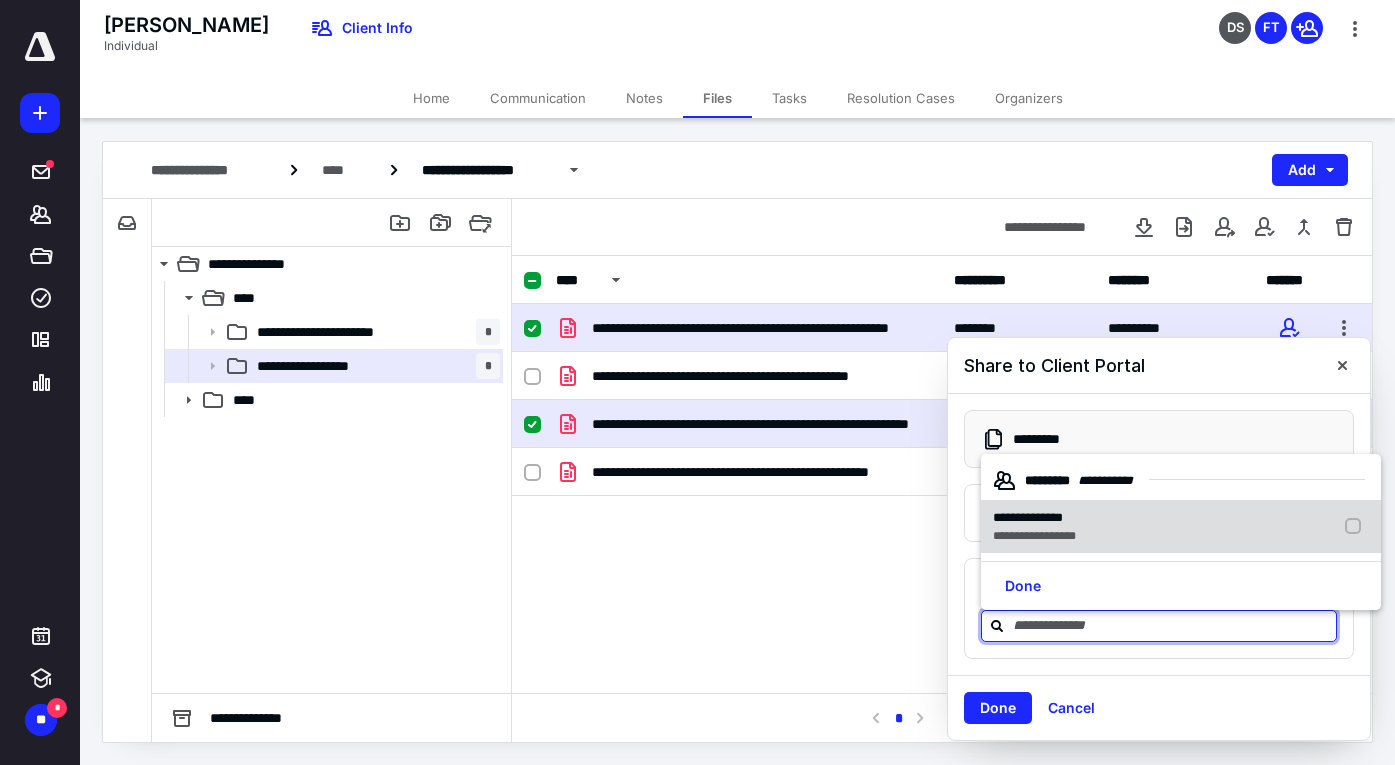 click on "**********" at bounding box center (1034, 518) 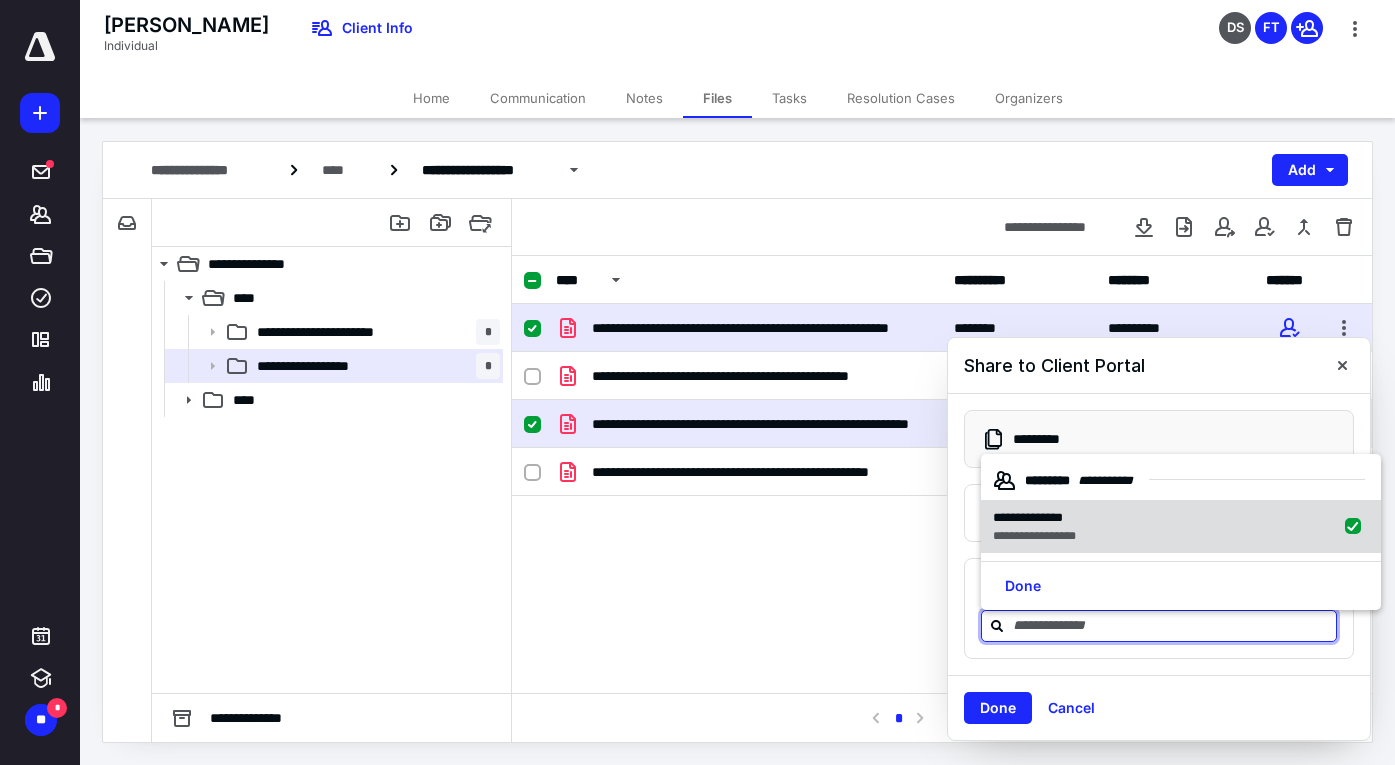 checkbox on "true" 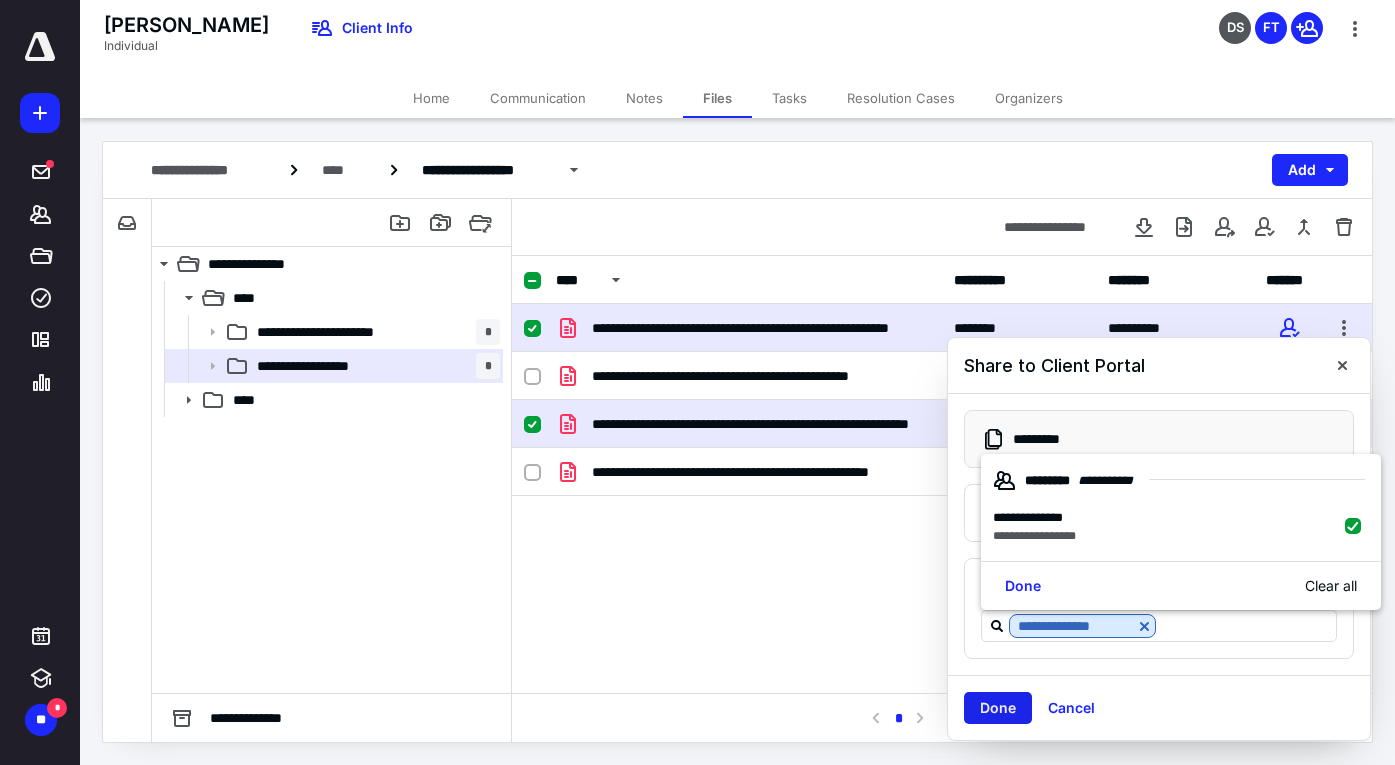 click on "Done" at bounding box center (998, 708) 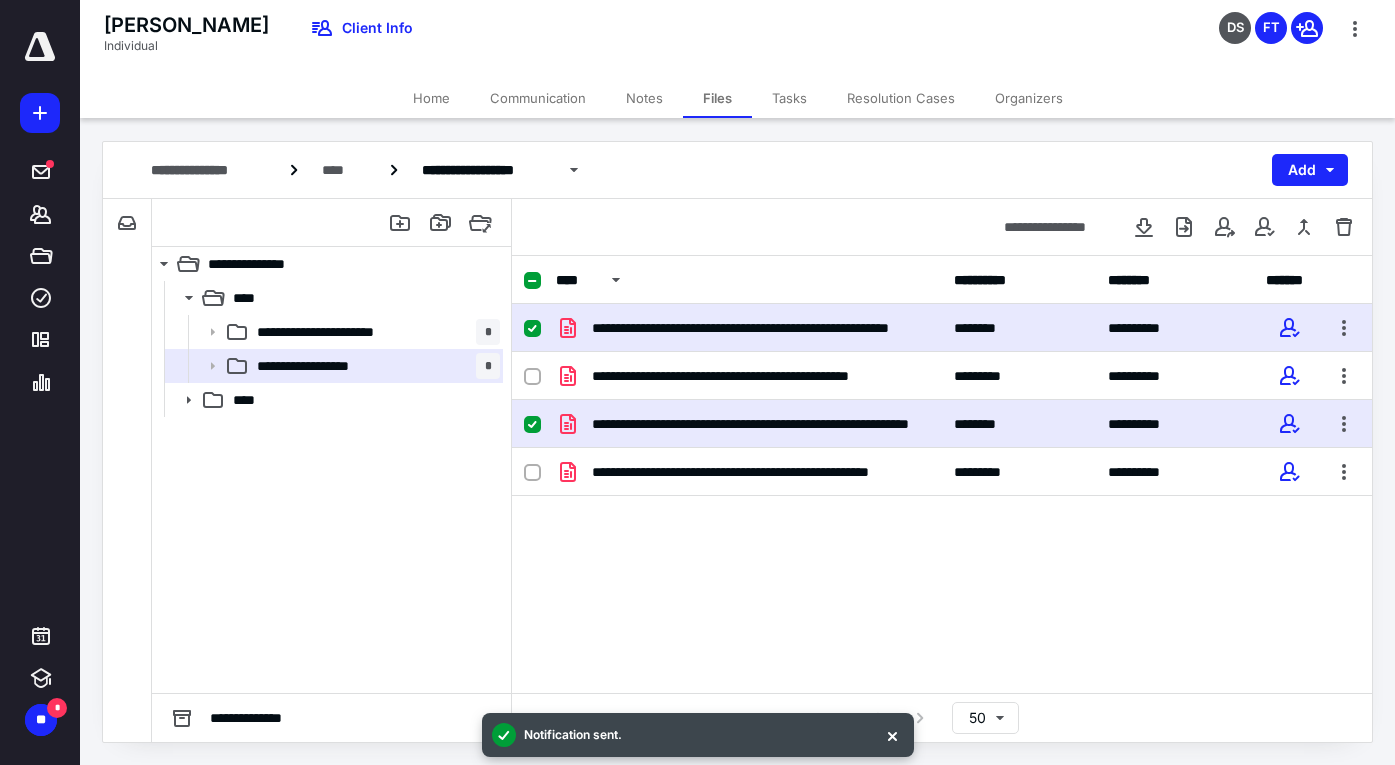 click on "**********" at bounding box center [942, 454] 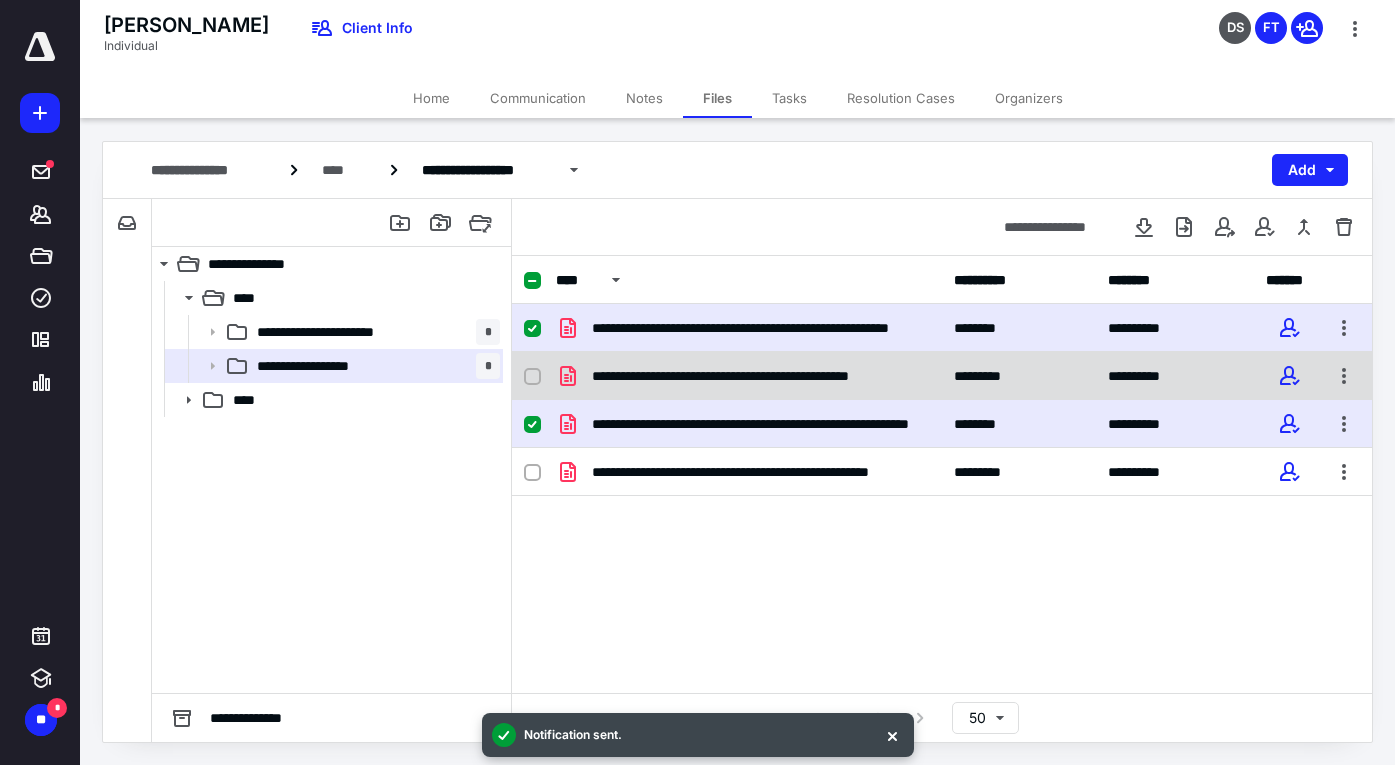 click on "**********" at bounding box center [761, 376] 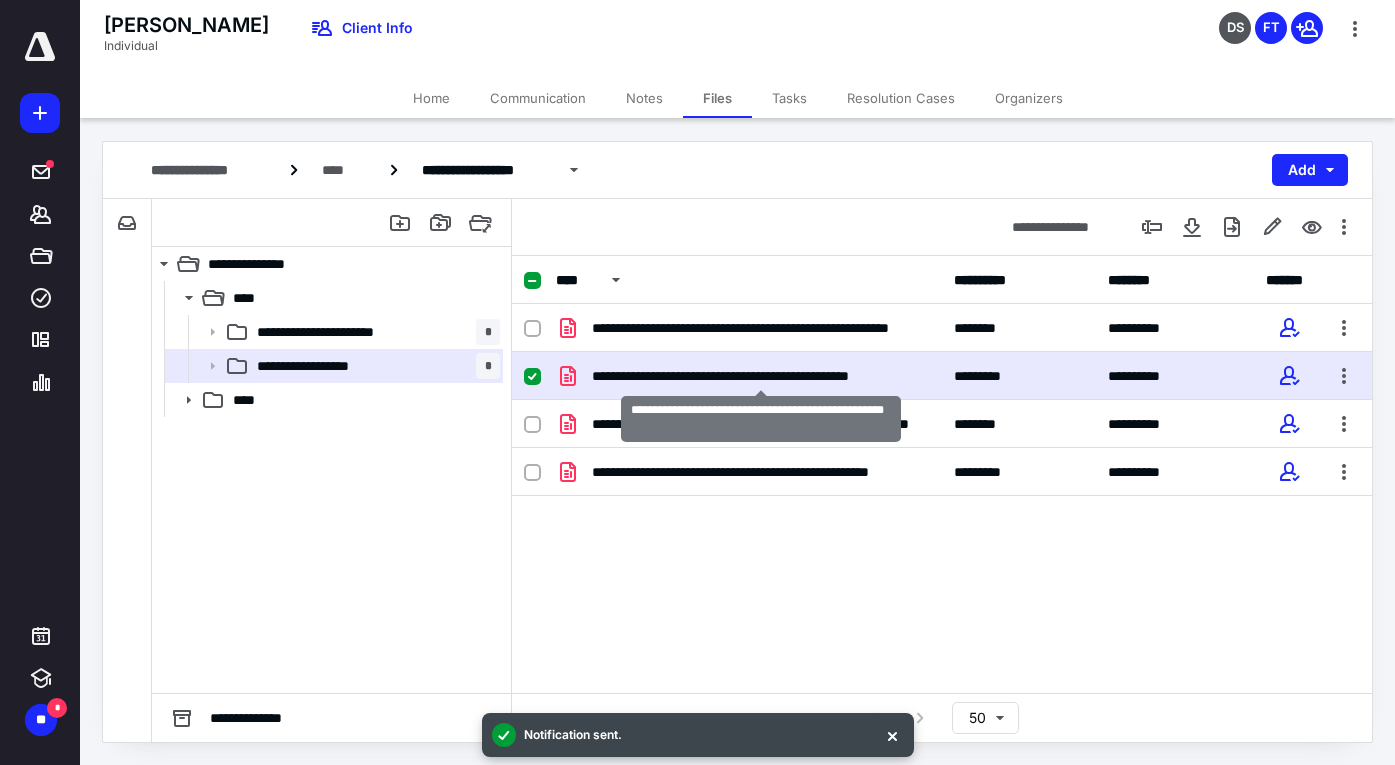 click on "**********" at bounding box center [761, 376] 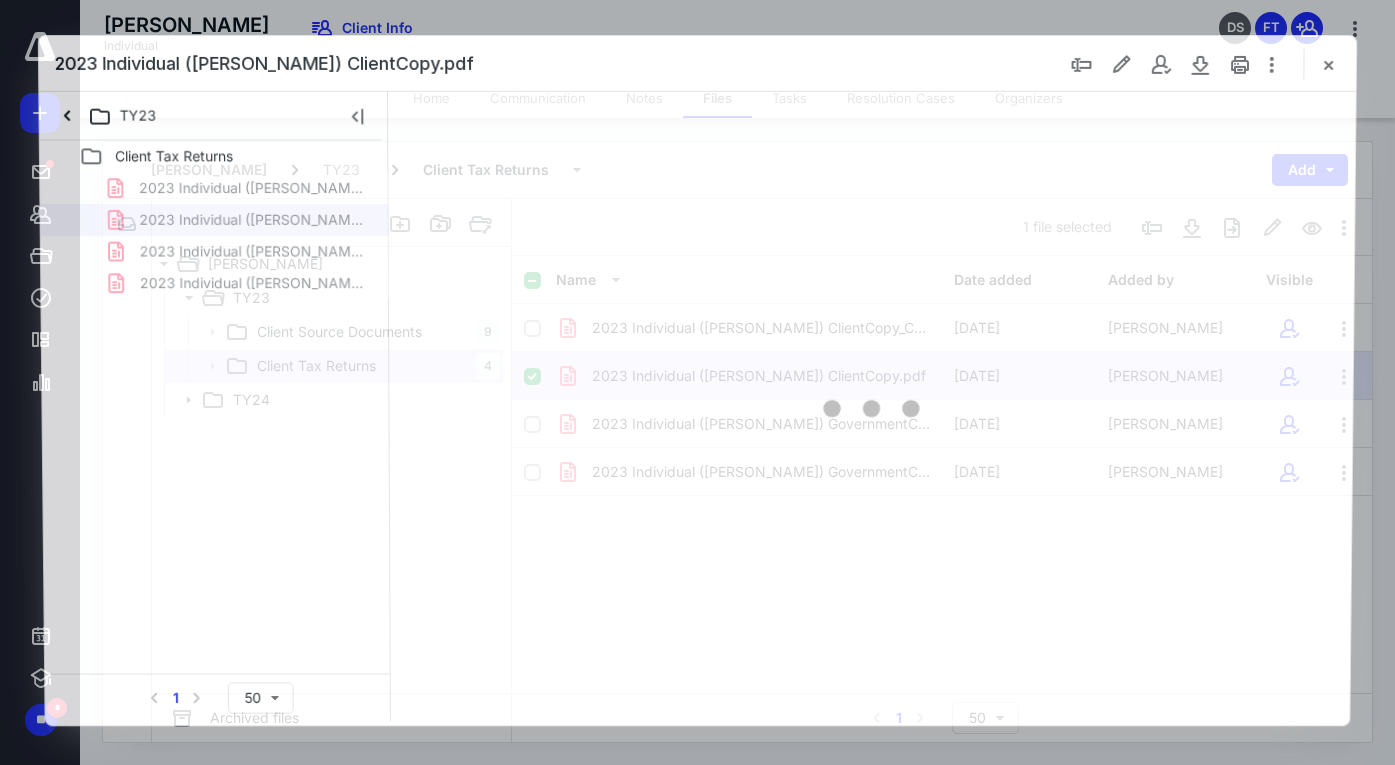 scroll, scrollTop: 0, scrollLeft: 0, axis: both 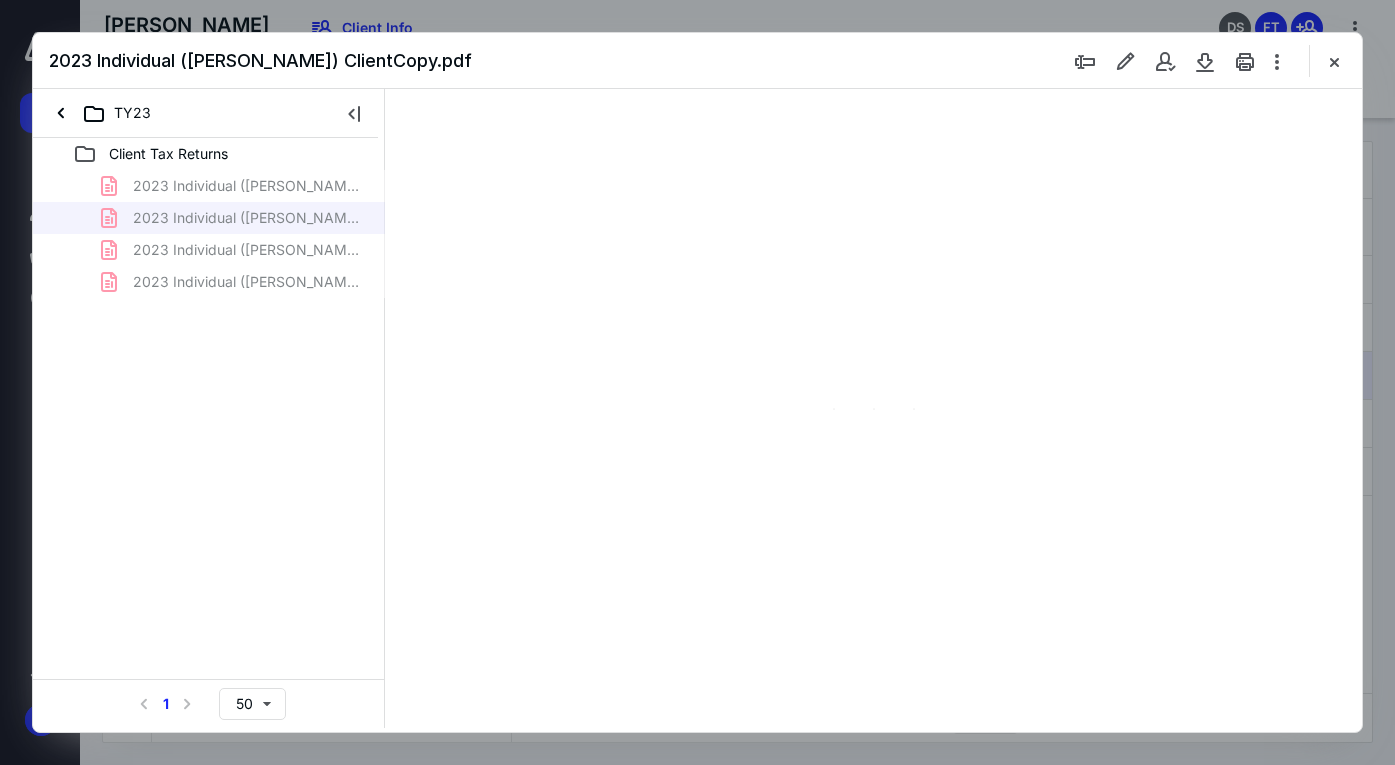 type on "71" 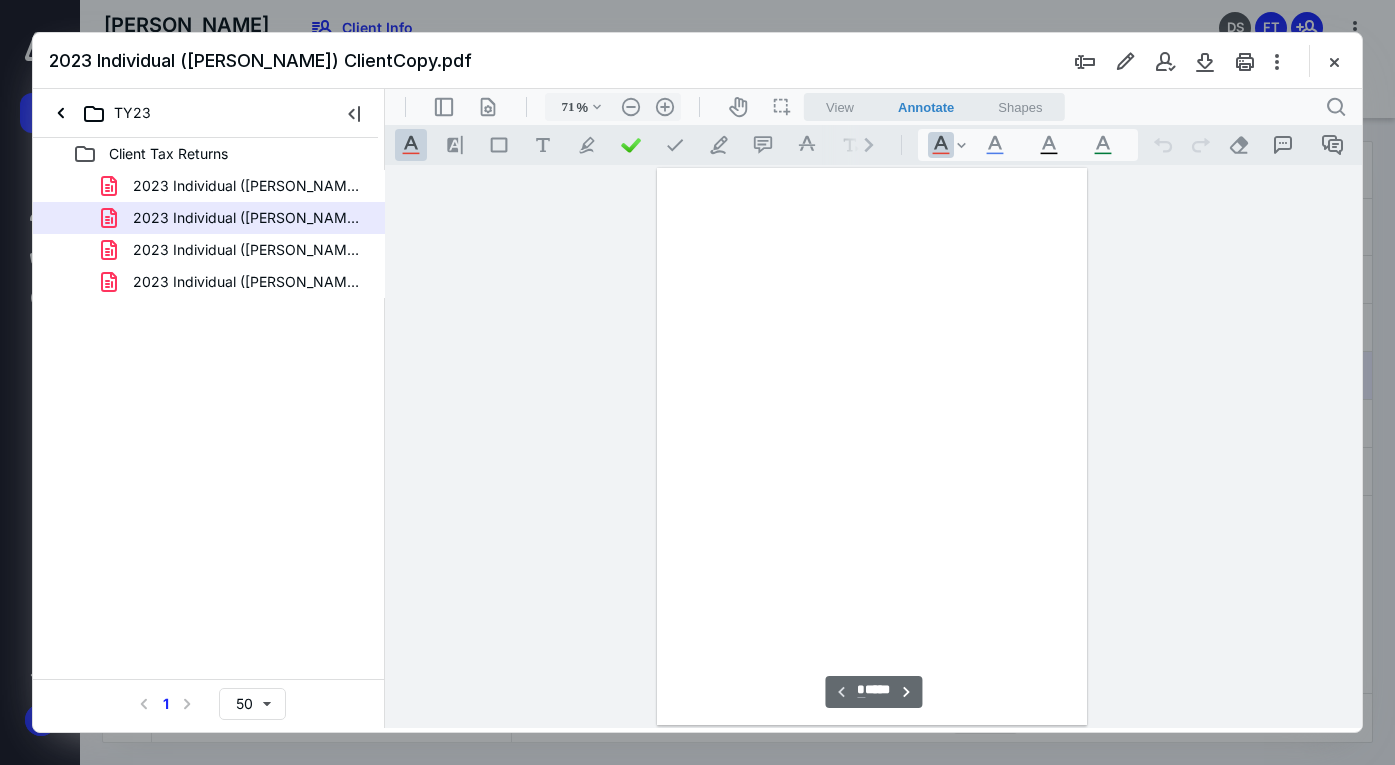 scroll, scrollTop: 79, scrollLeft: 0, axis: vertical 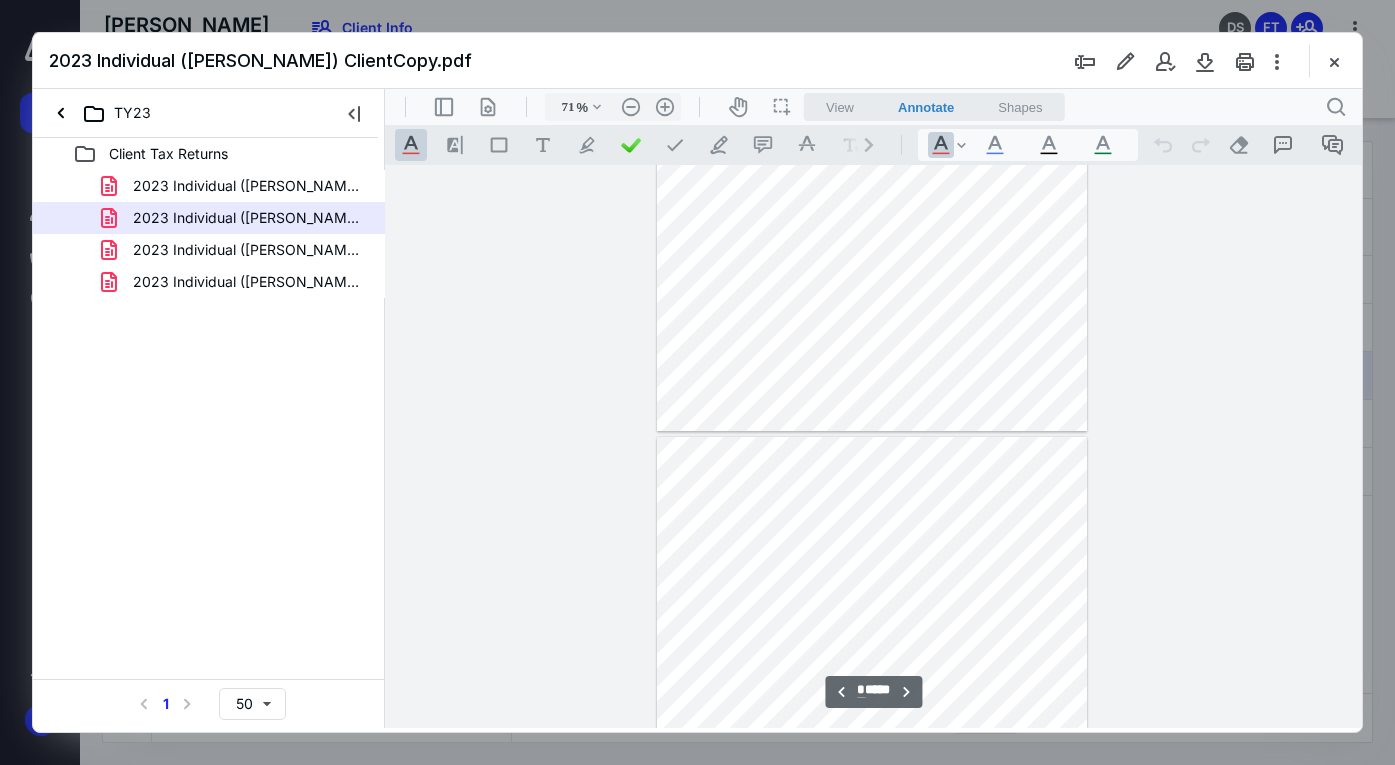 type on "*" 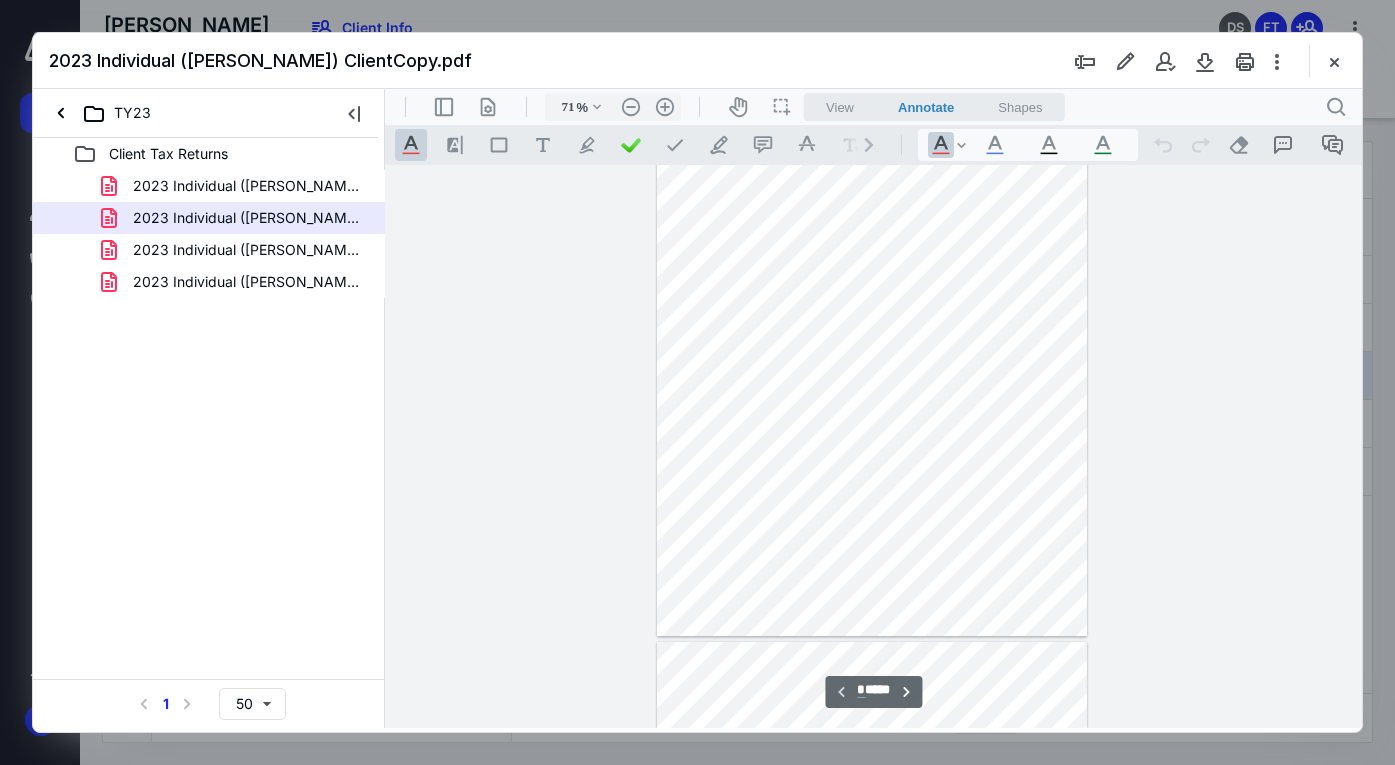 scroll, scrollTop: 0, scrollLeft: 0, axis: both 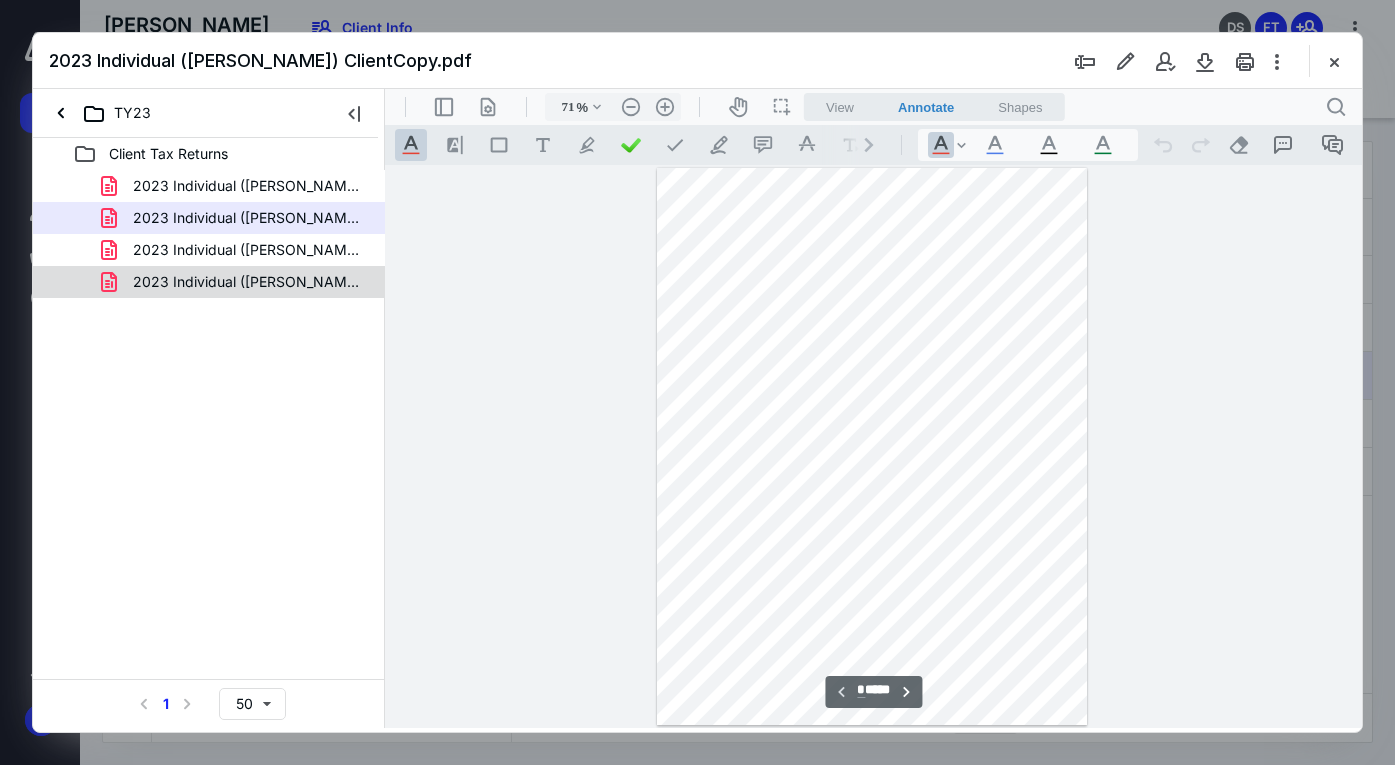 click on "2023 Individual ([PERSON_NAME]) GovernmentCopy.pdf" at bounding box center [249, 282] 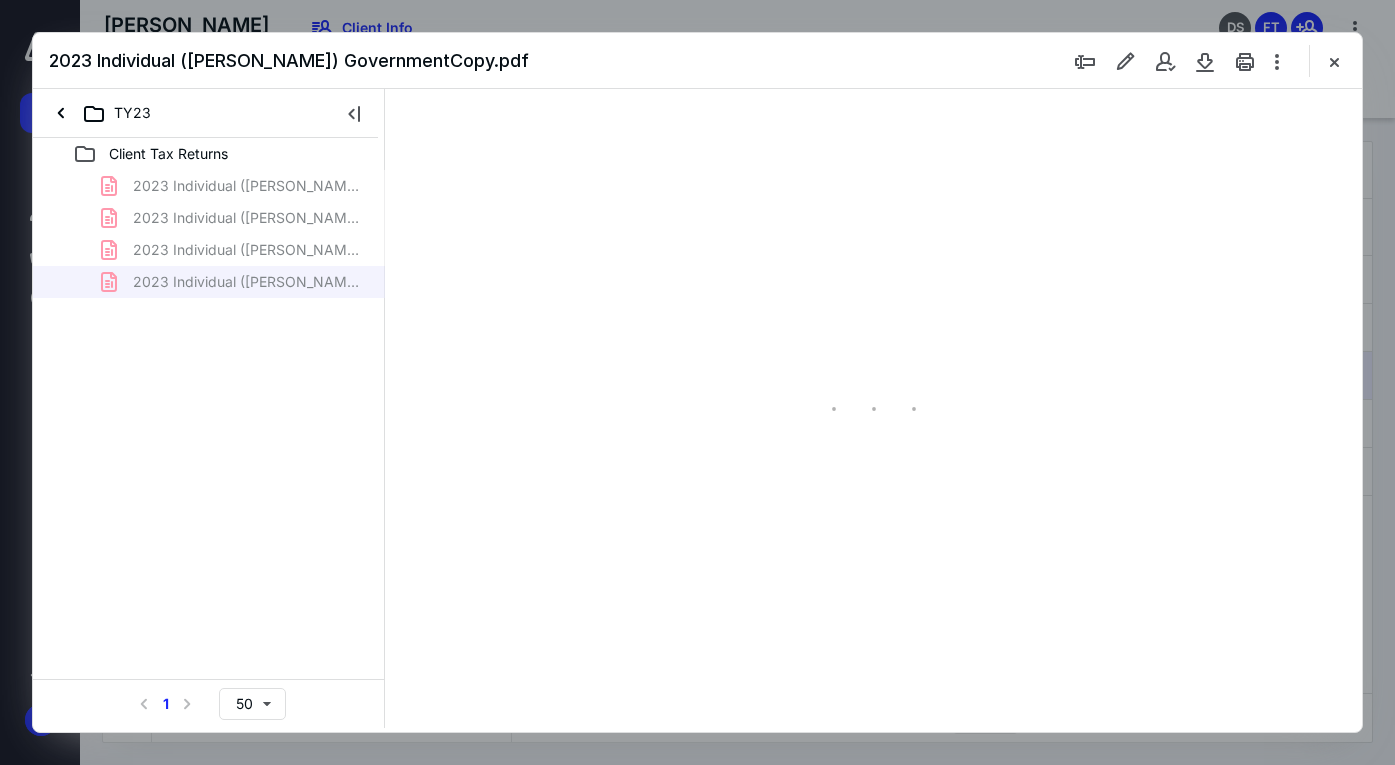 type on "71" 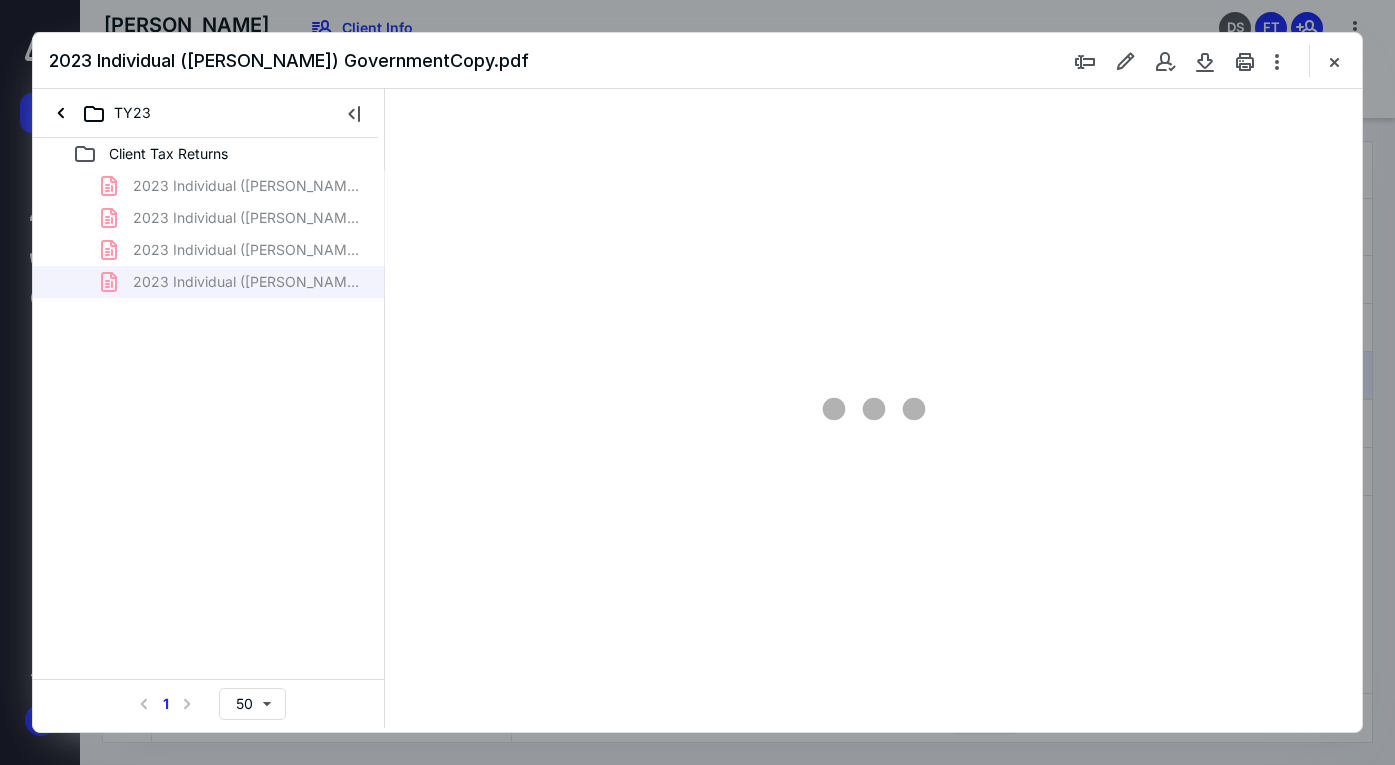 scroll, scrollTop: 79, scrollLeft: 0, axis: vertical 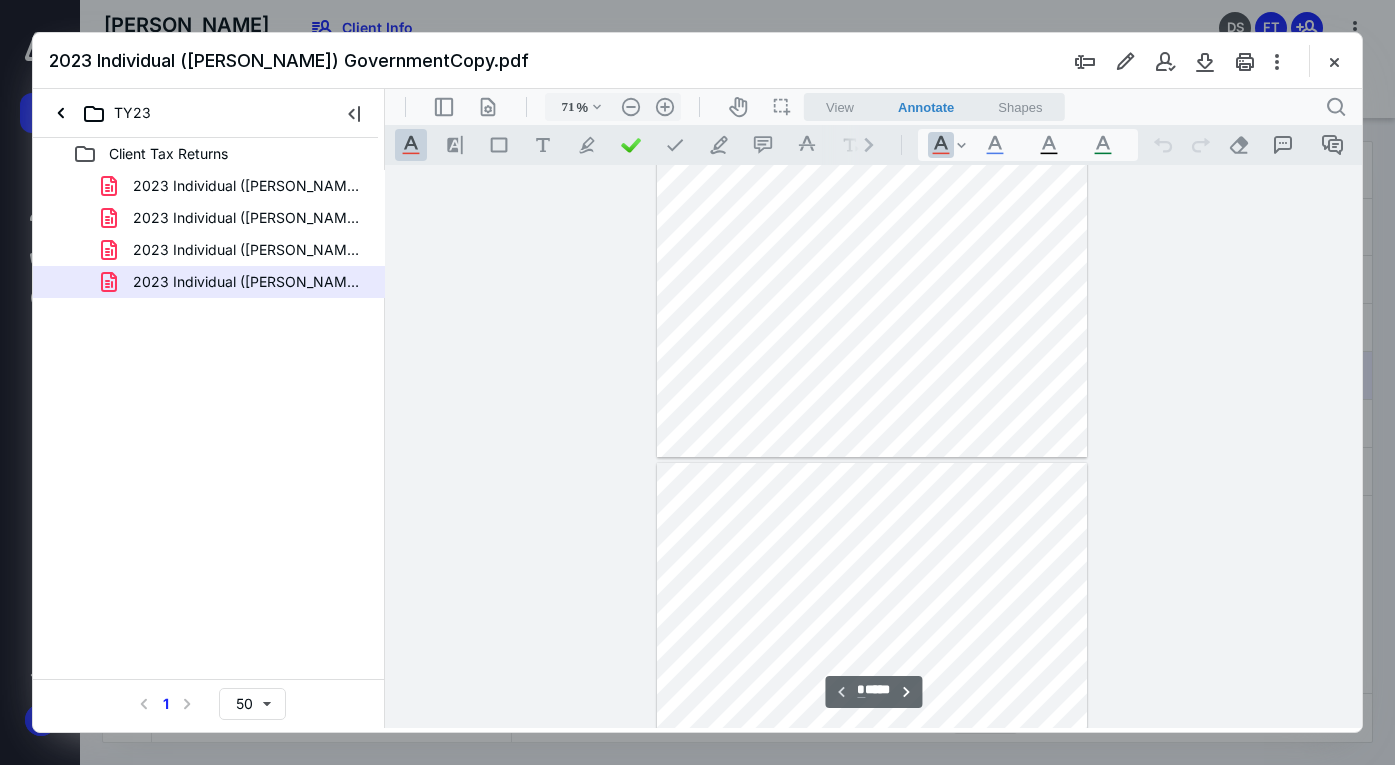 type on "*" 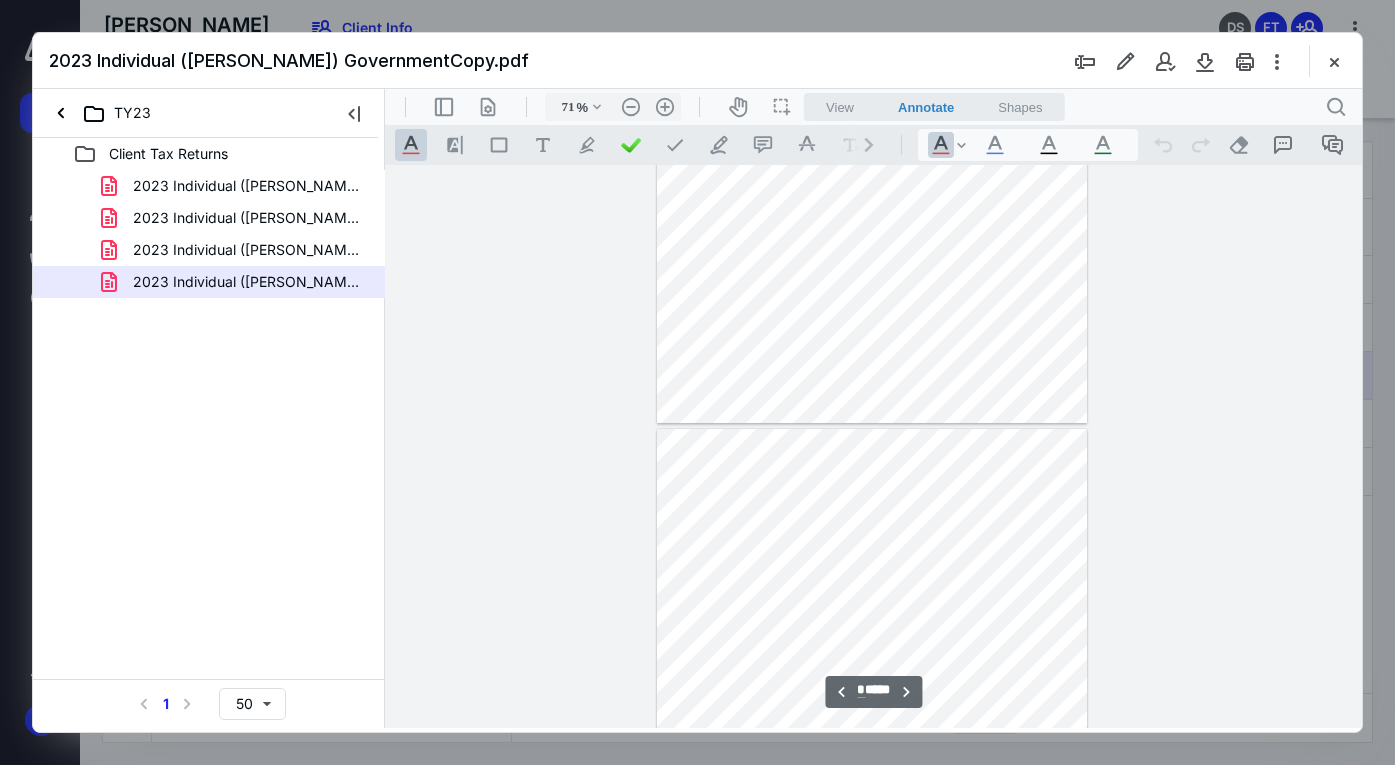 scroll, scrollTop: 295, scrollLeft: 0, axis: vertical 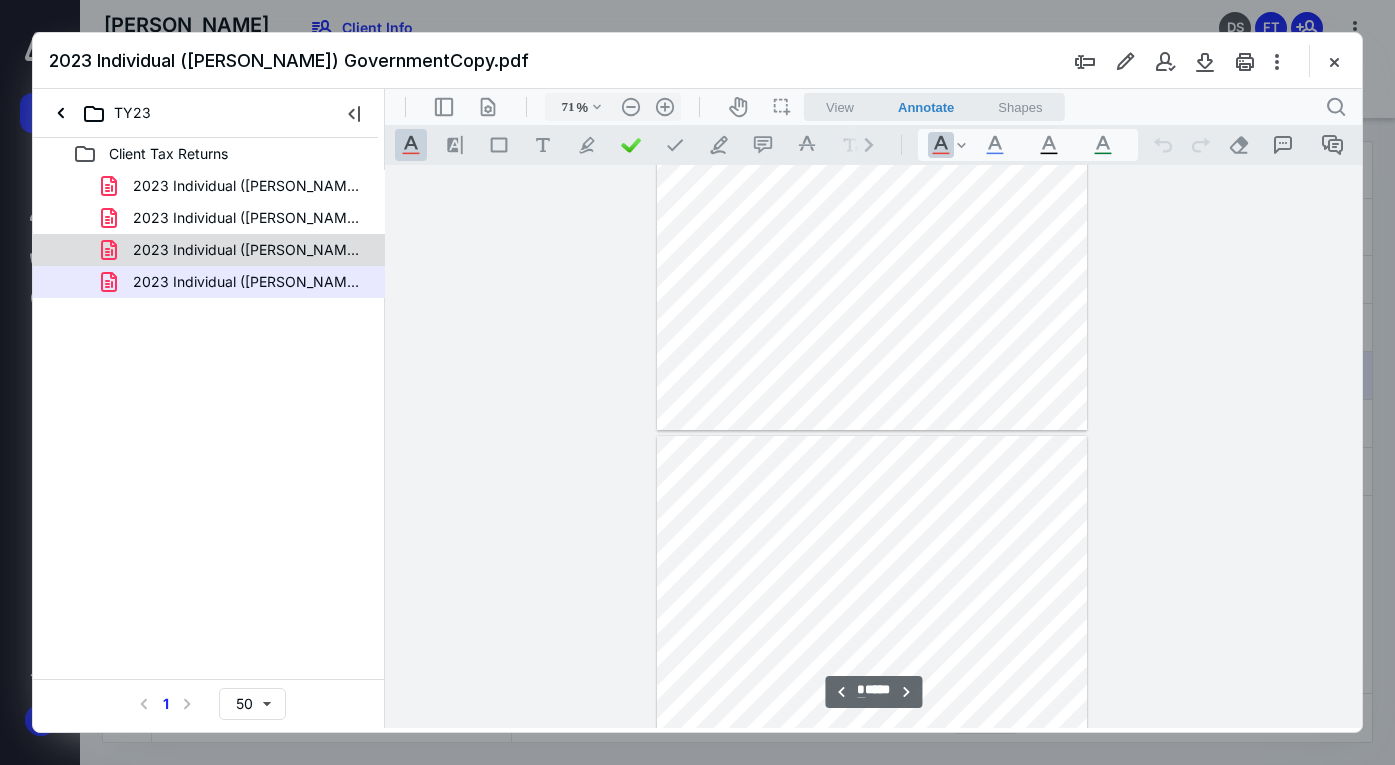 click on "2023 Individual ([PERSON_NAME]) GovernmentCopy_CapGain.pdf" at bounding box center [249, 250] 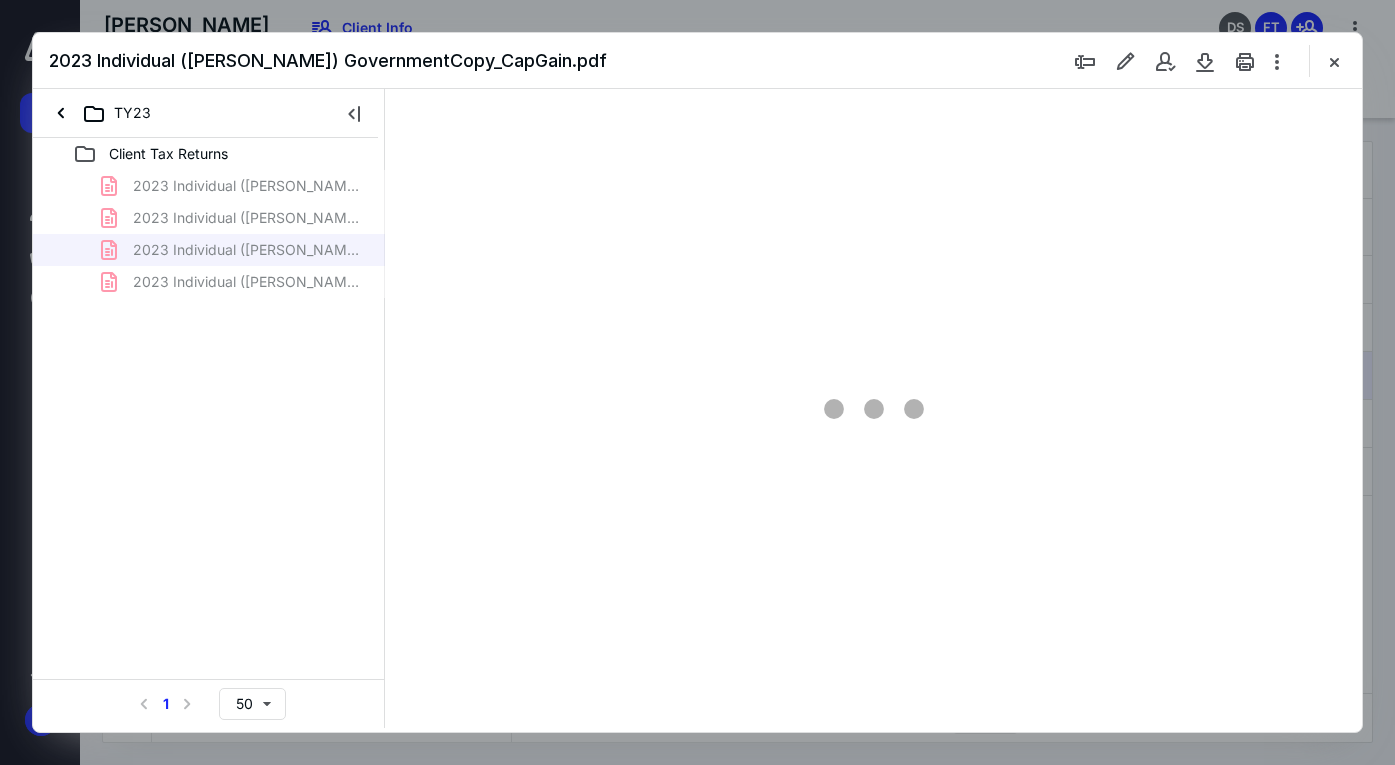 click on "2023 Individual ([PERSON_NAME]) ClientCopy_CapGain.pdf 2023 Individual ([PERSON_NAME]) ClientCopy.pdf 2023 Individual ([PERSON_NAME]) GovernmentCopy_CapGain.pdf 2023 Individual ([PERSON_NAME]) GovernmentCopy.pdf" at bounding box center [209, 234] 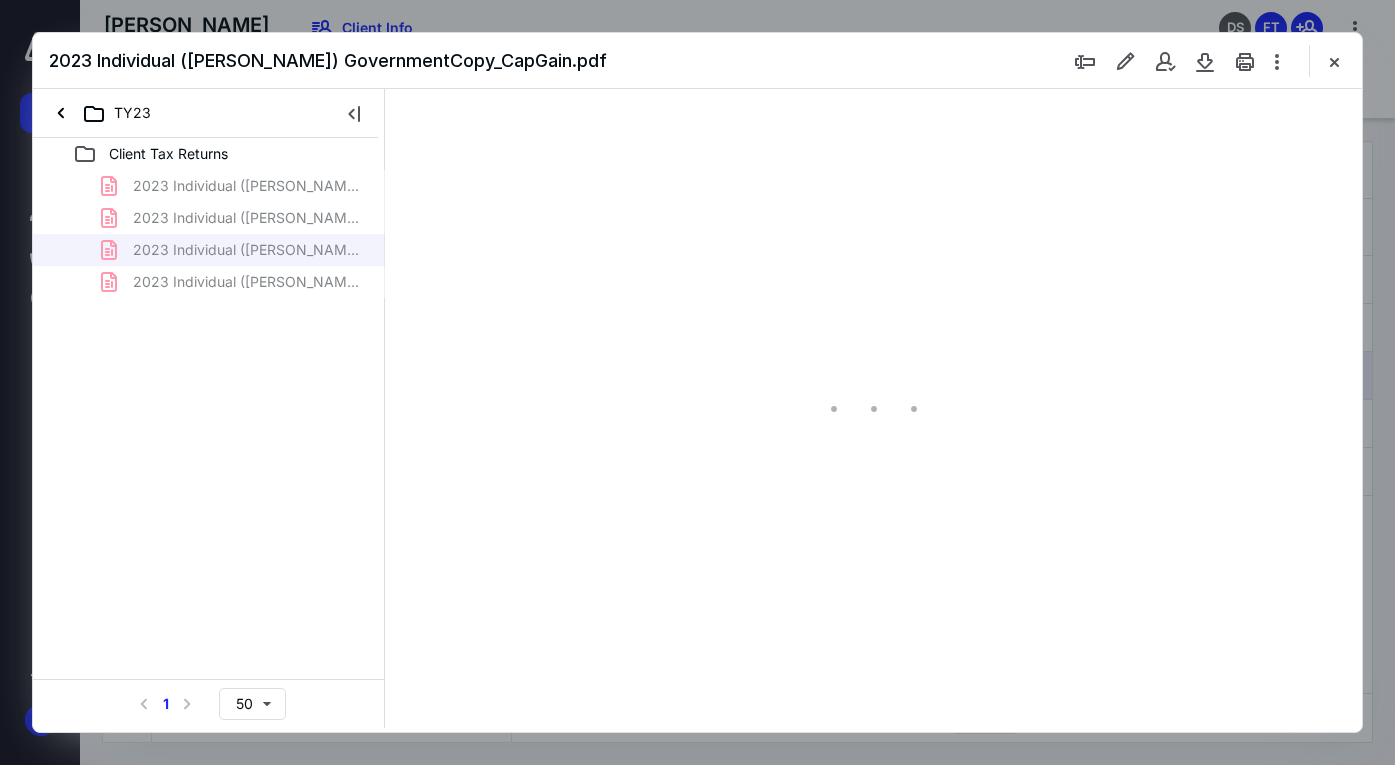type on "71" 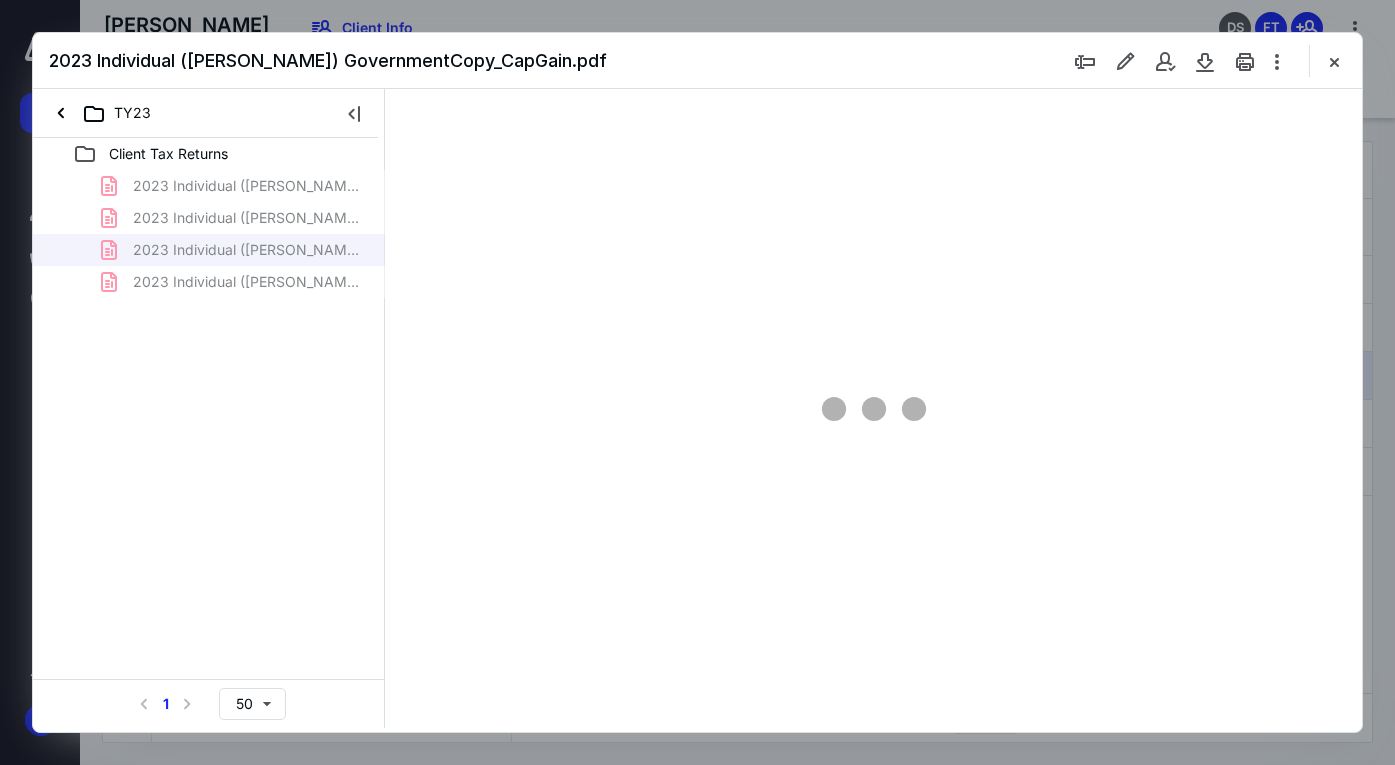scroll, scrollTop: 79, scrollLeft: 0, axis: vertical 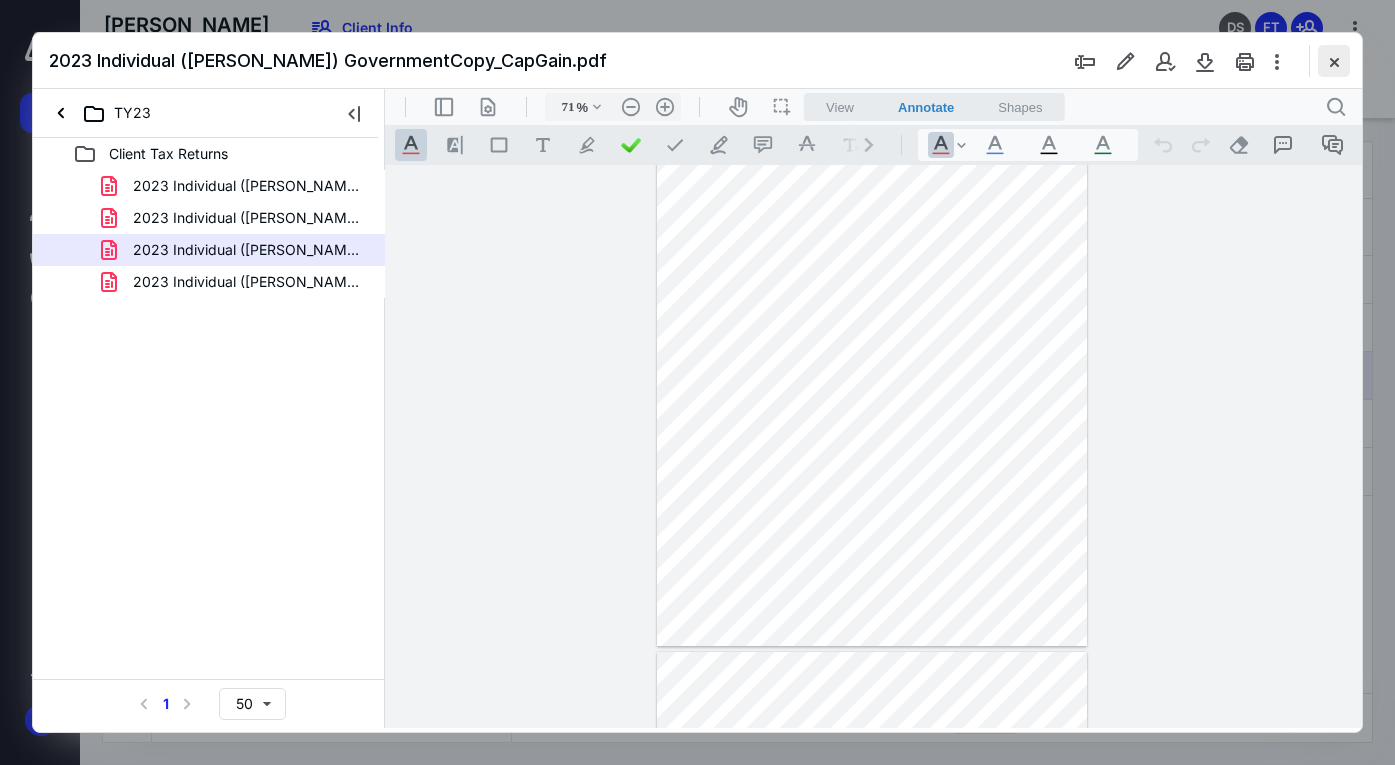 click at bounding box center (1334, 61) 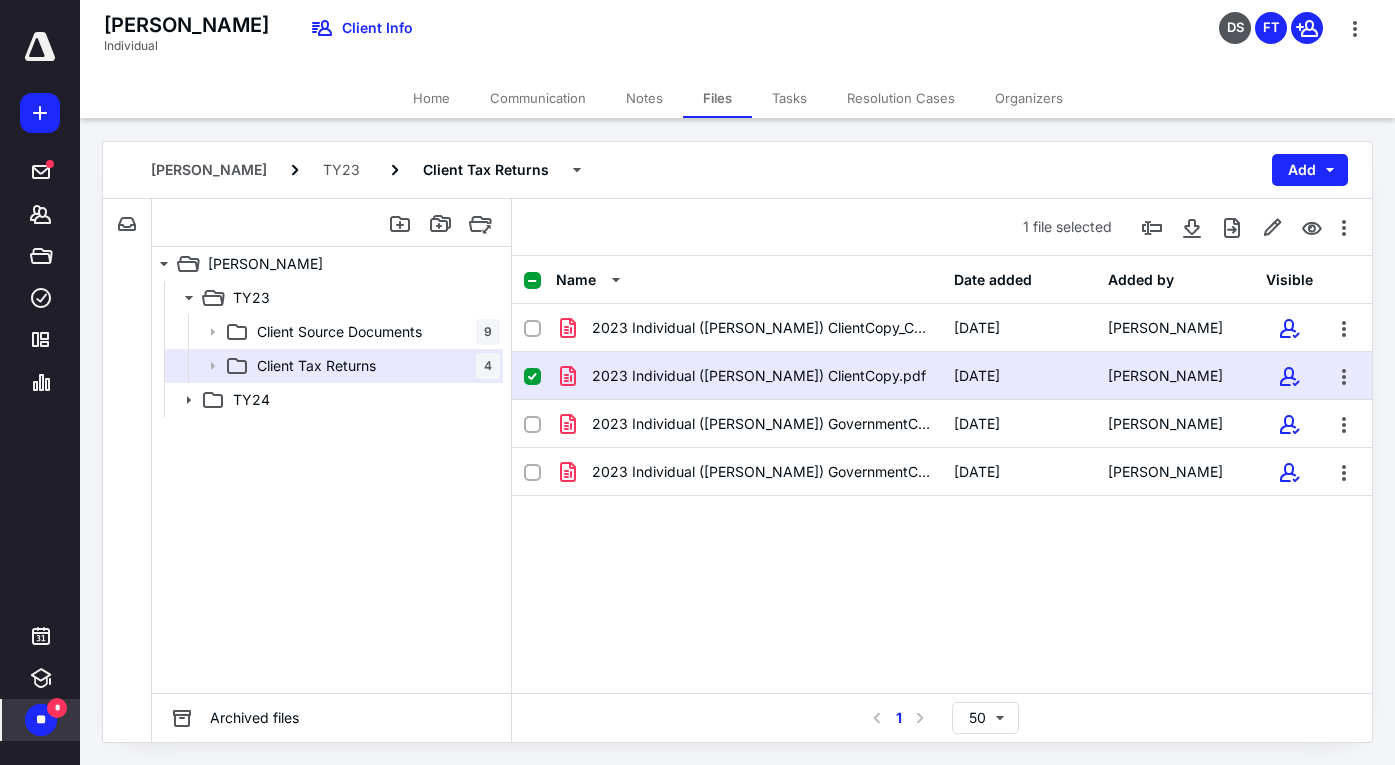 click on "**" at bounding box center [41, 720] 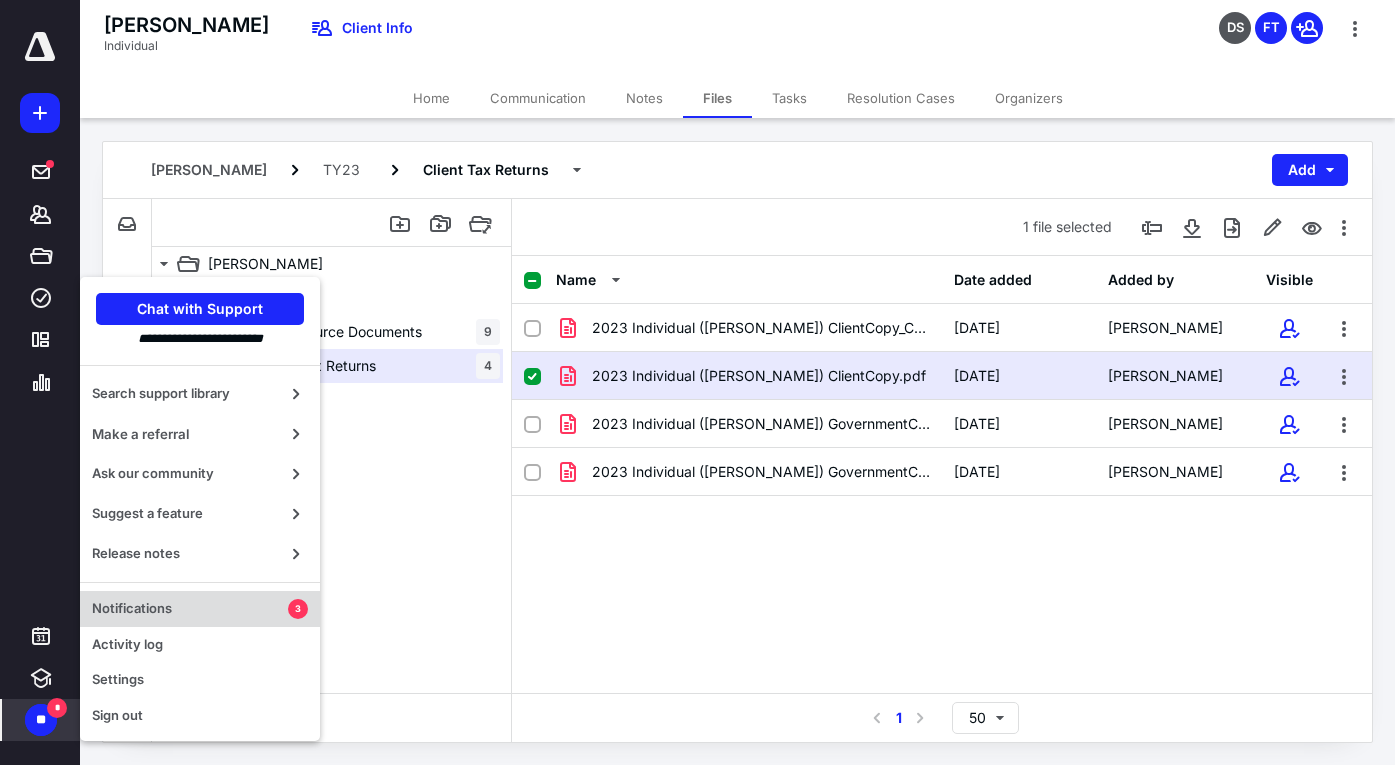 click on "Notifications 3" at bounding box center (200, 609) 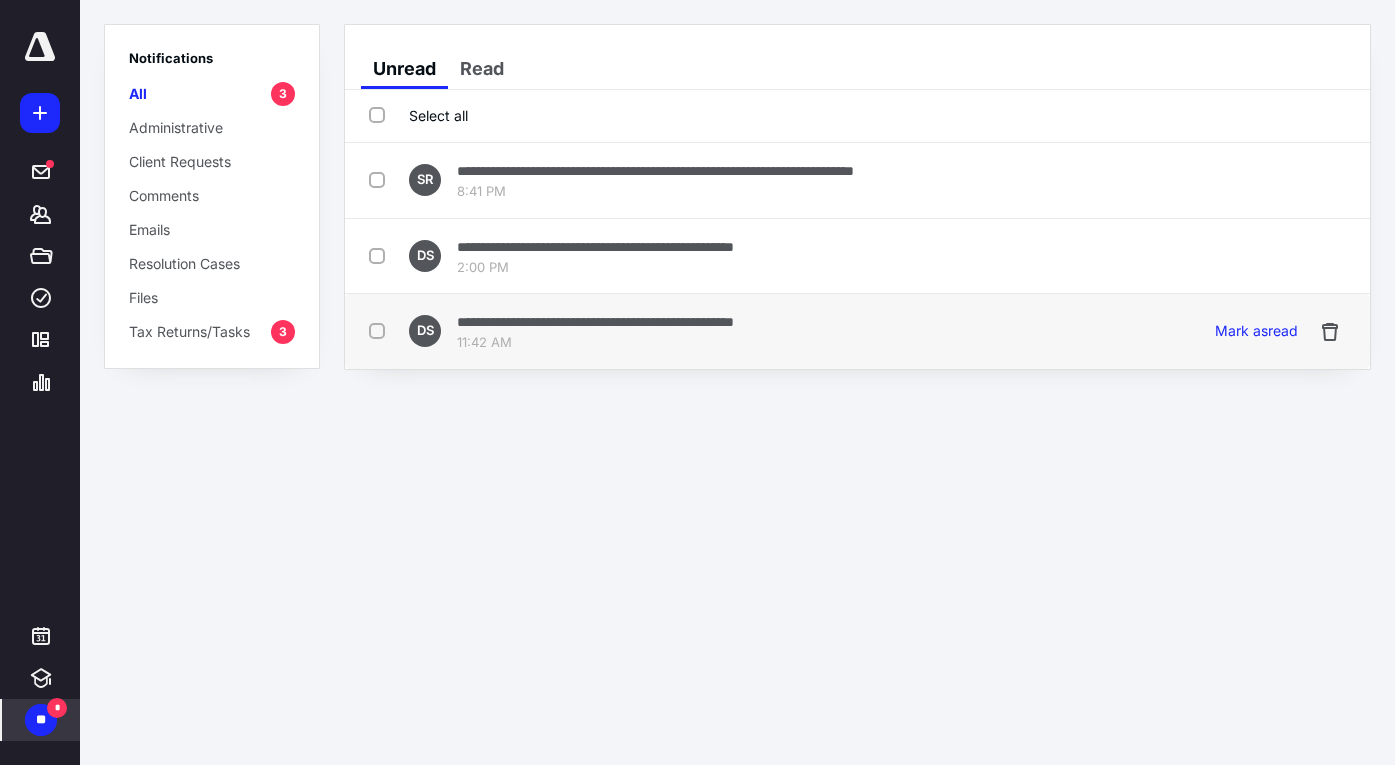 click on "**********" at bounding box center [595, 322] 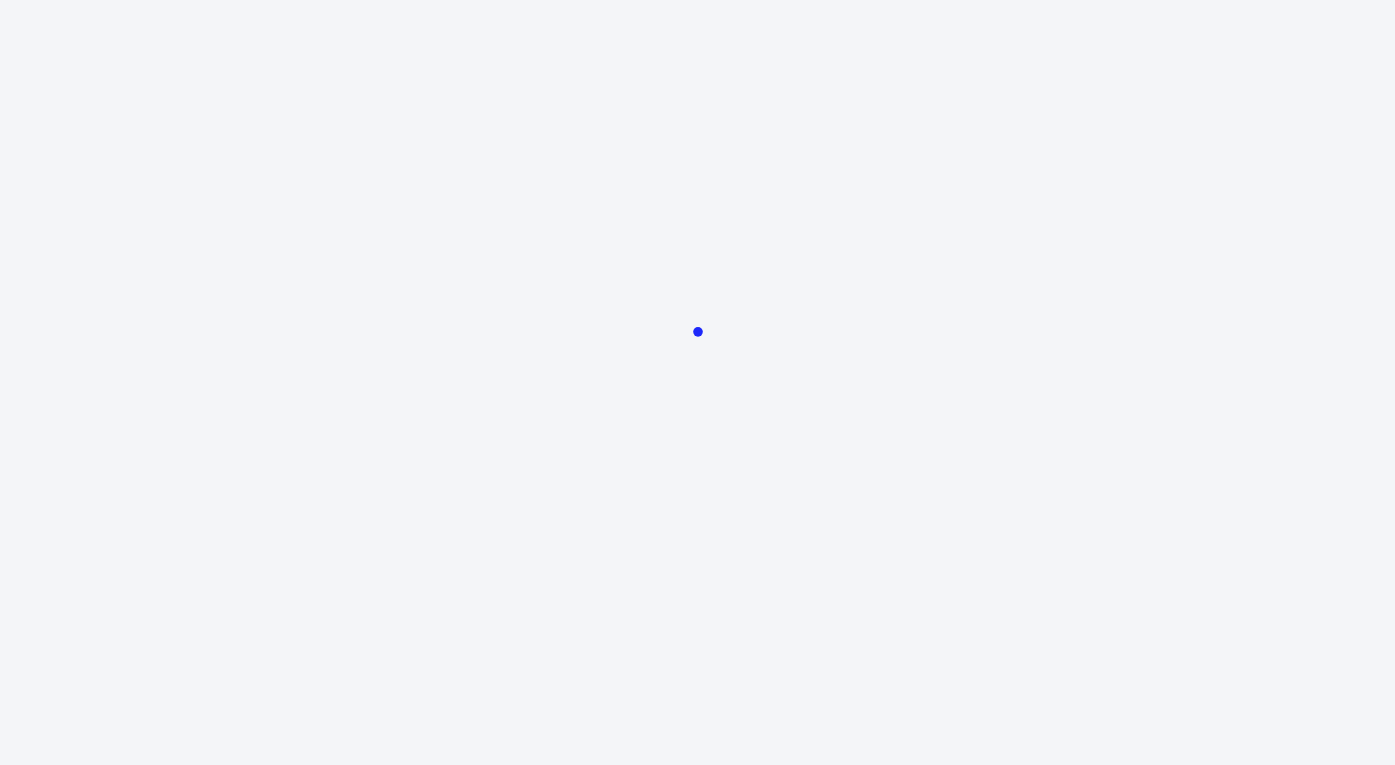 scroll, scrollTop: 0, scrollLeft: 0, axis: both 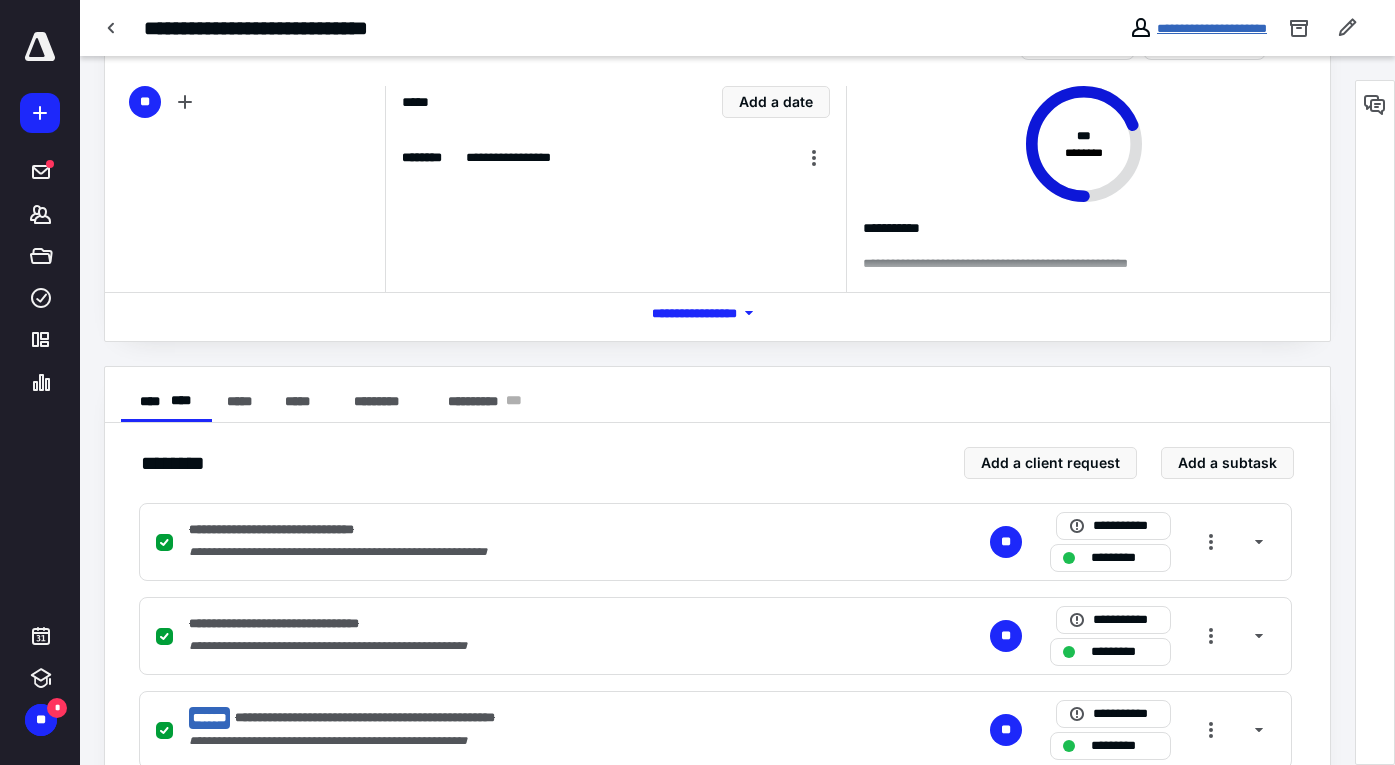 click on "**********" at bounding box center (1212, 28) 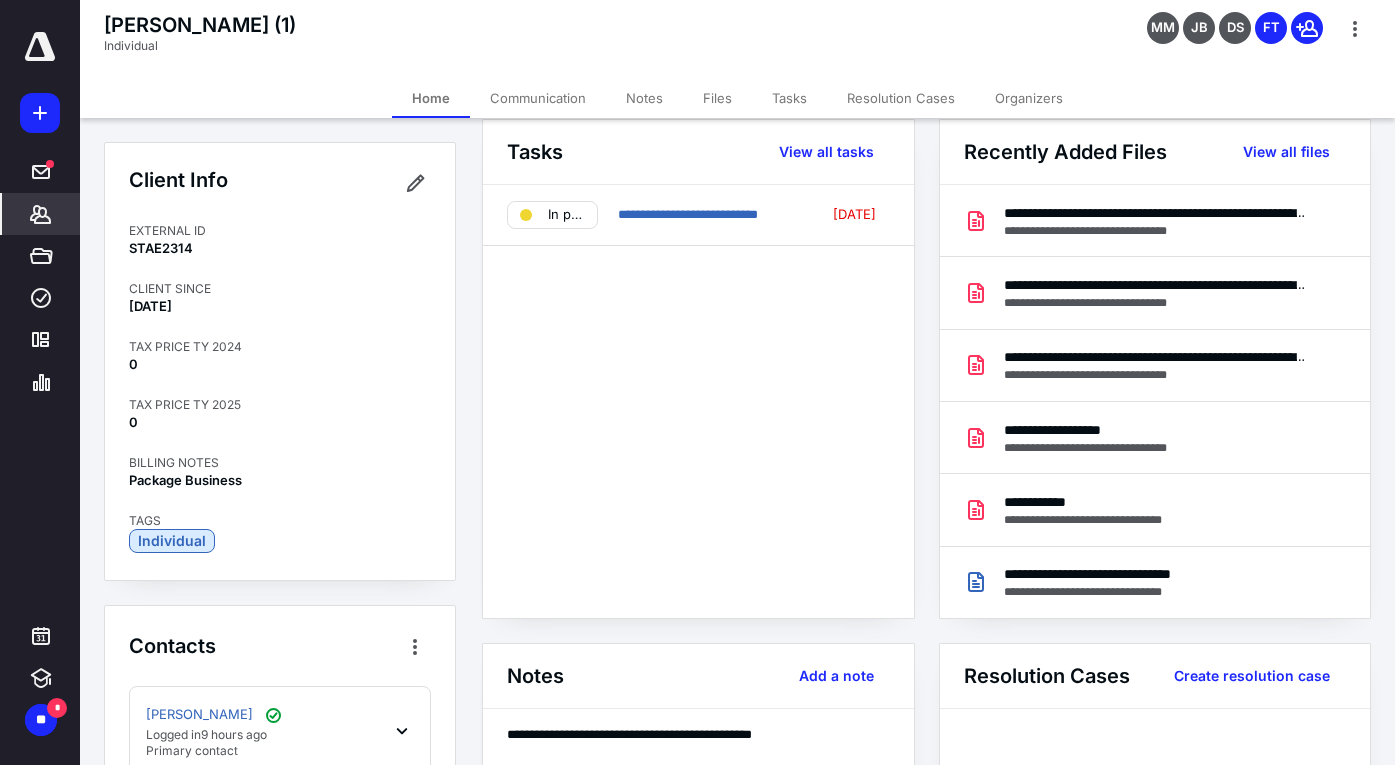 scroll, scrollTop: 0, scrollLeft: 0, axis: both 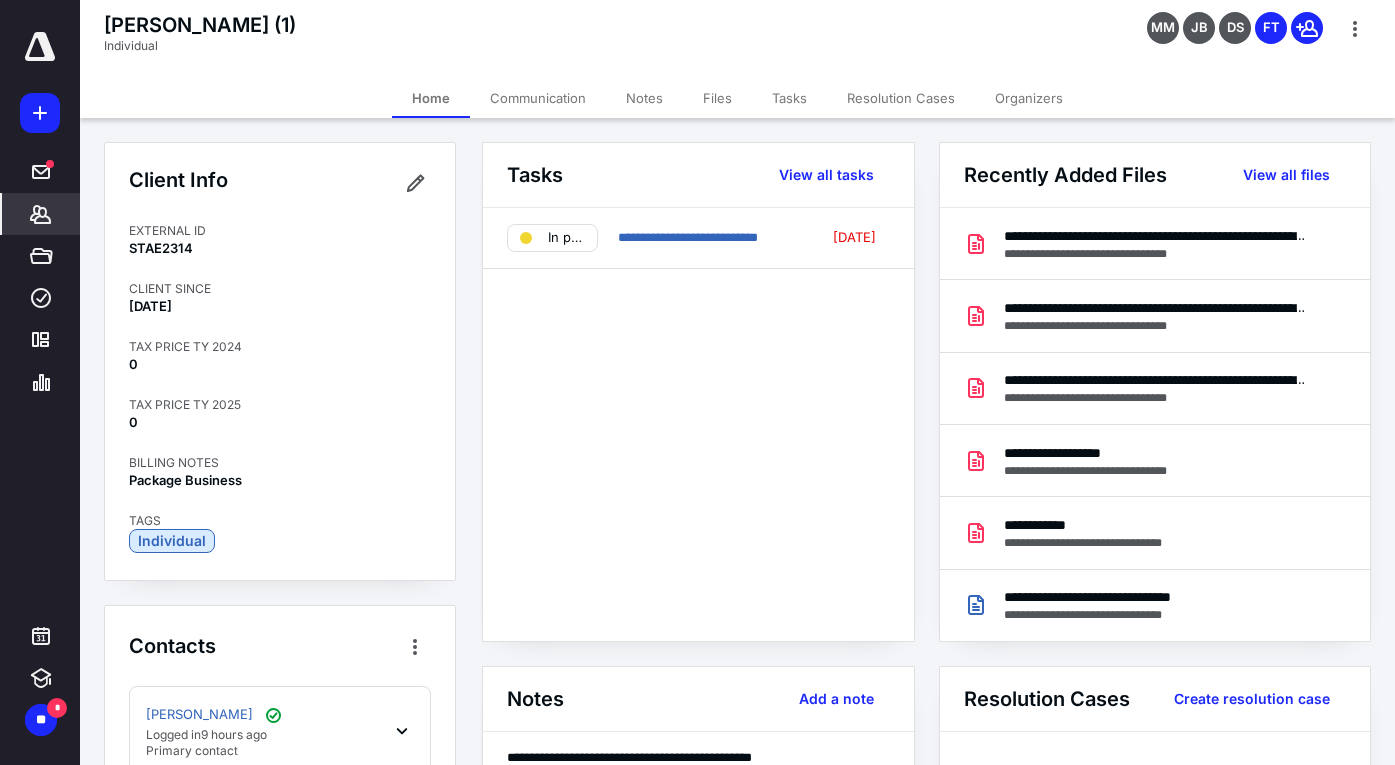 click on "Files" at bounding box center [717, 98] 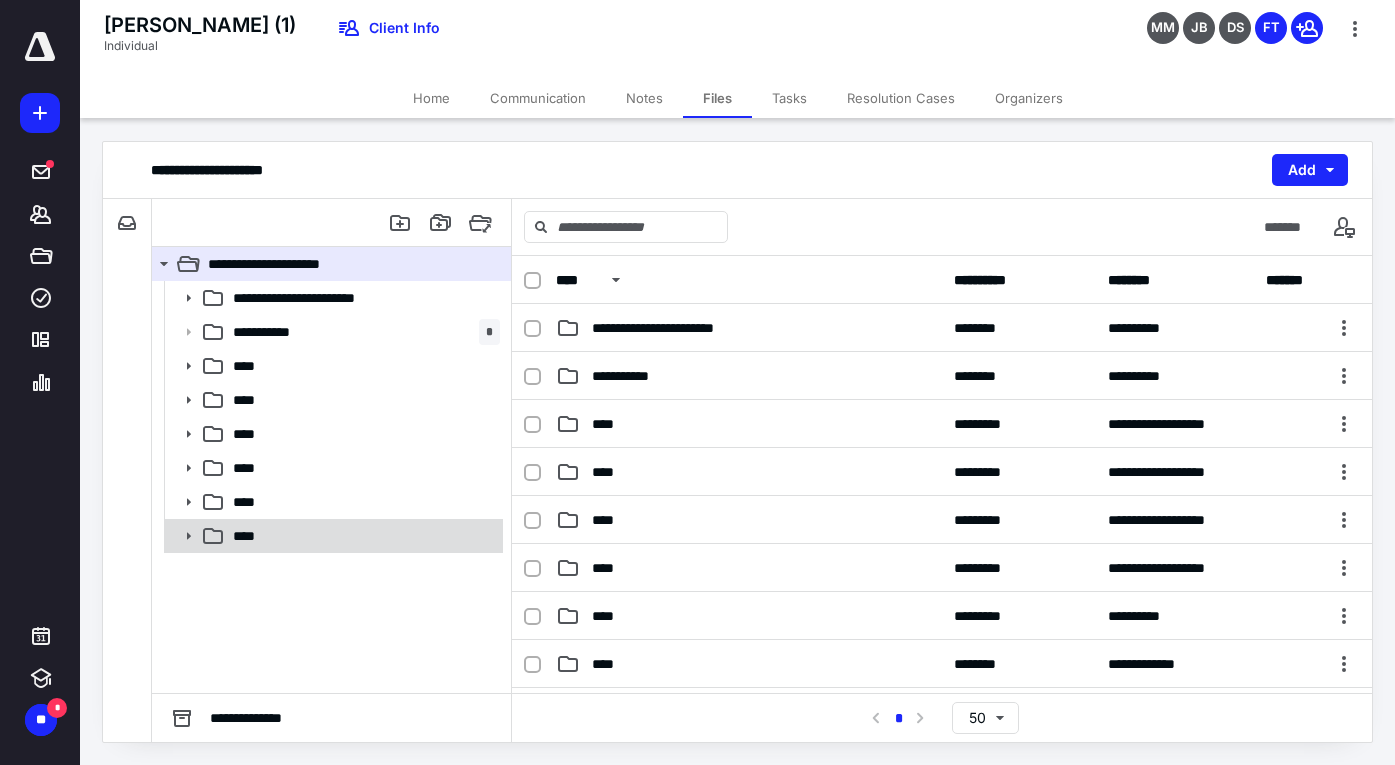 click 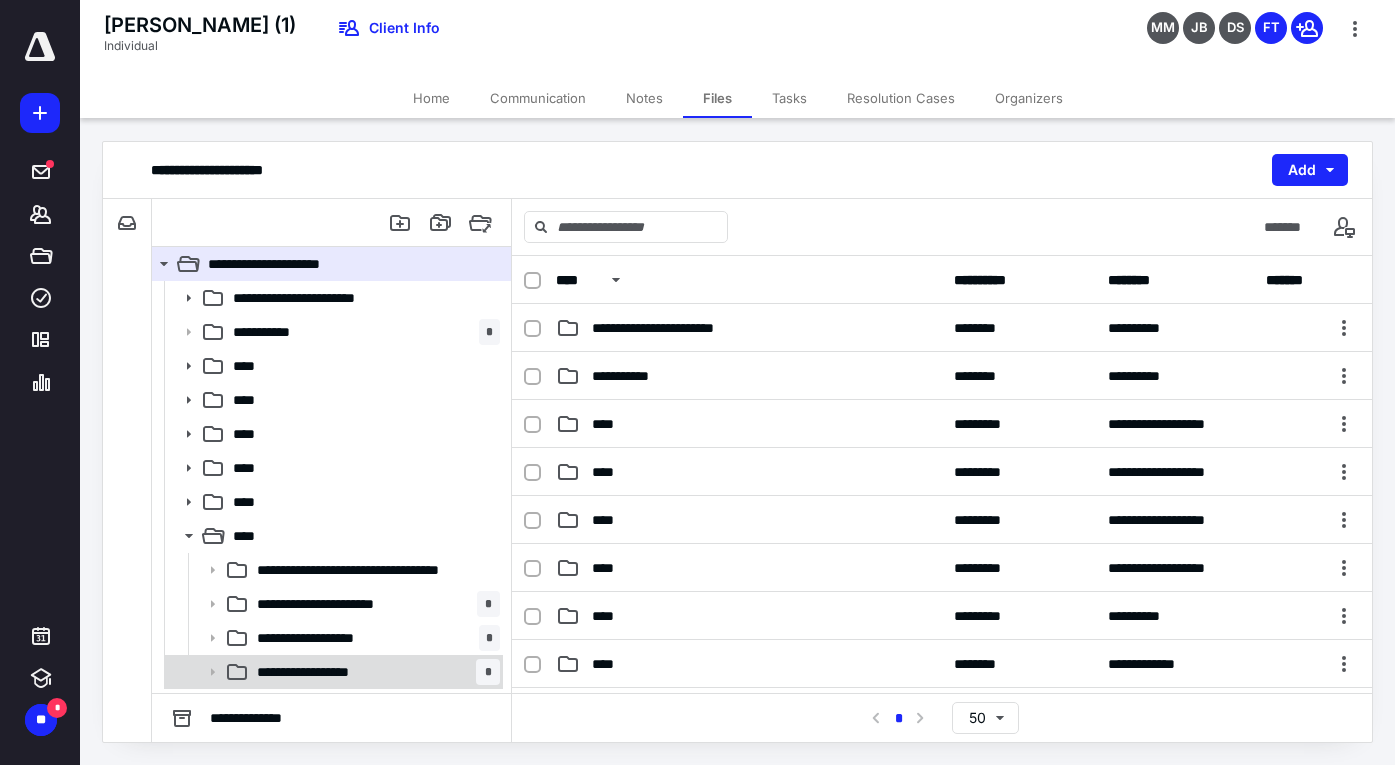 click on "**********" at bounding box center (374, 672) 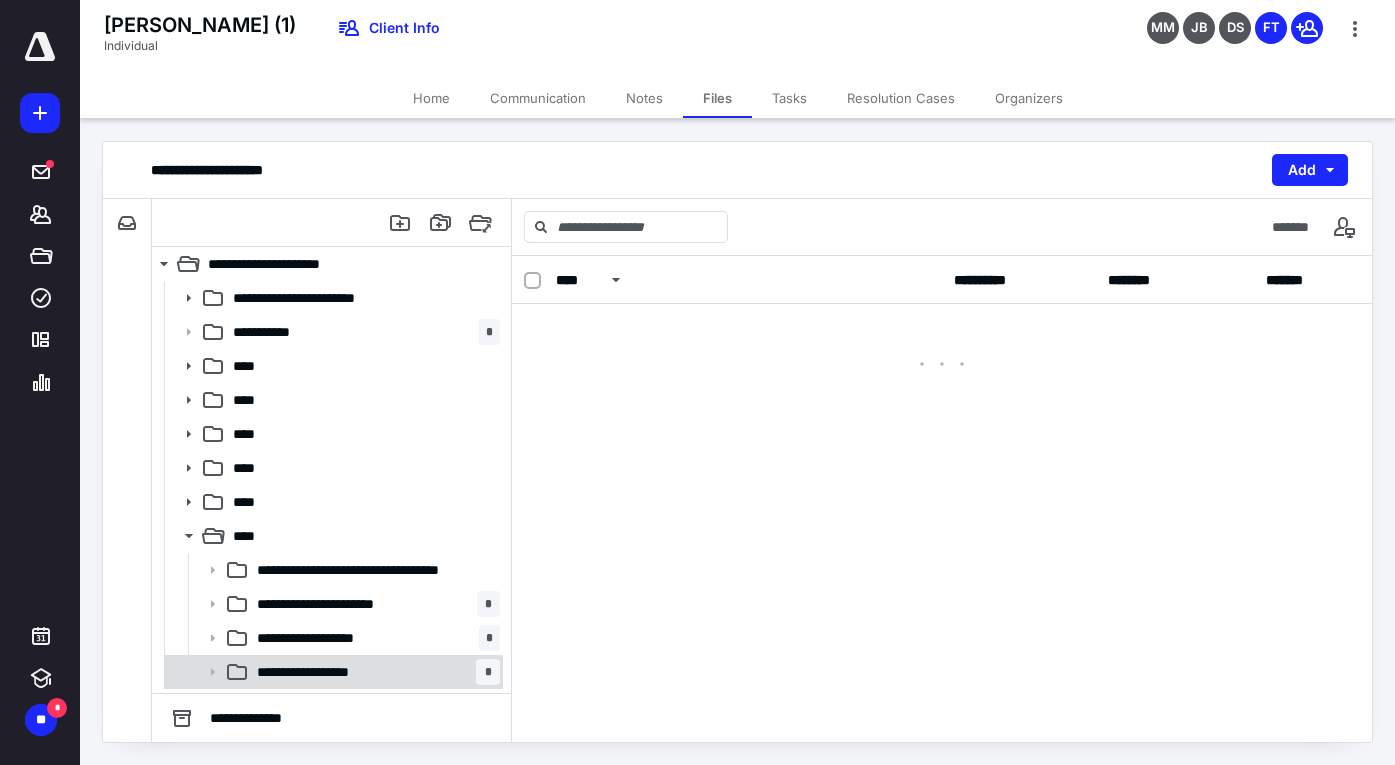 click on "**********" at bounding box center [374, 672] 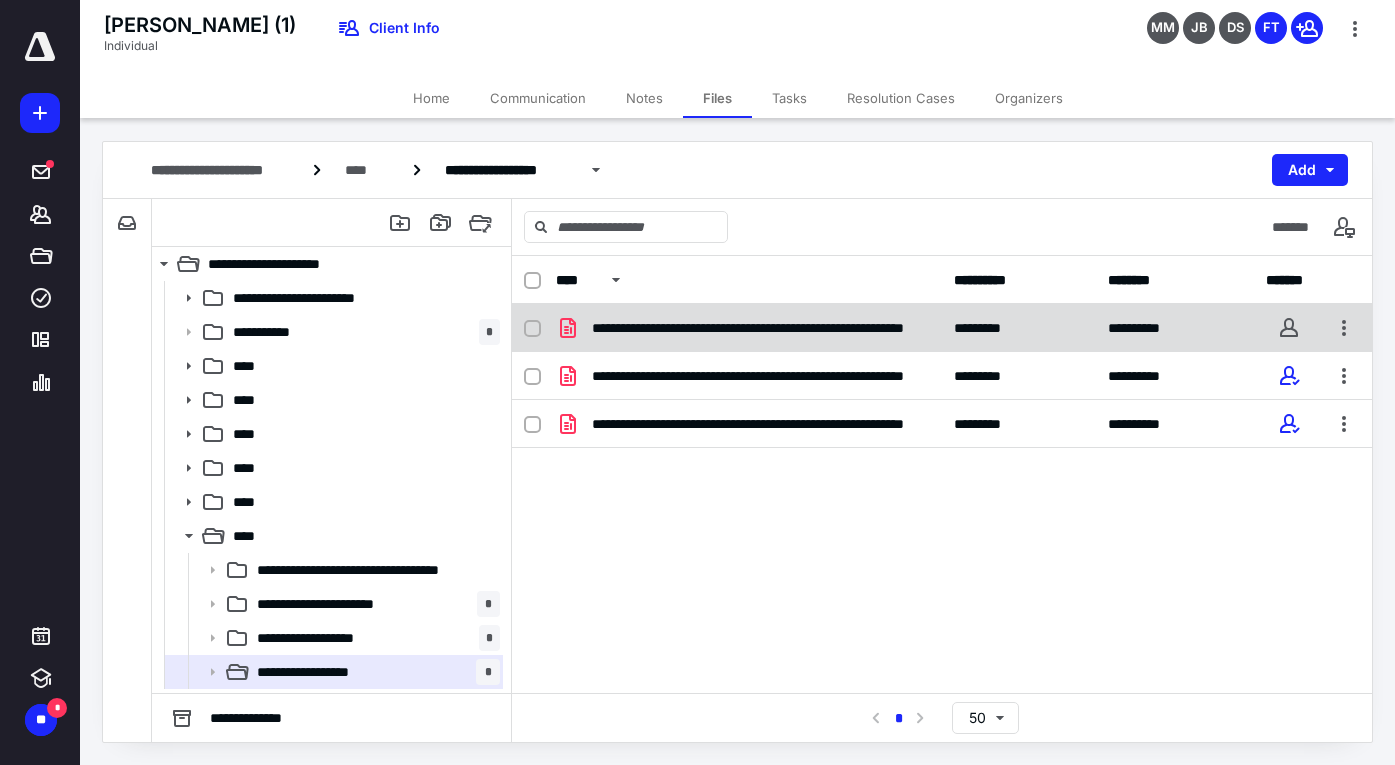 click 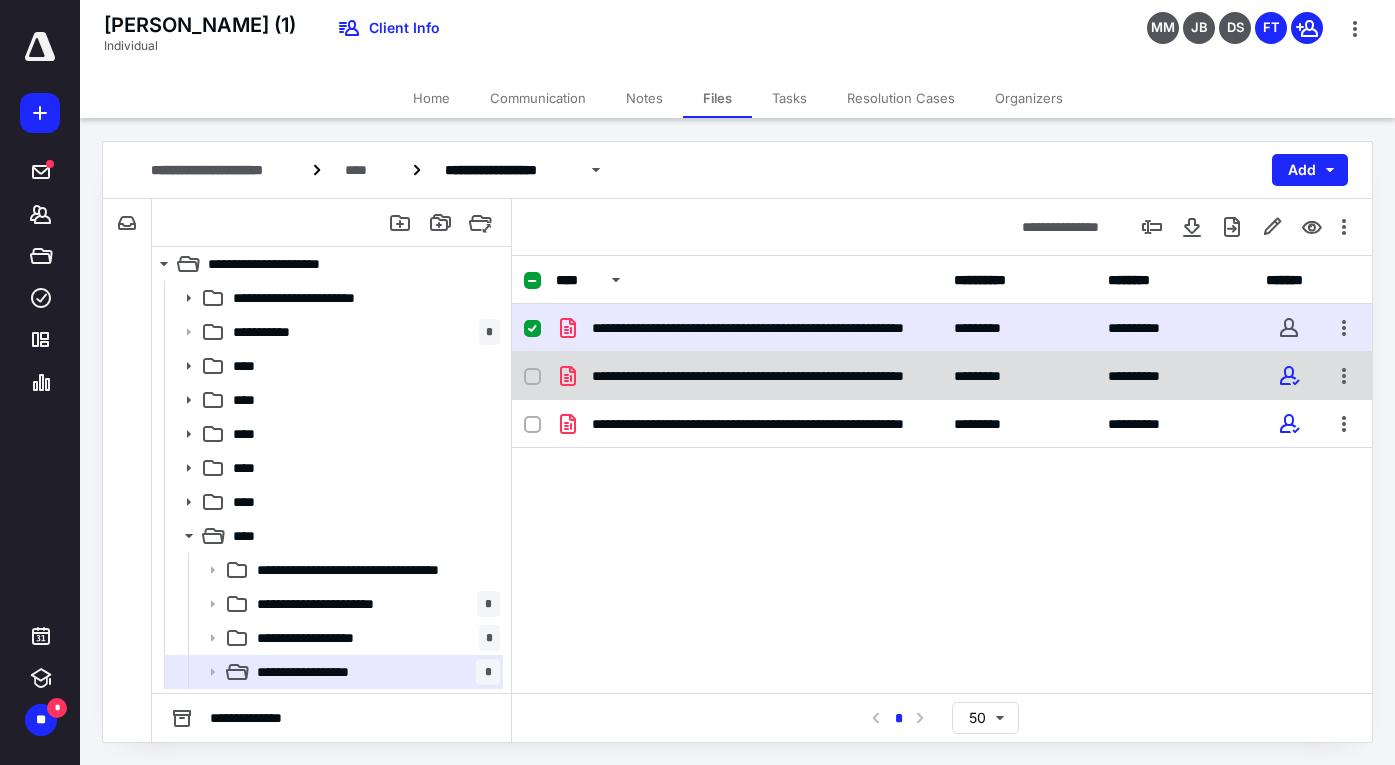click 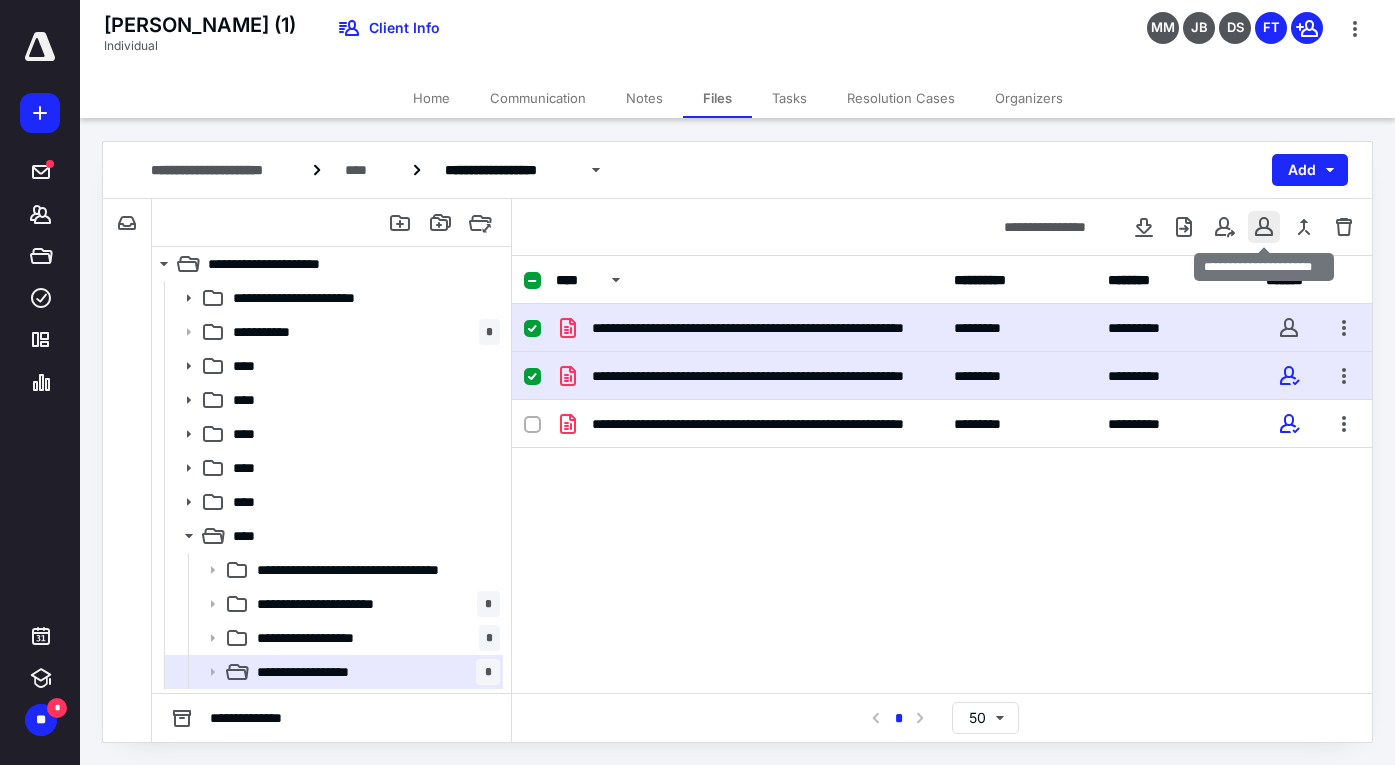click at bounding box center (1264, 227) 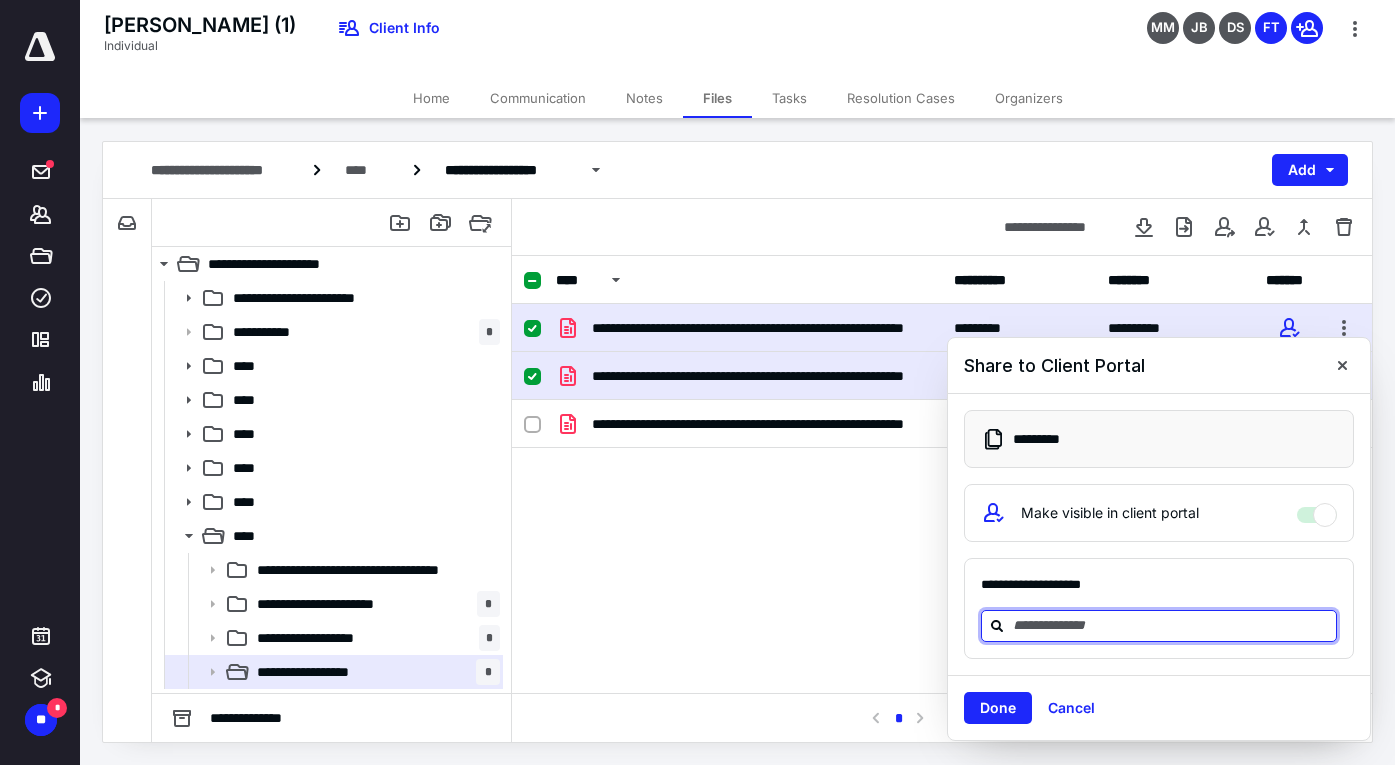 click at bounding box center (1171, 625) 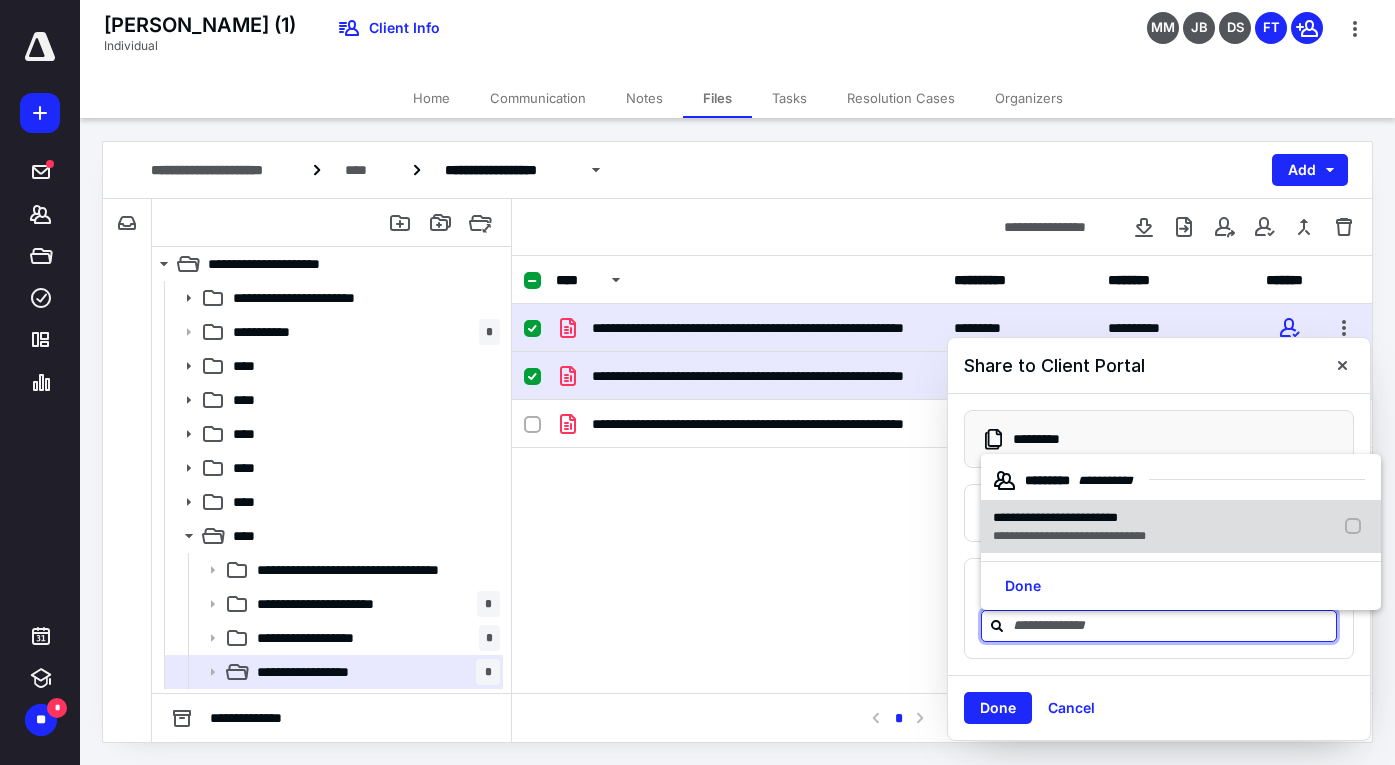 click on "**********" at bounding box center (1055, 517) 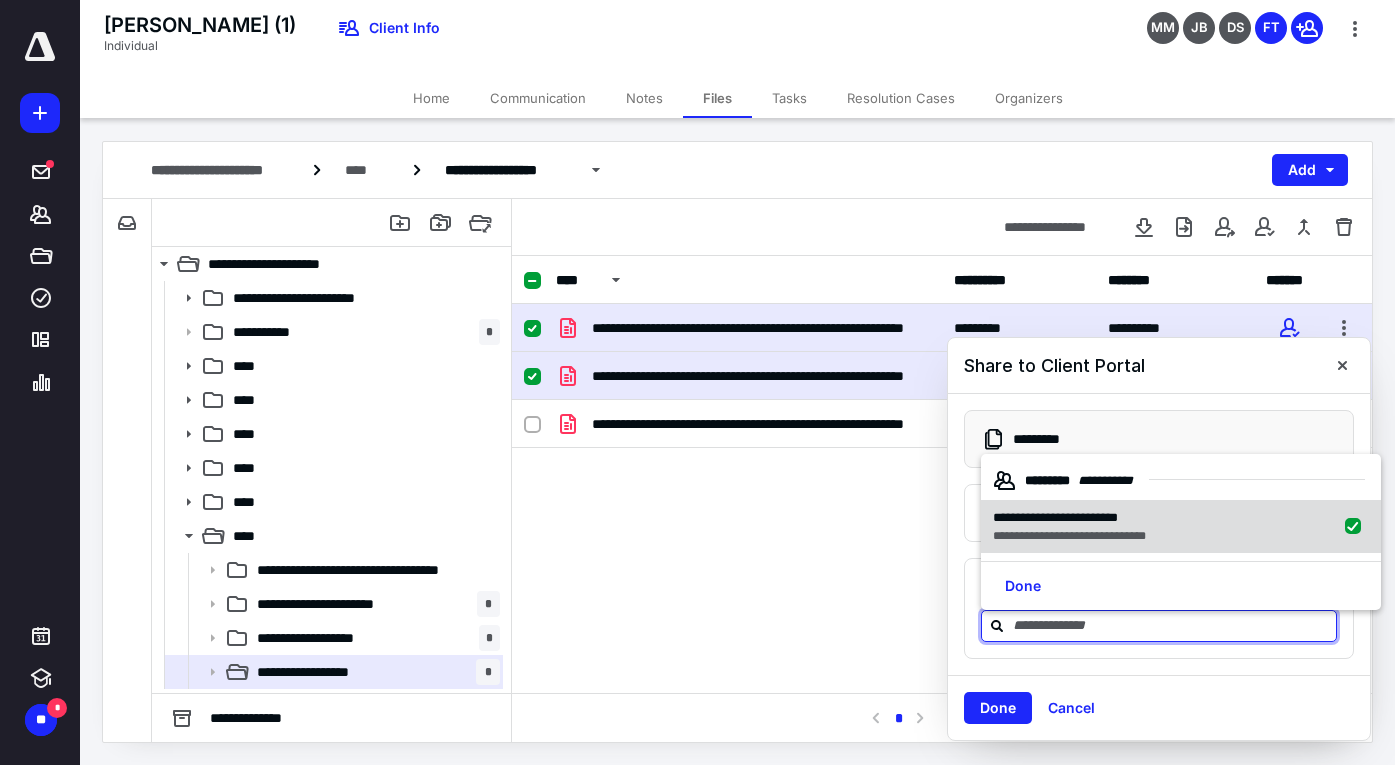 checkbox on "true" 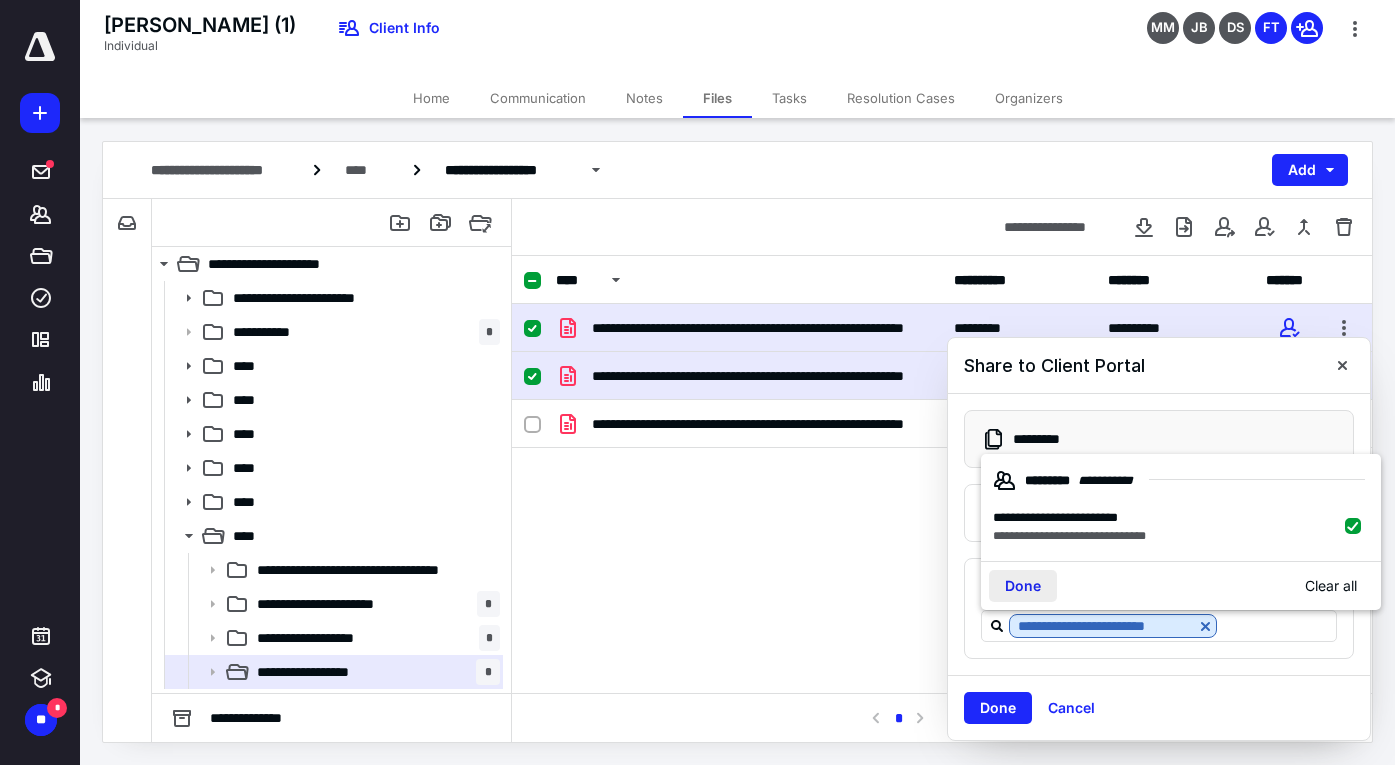 click on "Done" at bounding box center [1023, 586] 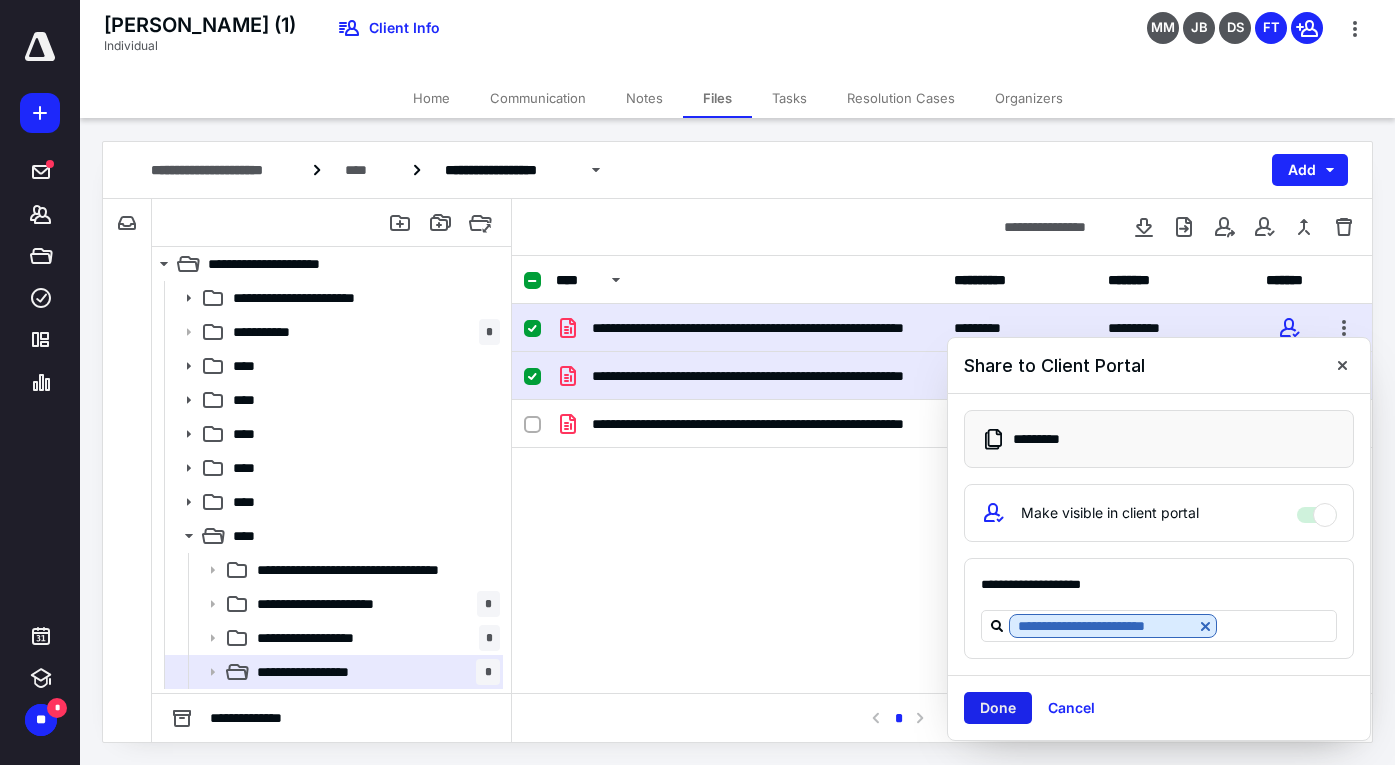 click on "Done" at bounding box center [998, 708] 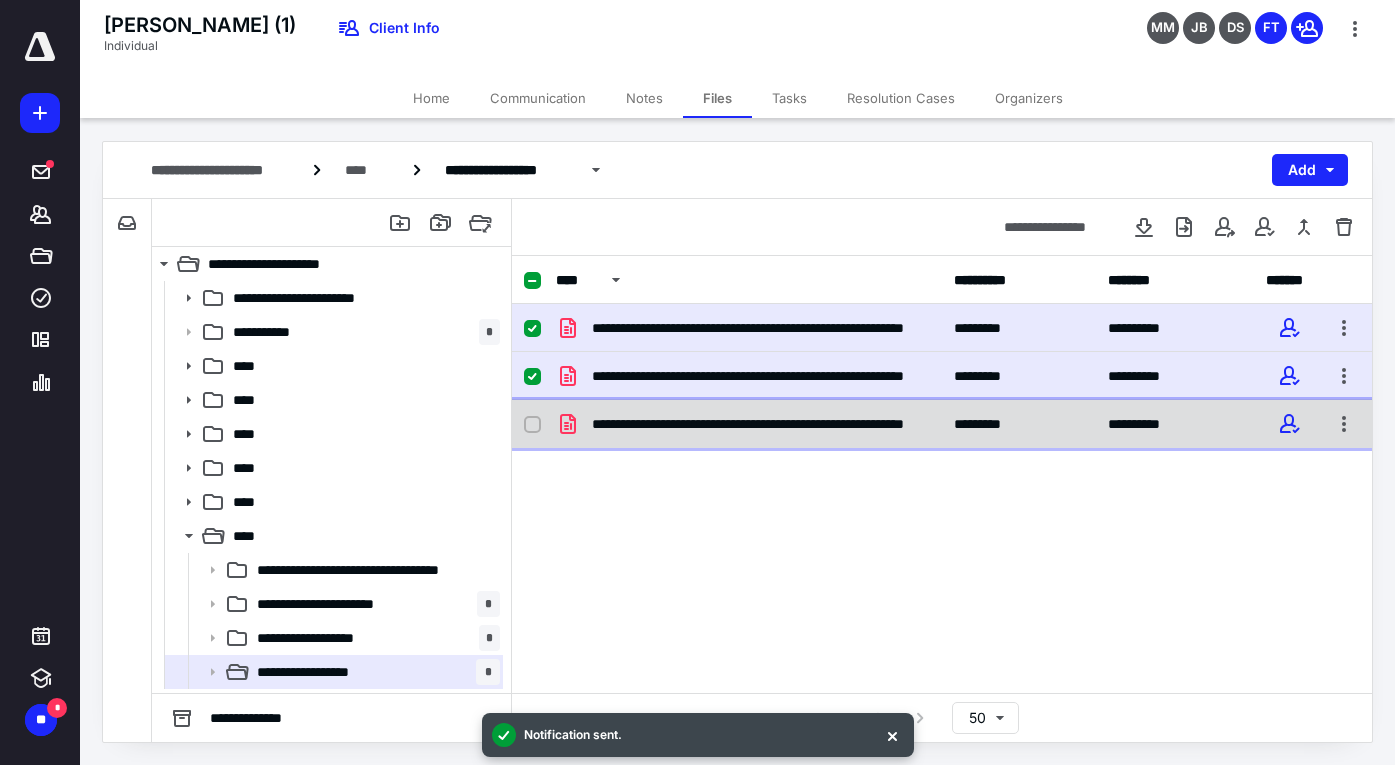 checkbox on "false" 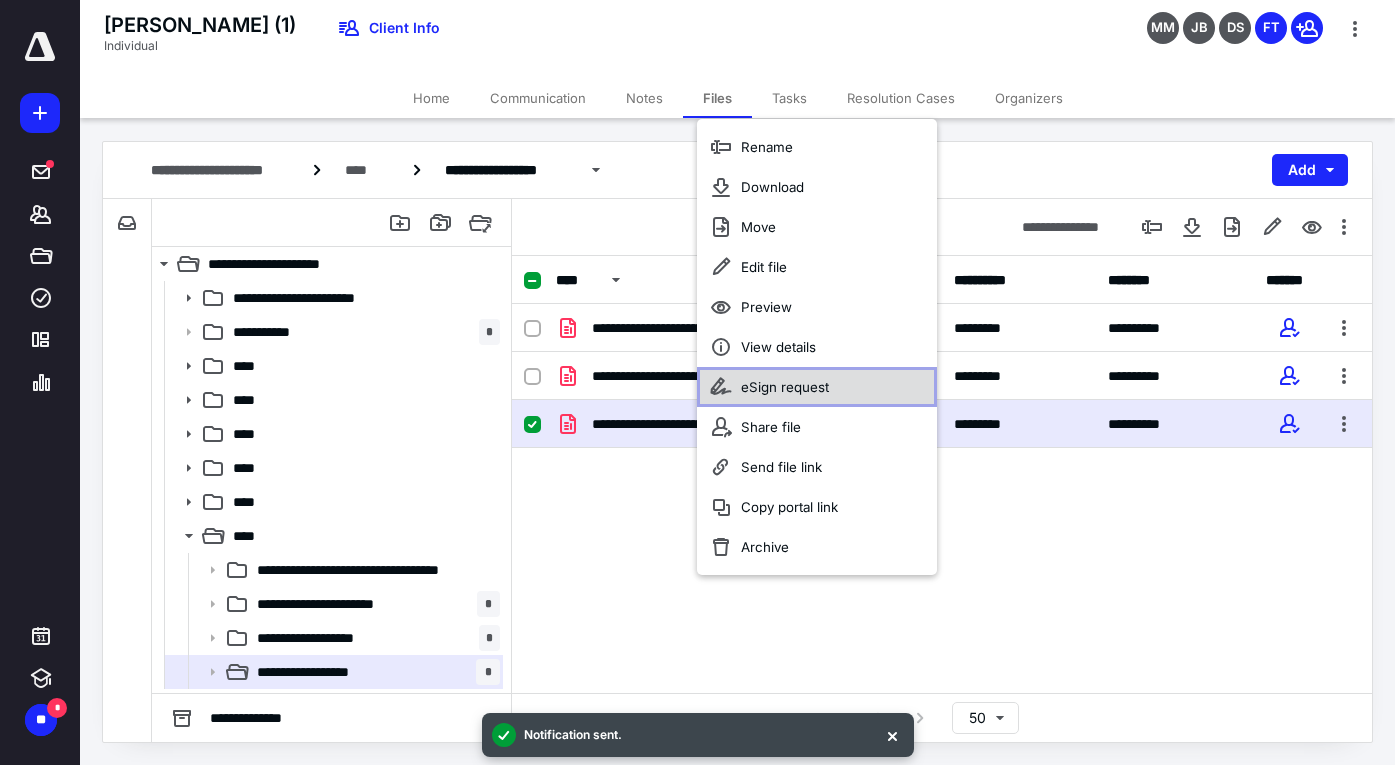click on "eSign request" at bounding box center [785, 387] 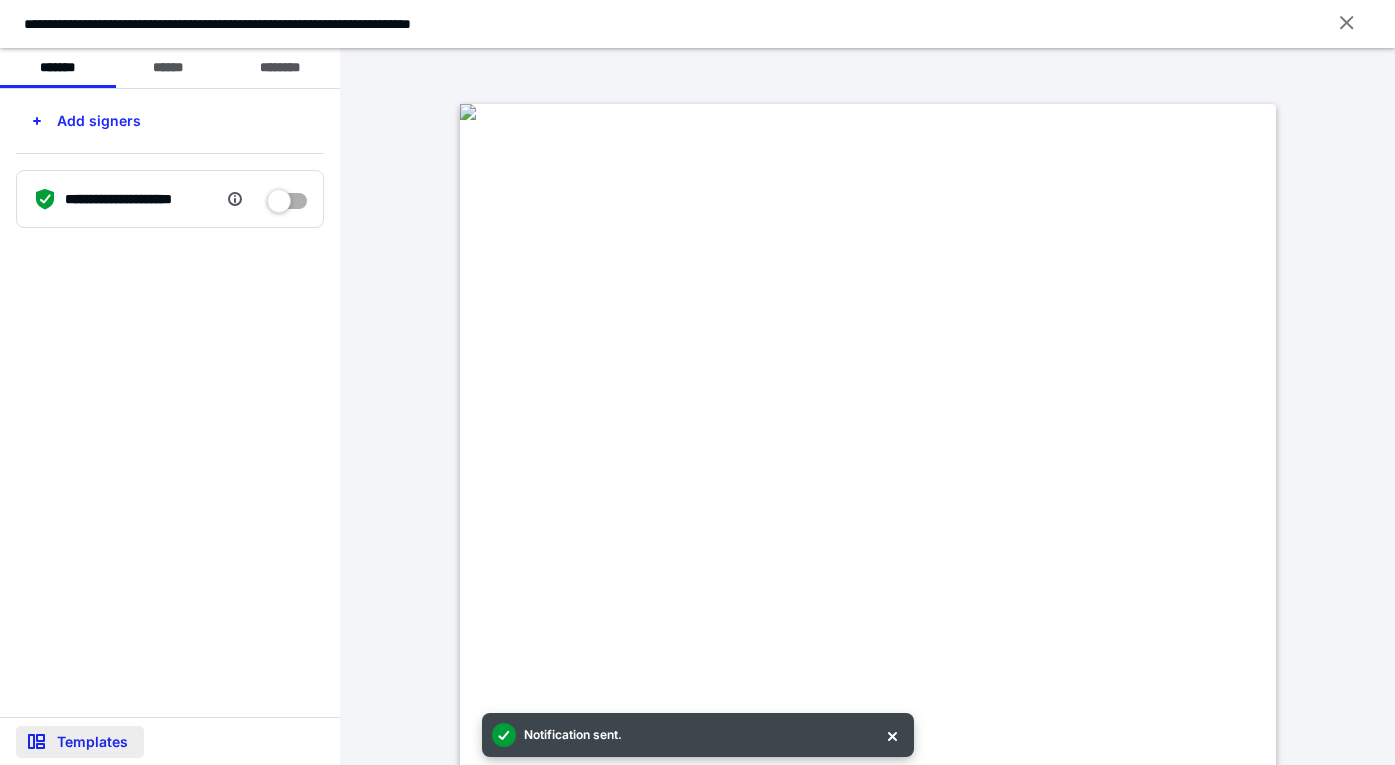 click on "Templates" at bounding box center [80, 742] 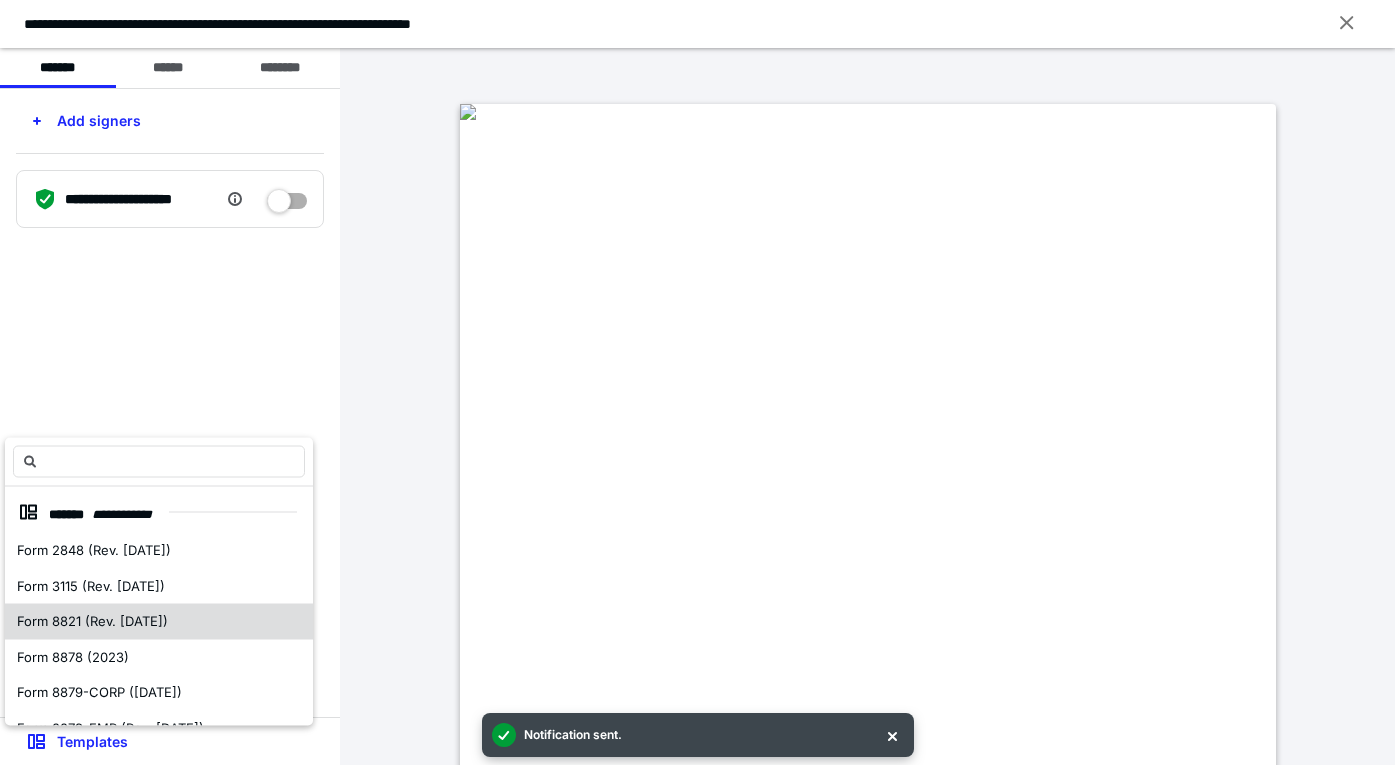 scroll, scrollTop: 350, scrollLeft: 0, axis: vertical 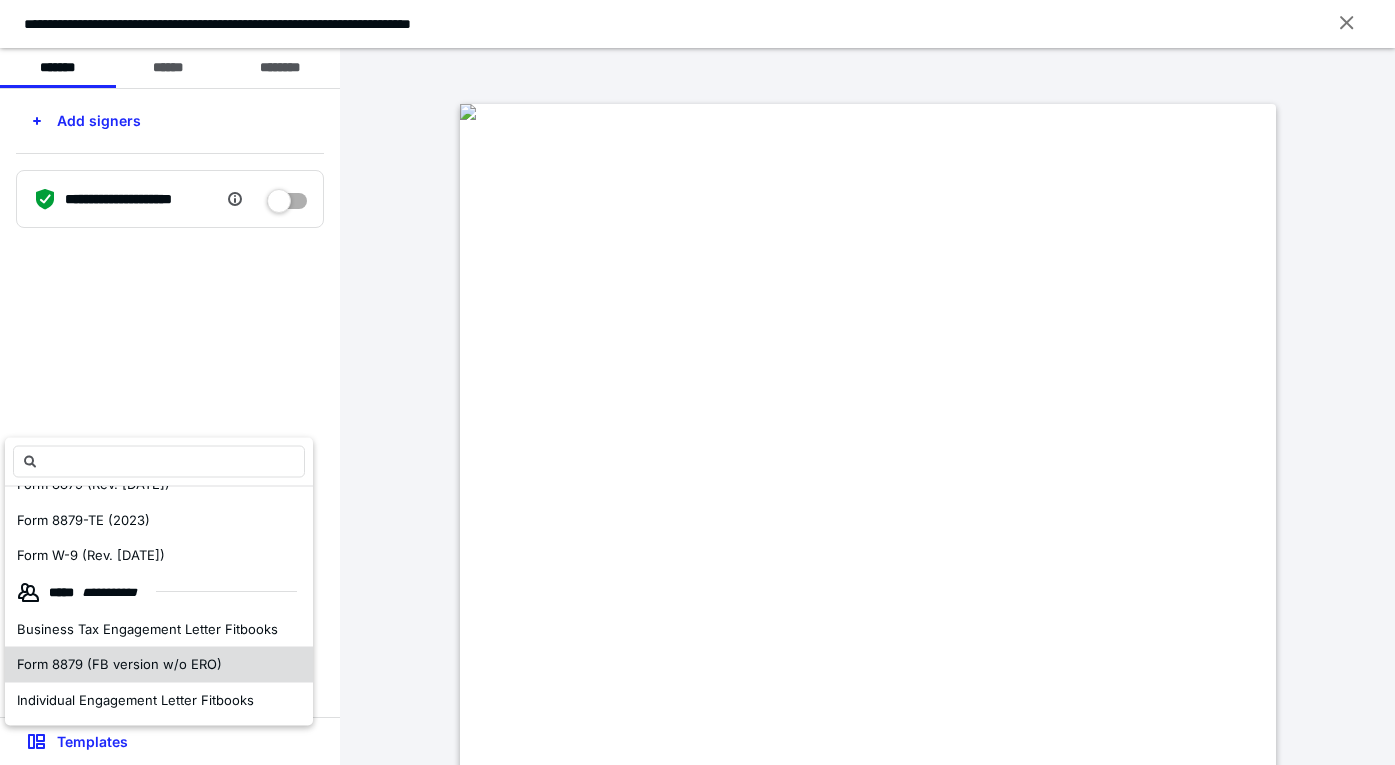 click on "Form 8879 (FB version w/o ERO)" at bounding box center (119, 664) 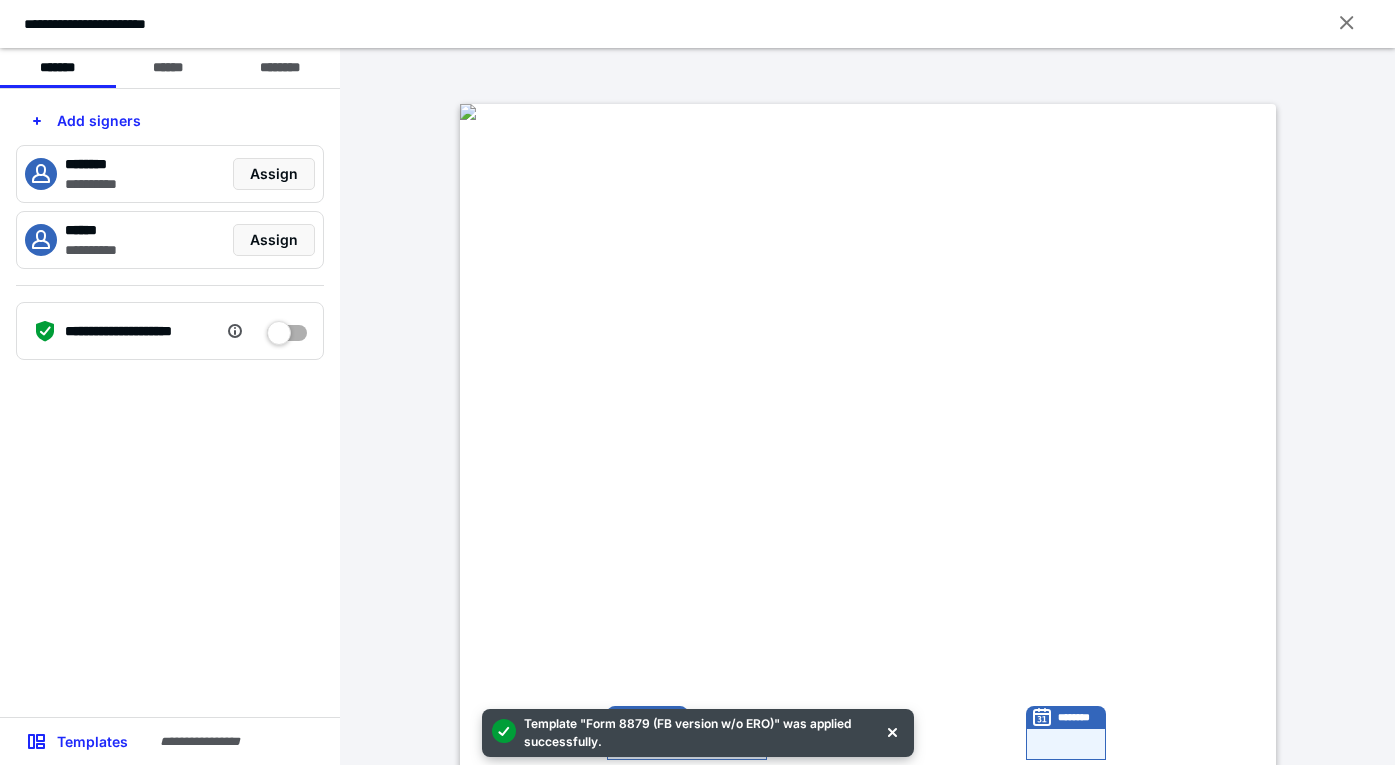 scroll, scrollTop: 0, scrollLeft: 0, axis: both 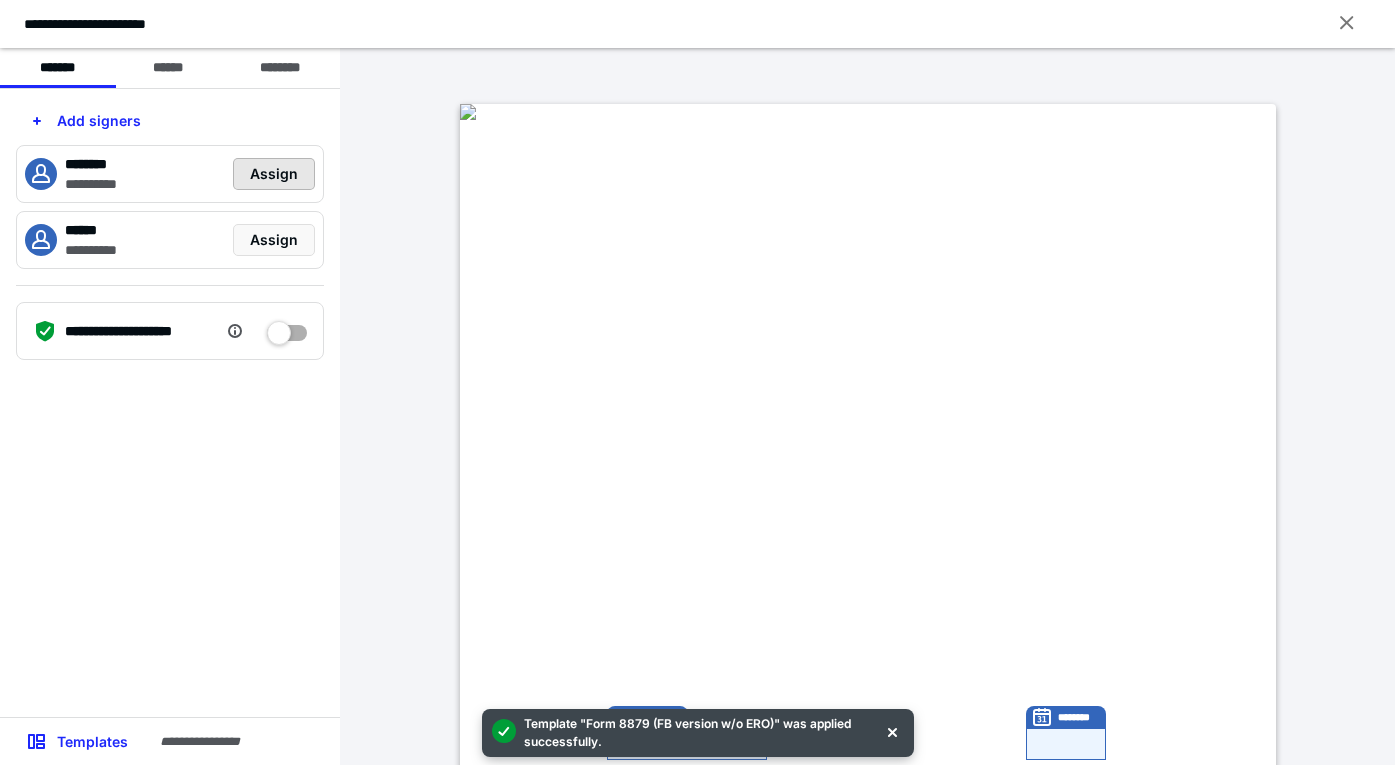 click on "Assign" at bounding box center [274, 174] 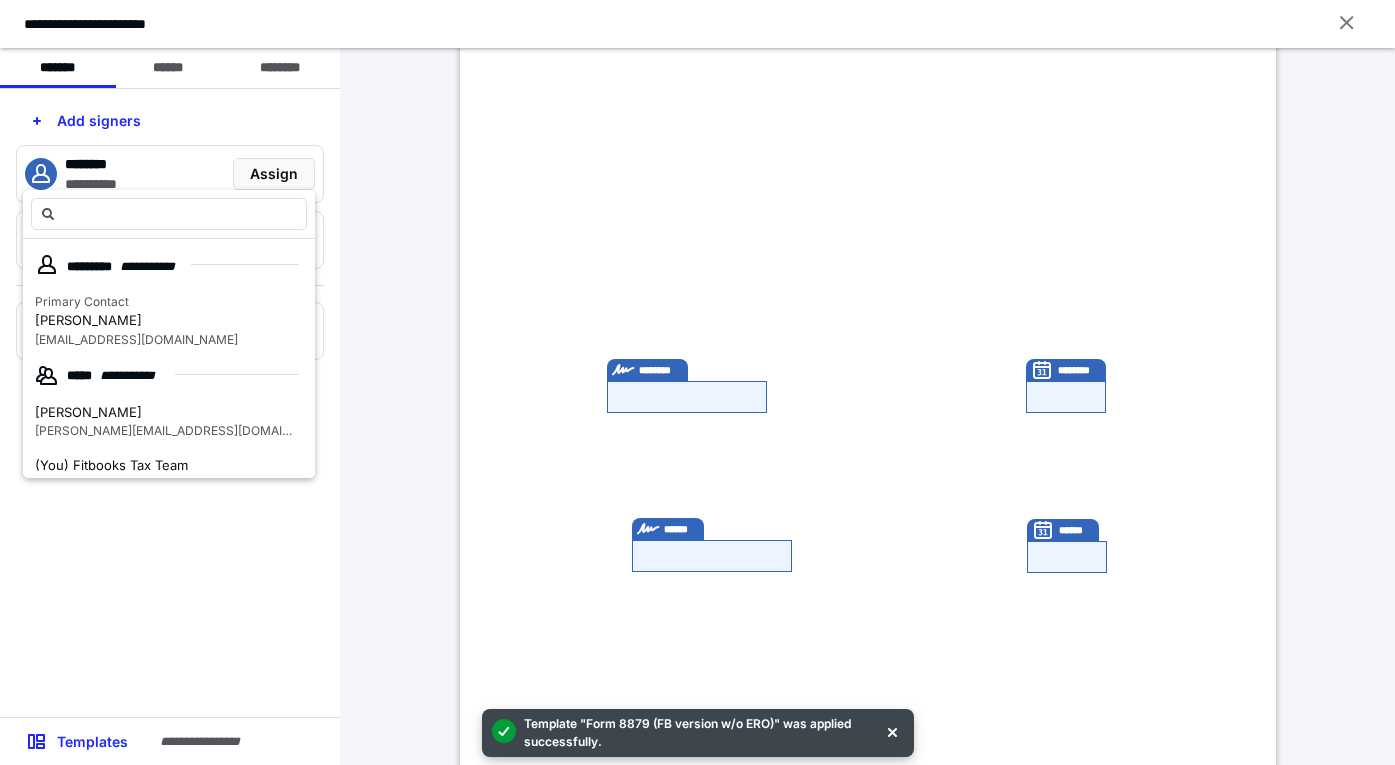 scroll, scrollTop: 354, scrollLeft: 0, axis: vertical 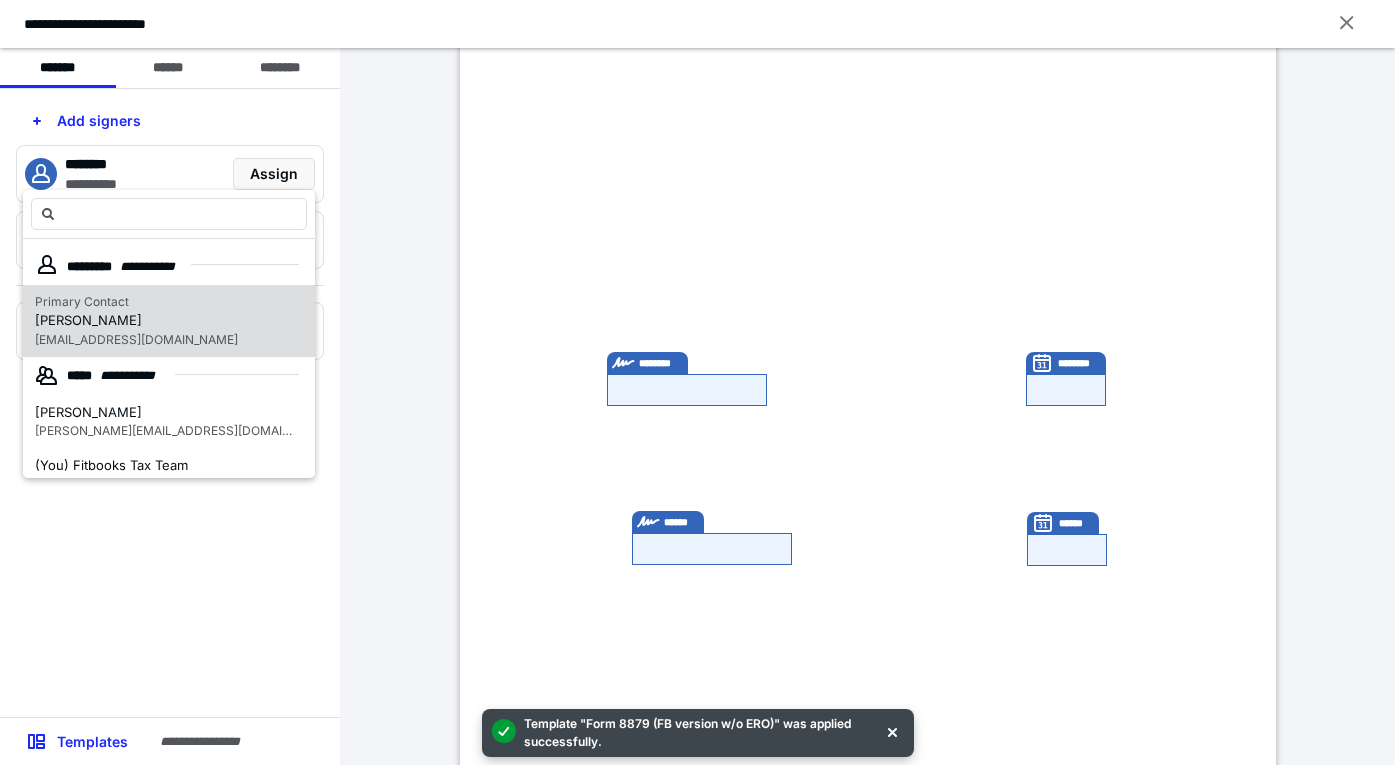 click on "Nicole Kimberley-Staeheli" at bounding box center (136, 321) 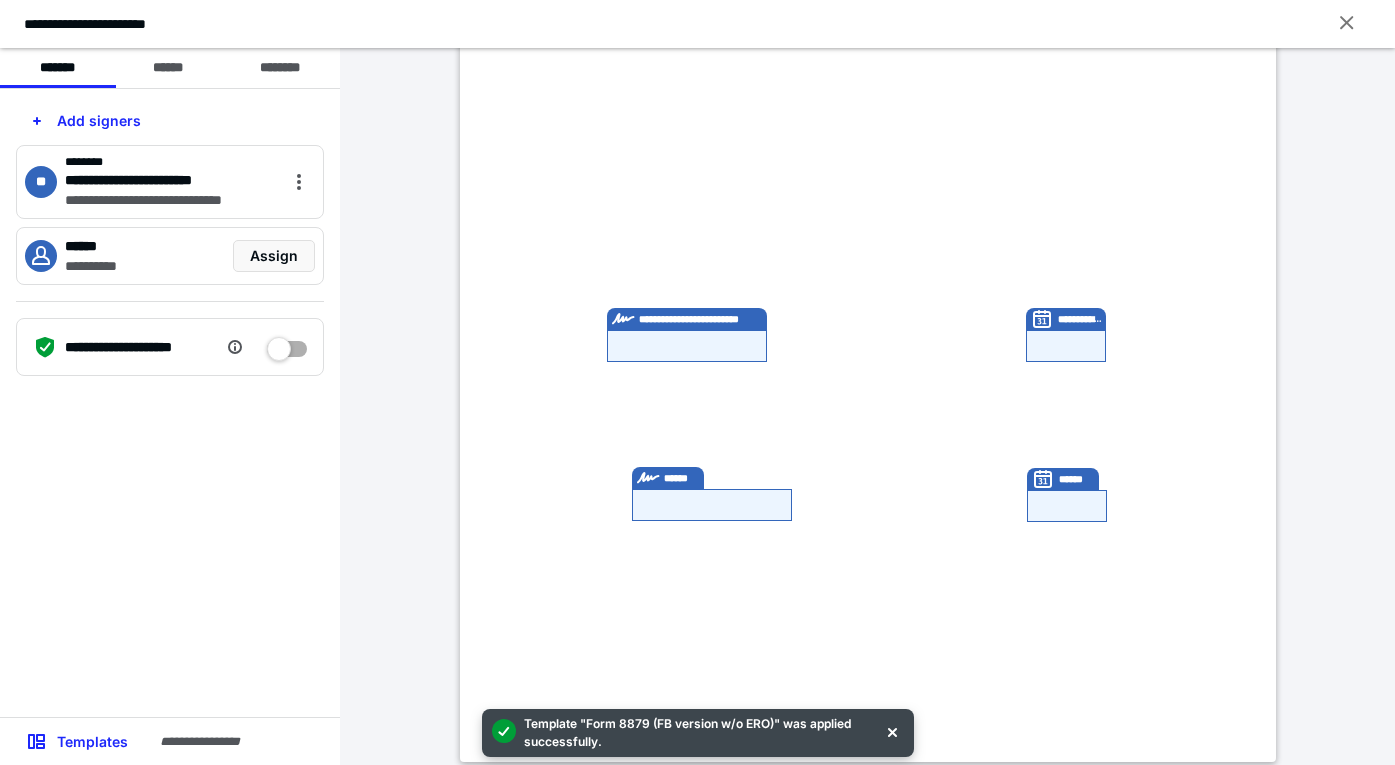 scroll, scrollTop: 453, scrollLeft: 0, axis: vertical 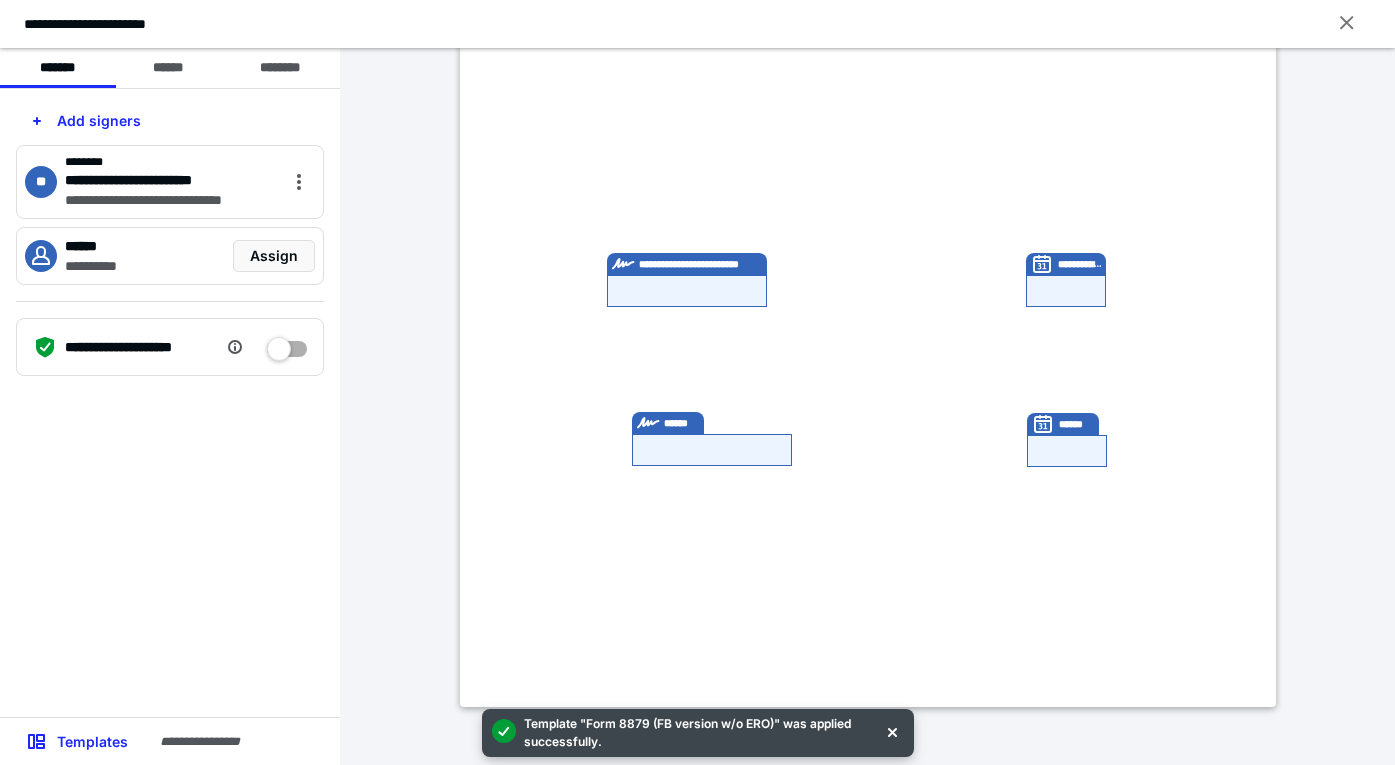 click at bounding box center [712, 450] 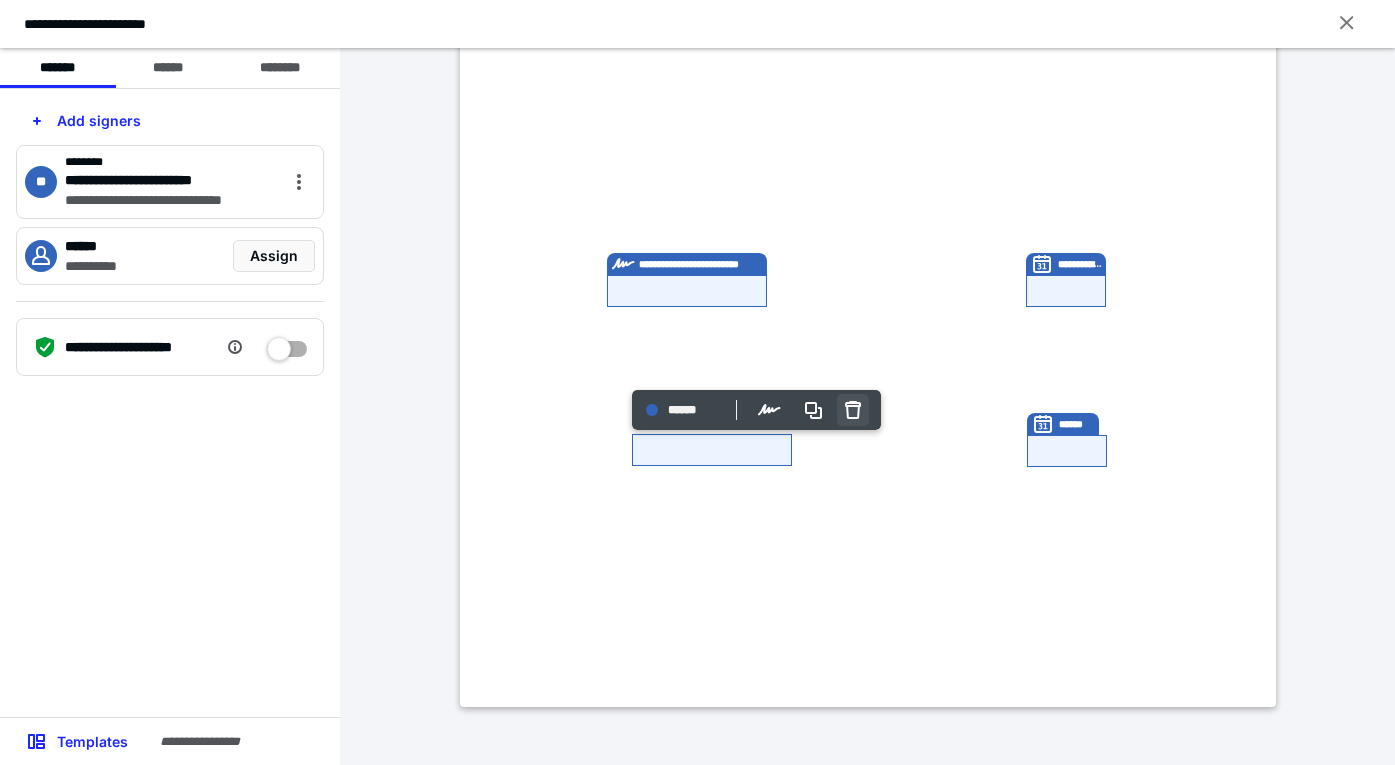 click at bounding box center [853, 410] 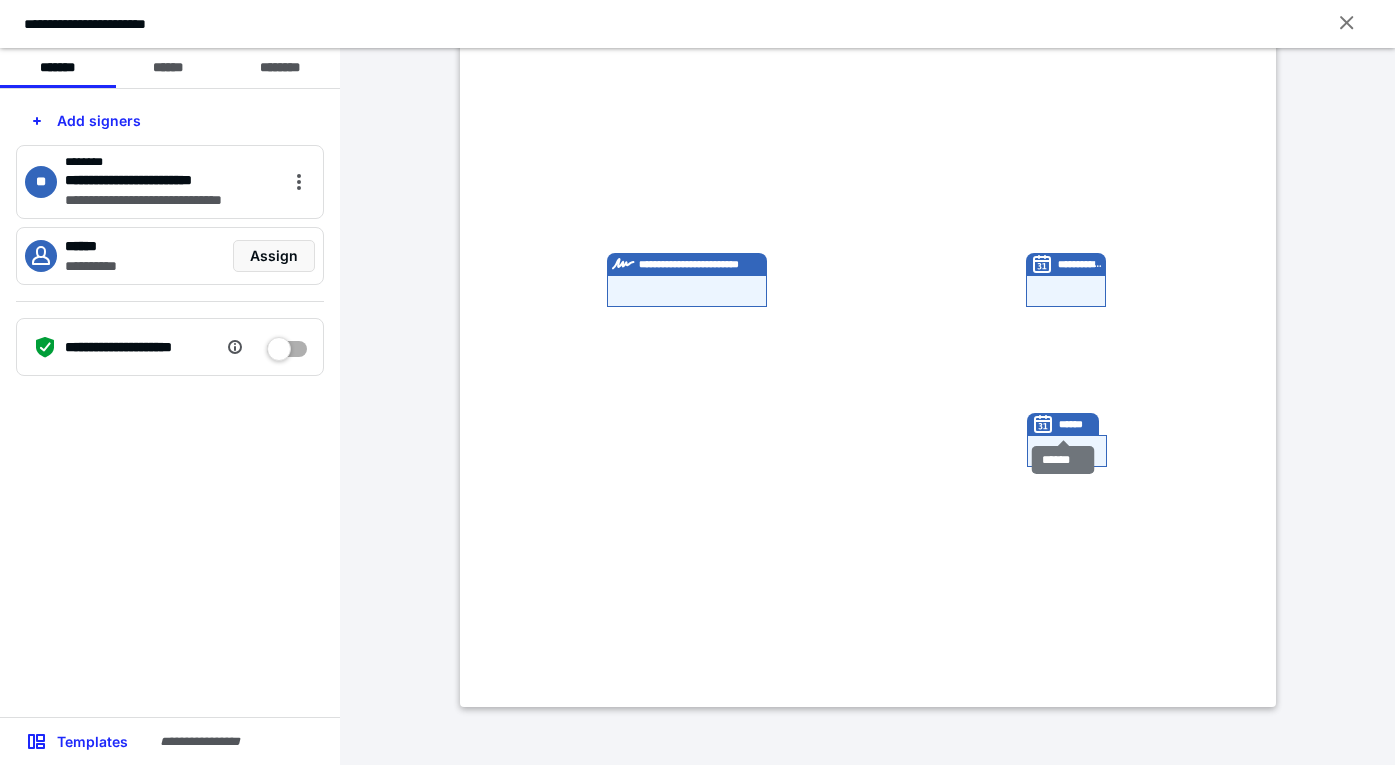 click on "******" at bounding box center (1063, 424) 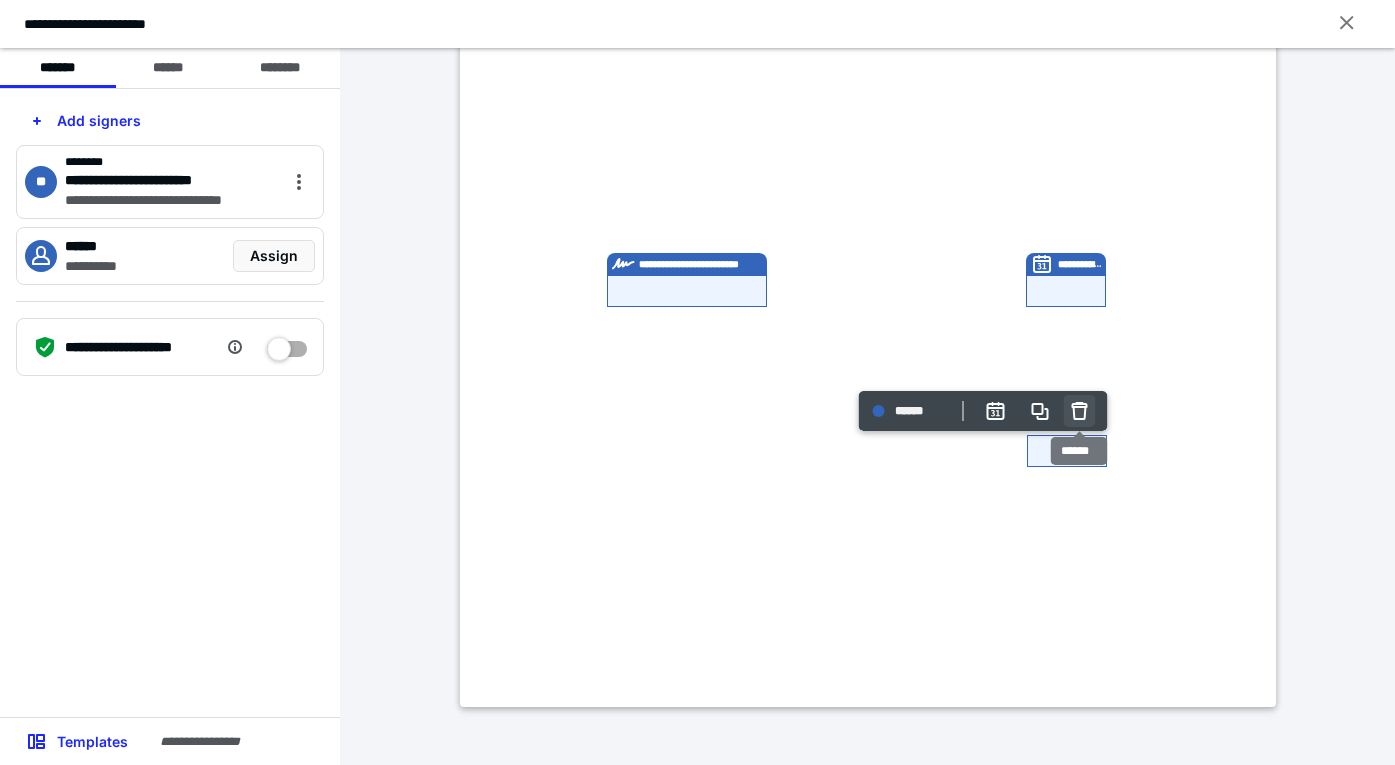 click at bounding box center [1079, 411] 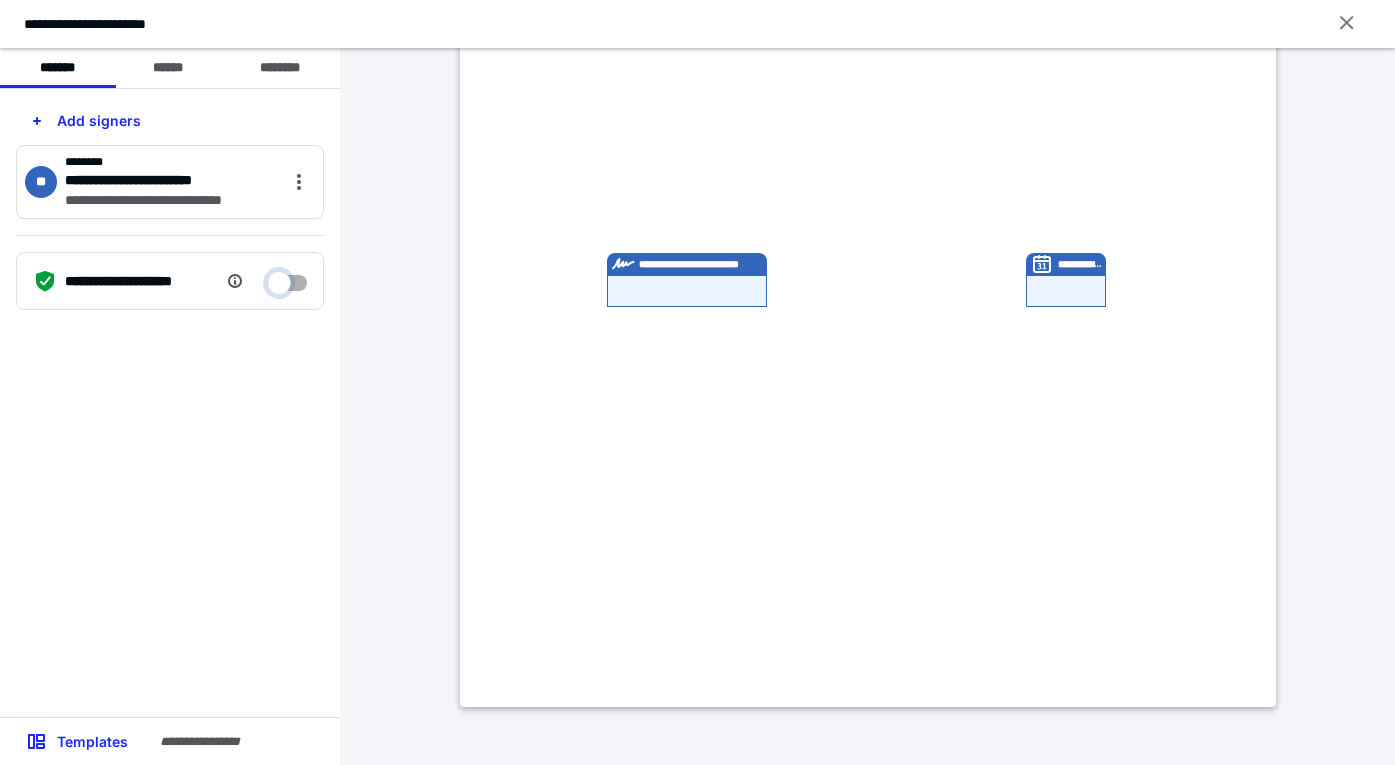 click at bounding box center (287, 278) 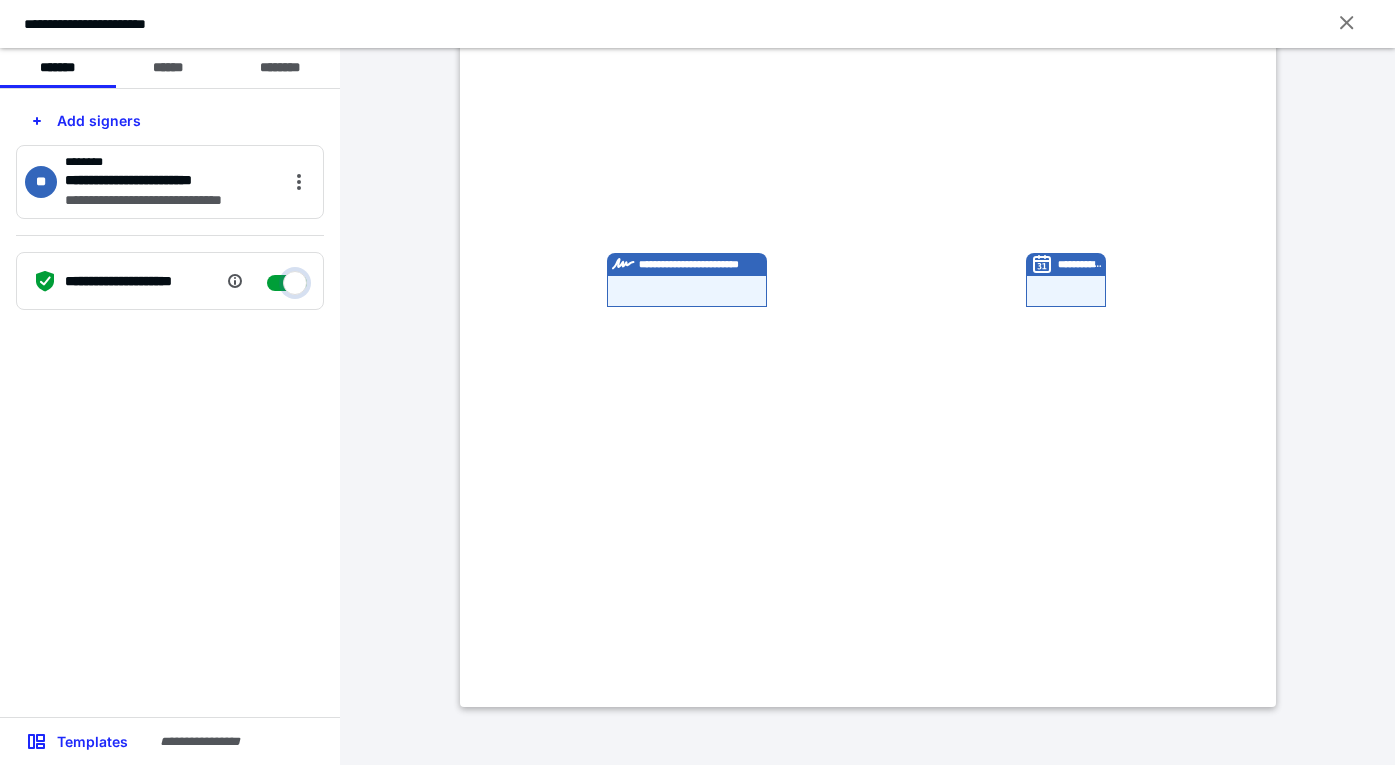 checkbox on "****" 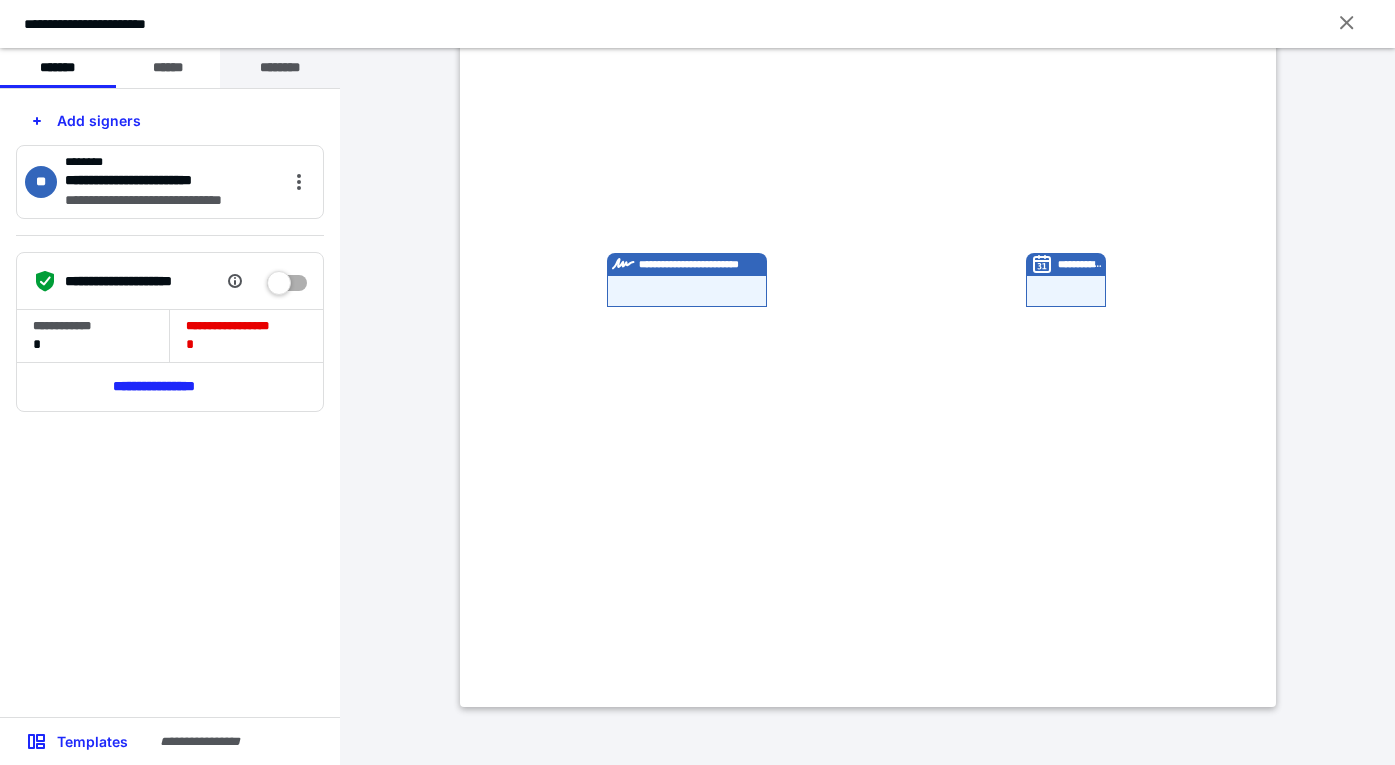 click on "********" at bounding box center (280, 68) 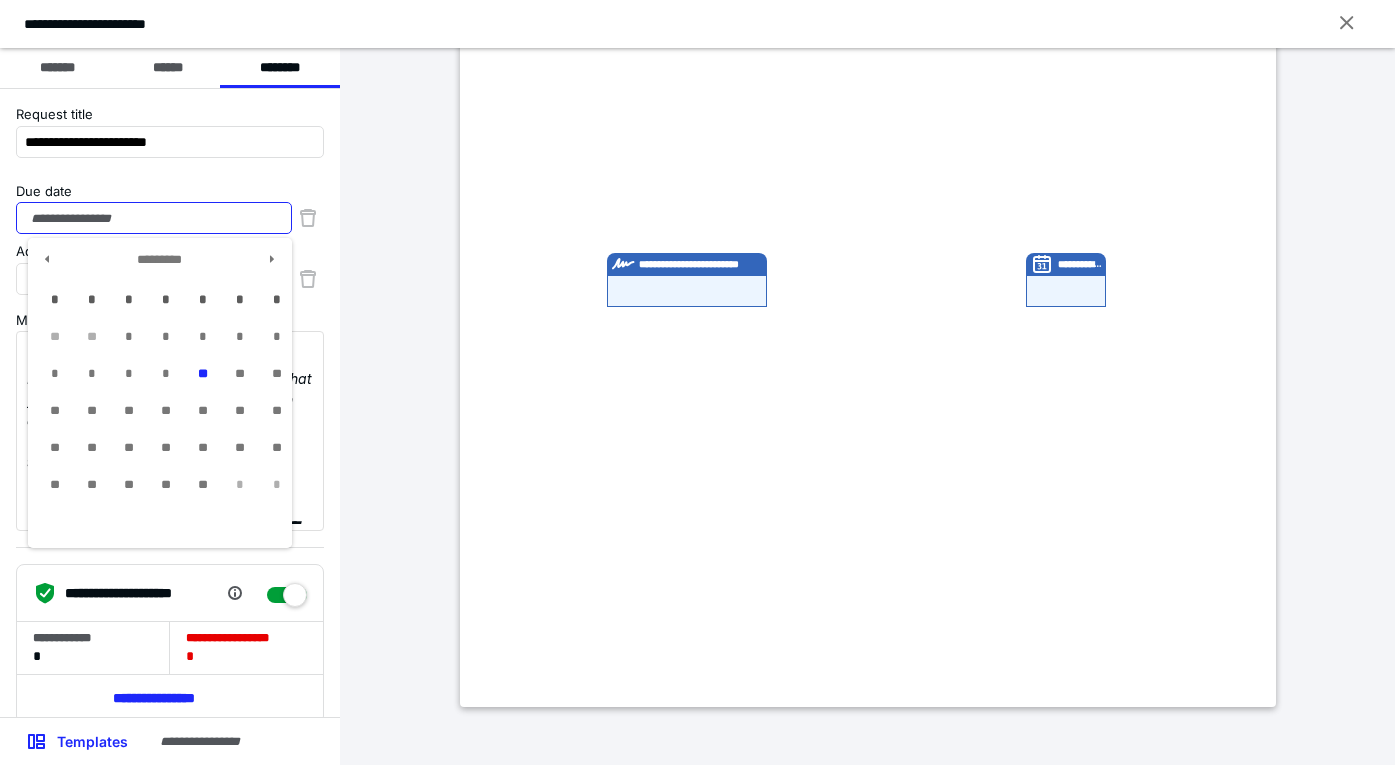 click on "Due date" at bounding box center (154, 218) 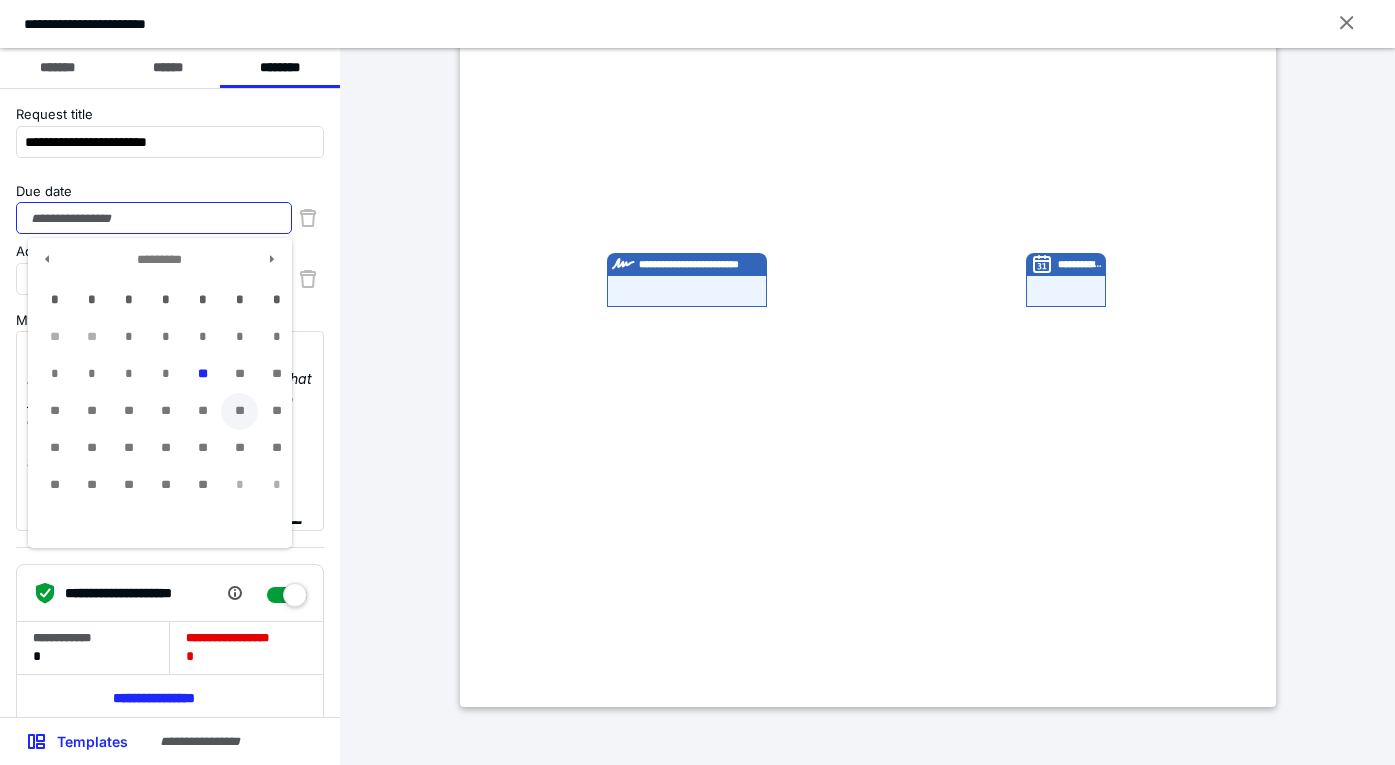 click on "**" at bounding box center (239, 411) 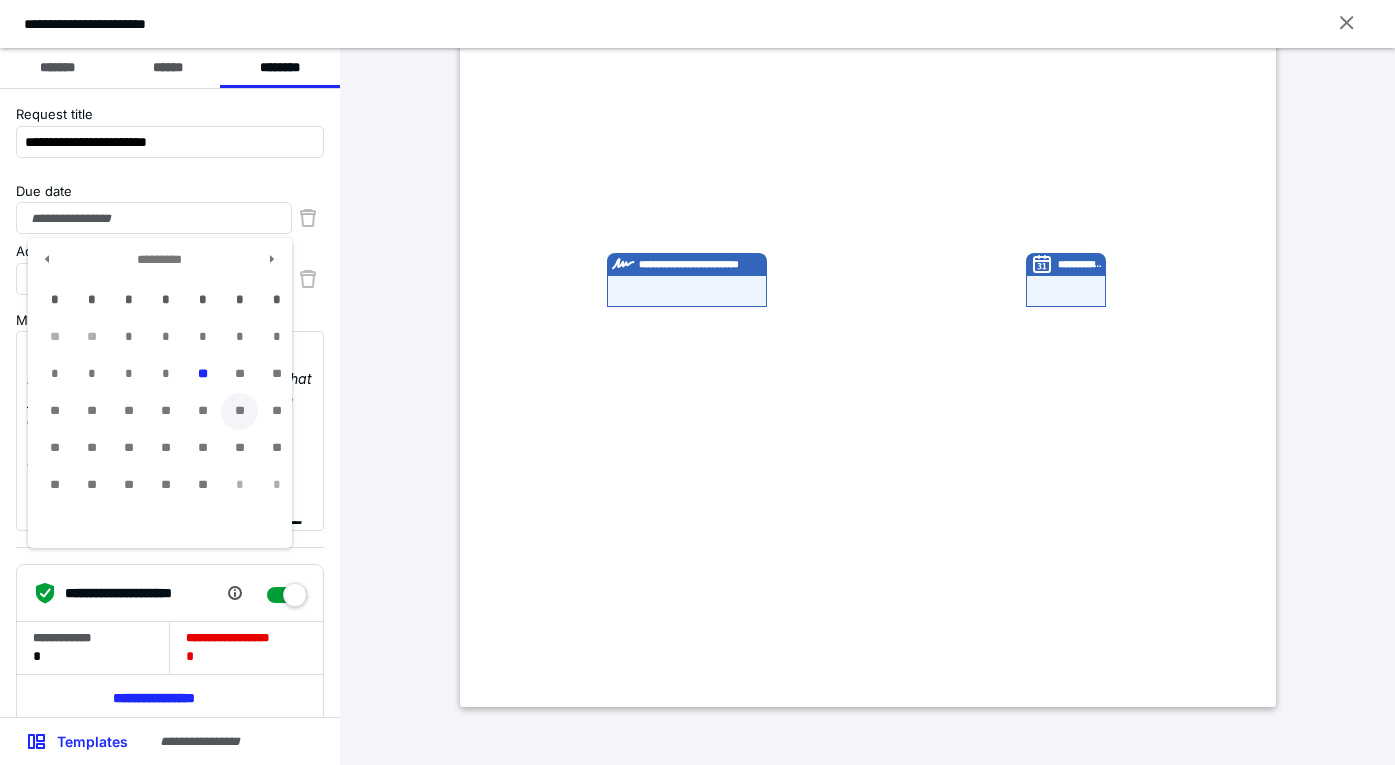 type on "**********" 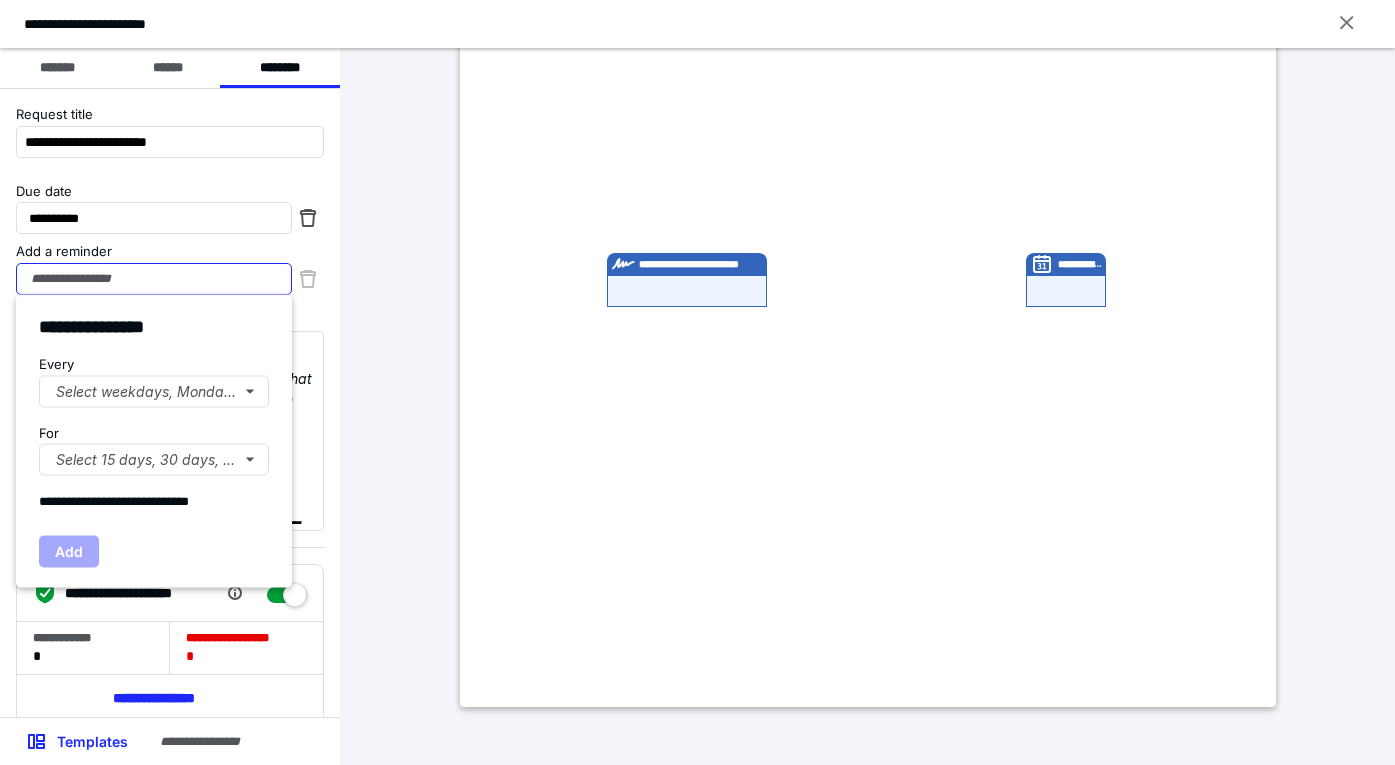 click on "Add a reminder" at bounding box center [154, 279] 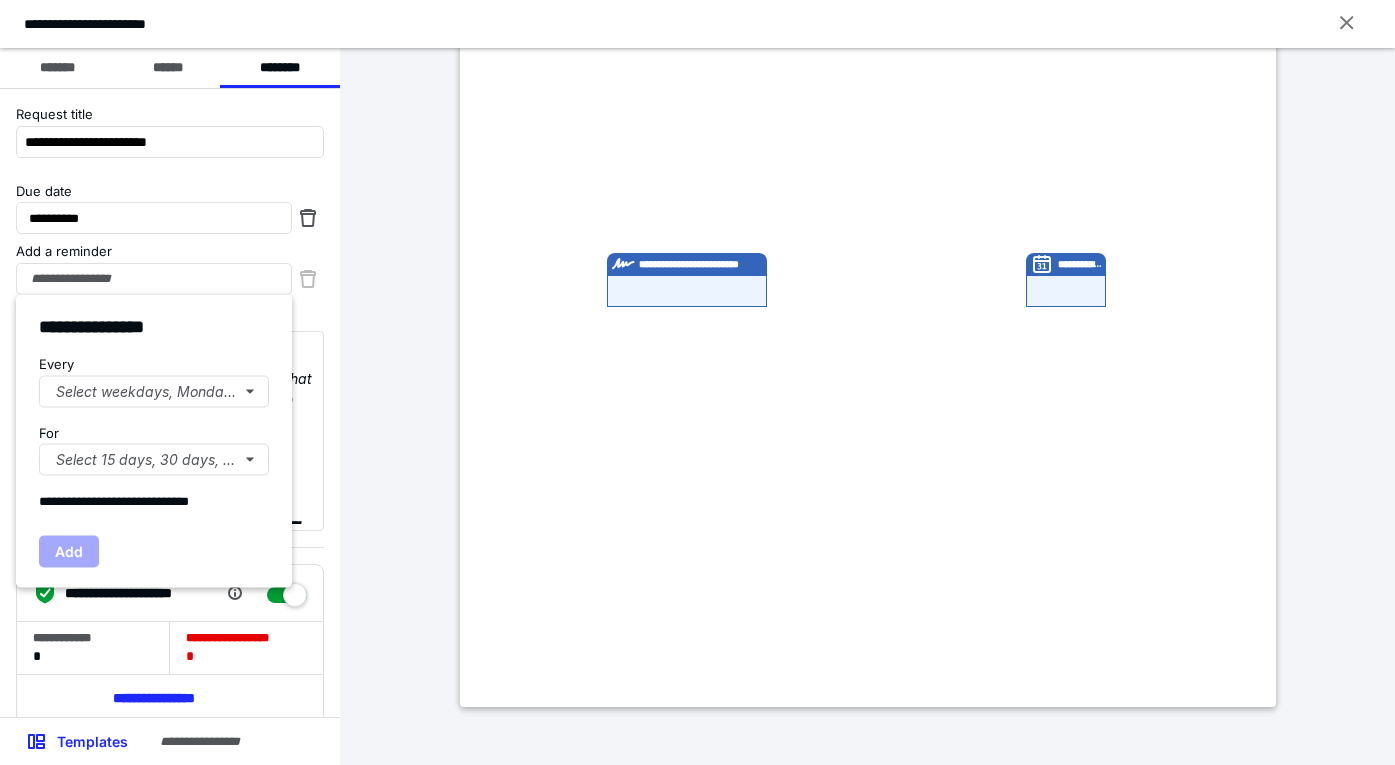 click on "**********" at bounding box center [154, 441] 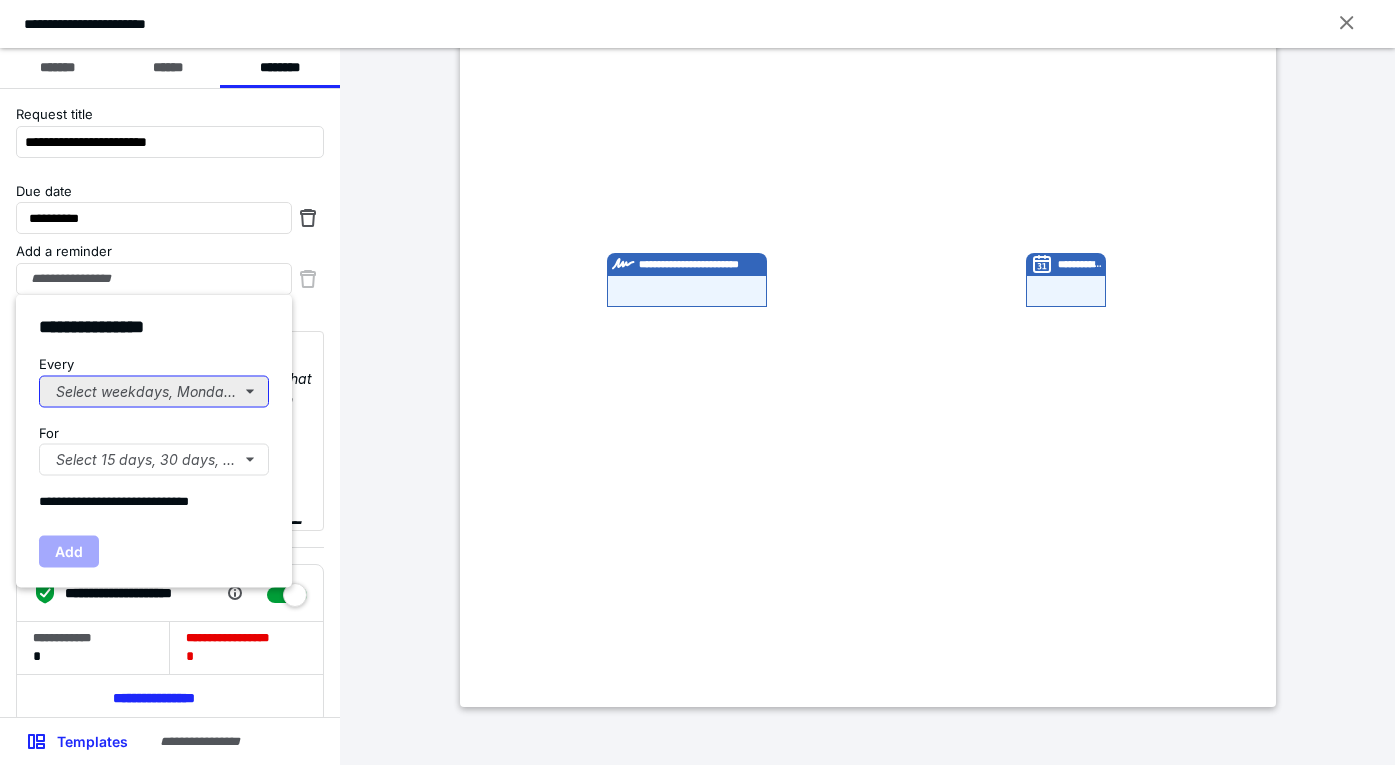 click on "Select weekdays, Mondays, or Tues..." at bounding box center (154, 391) 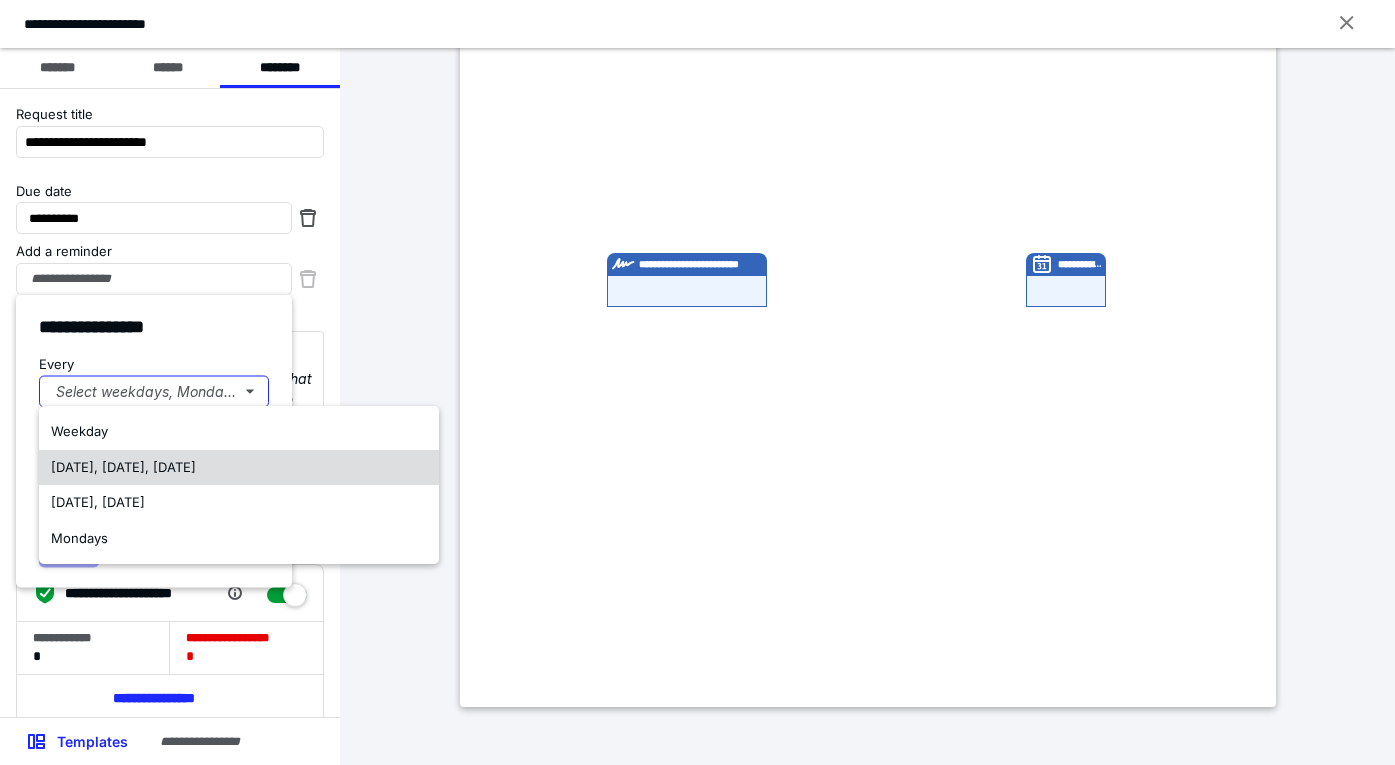 click on "Monday, Wednesday, Friday" at bounding box center (123, 468) 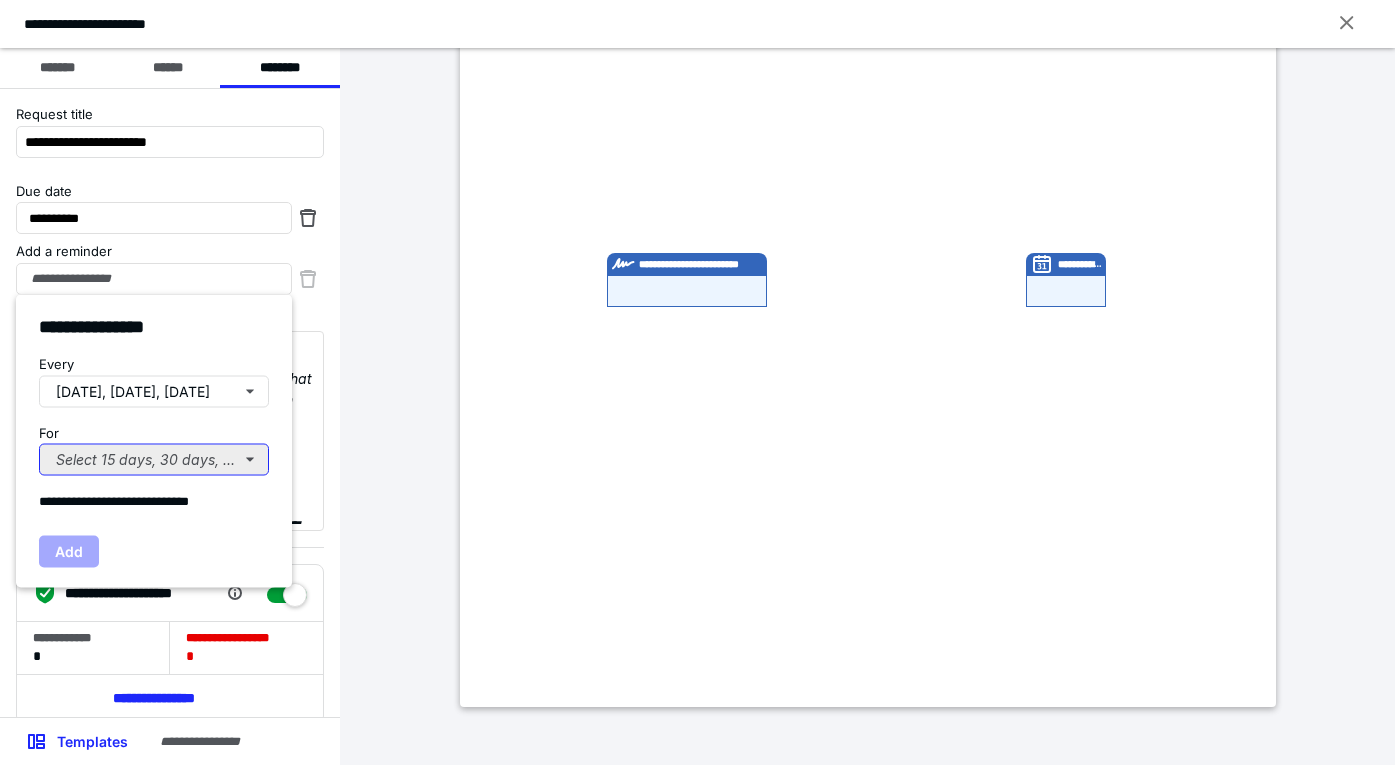 click on "Select 15 days, 30 days, or 45 days..." at bounding box center [154, 460] 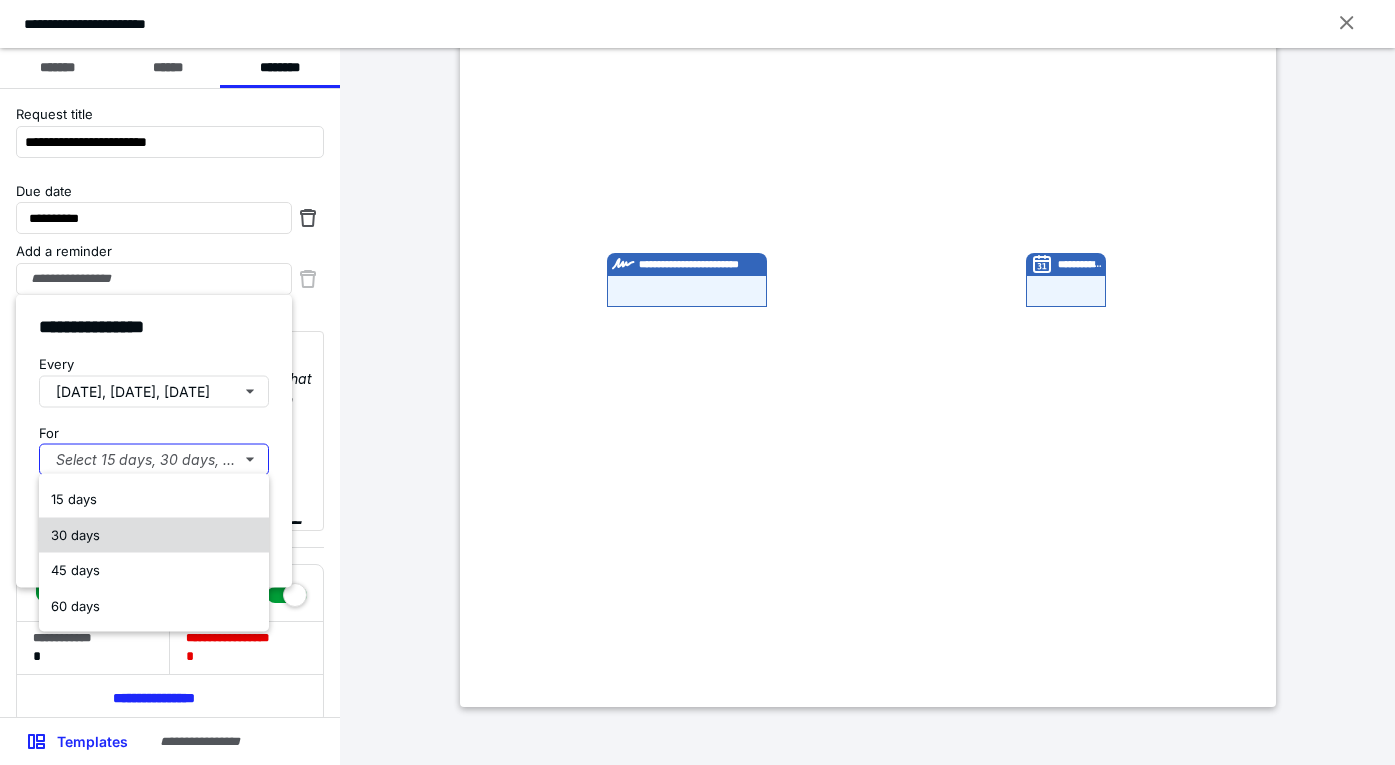 click on "30 days" at bounding box center (75, 534) 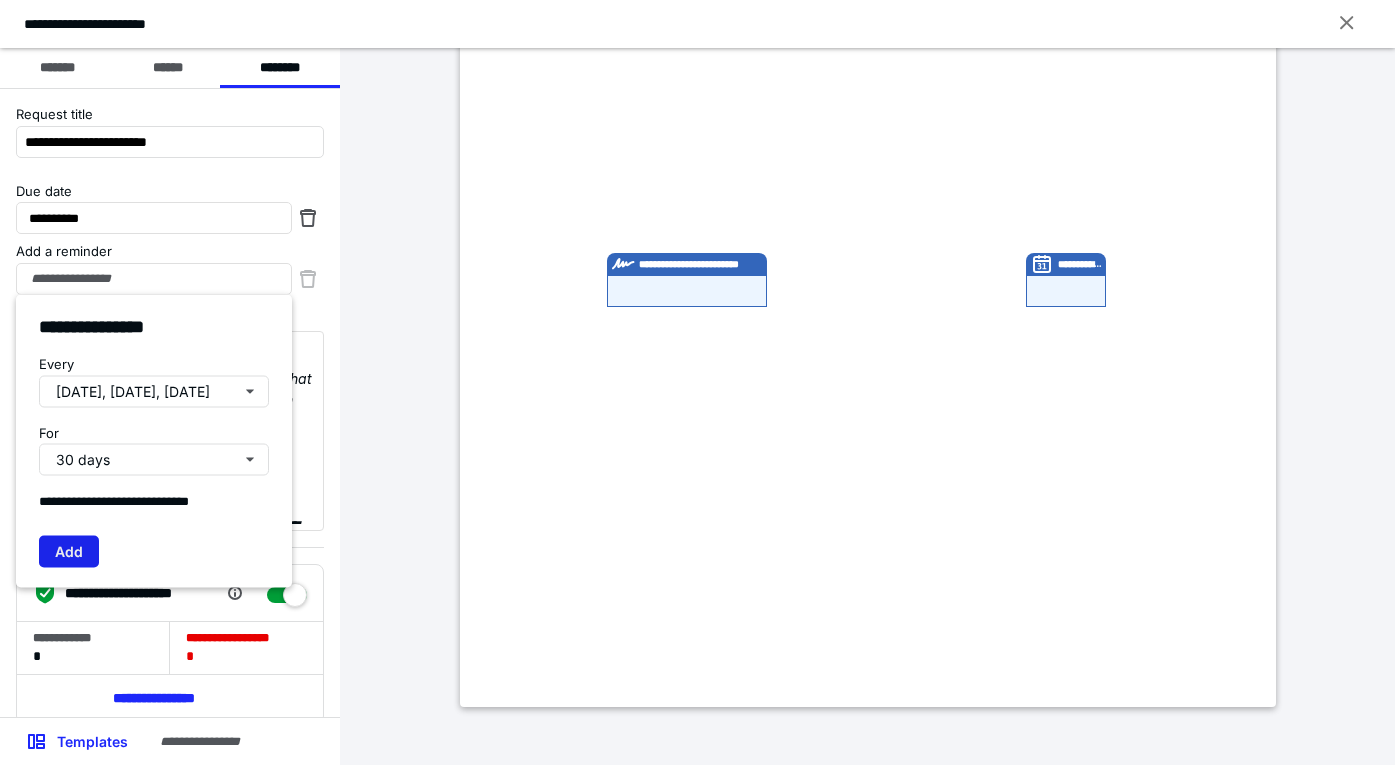 click on "Add" at bounding box center [69, 551] 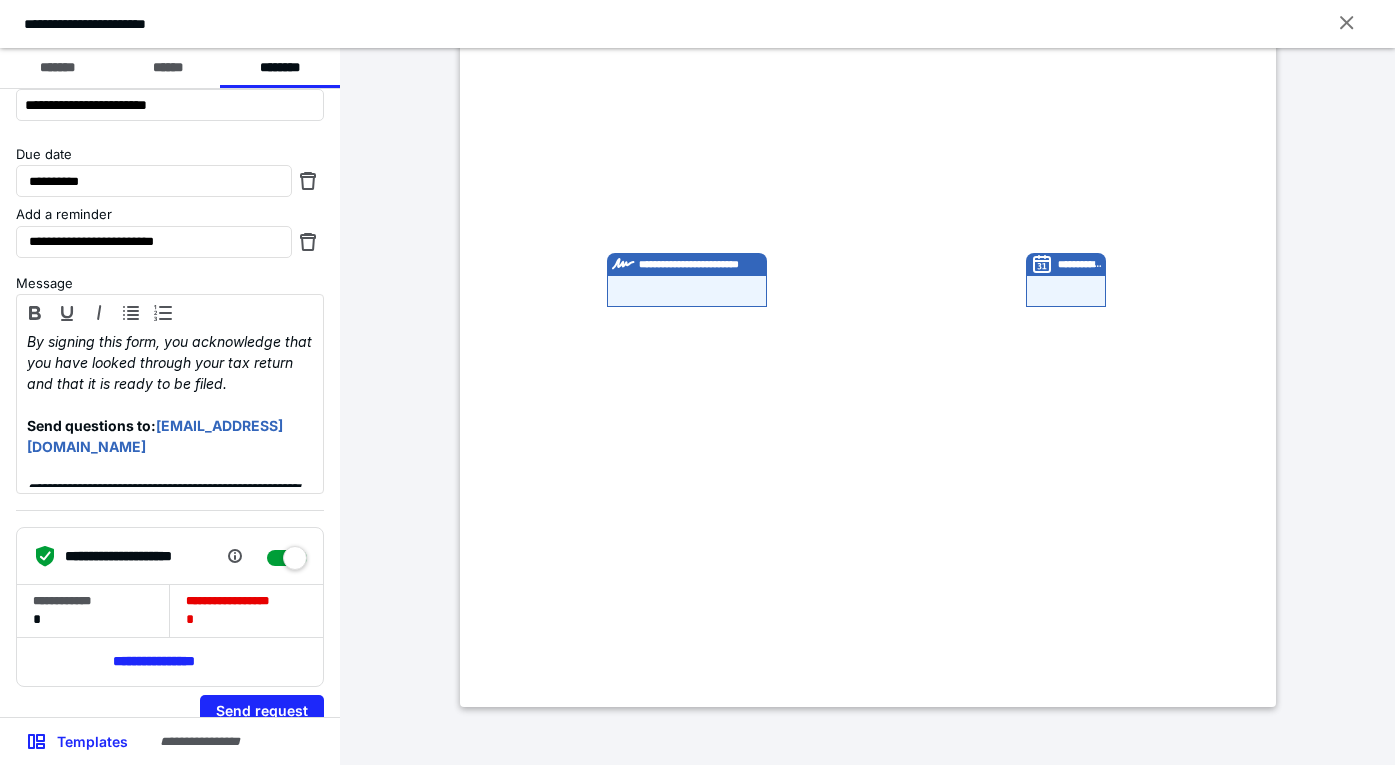 scroll, scrollTop: 63, scrollLeft: 0, axis: vertical 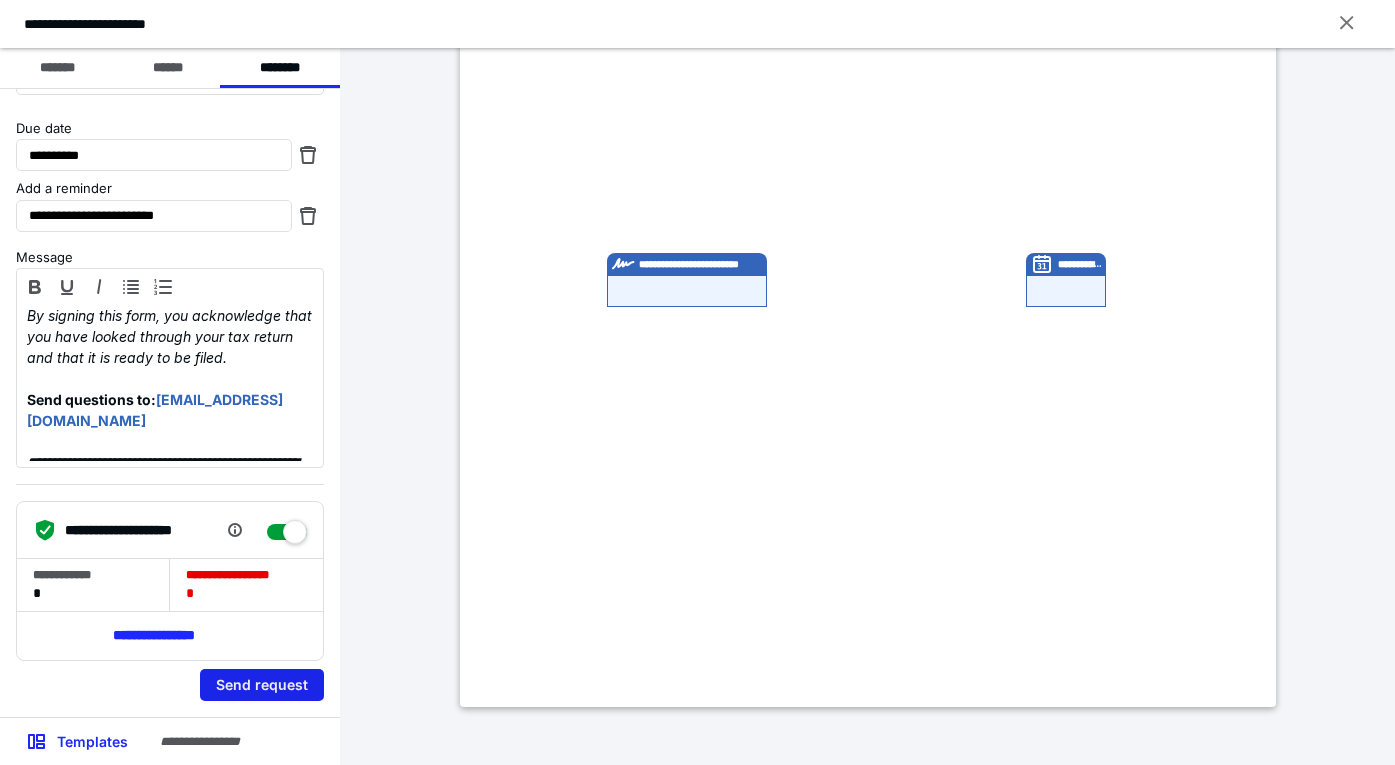click on "Send request" at bounding box center (262, 685) 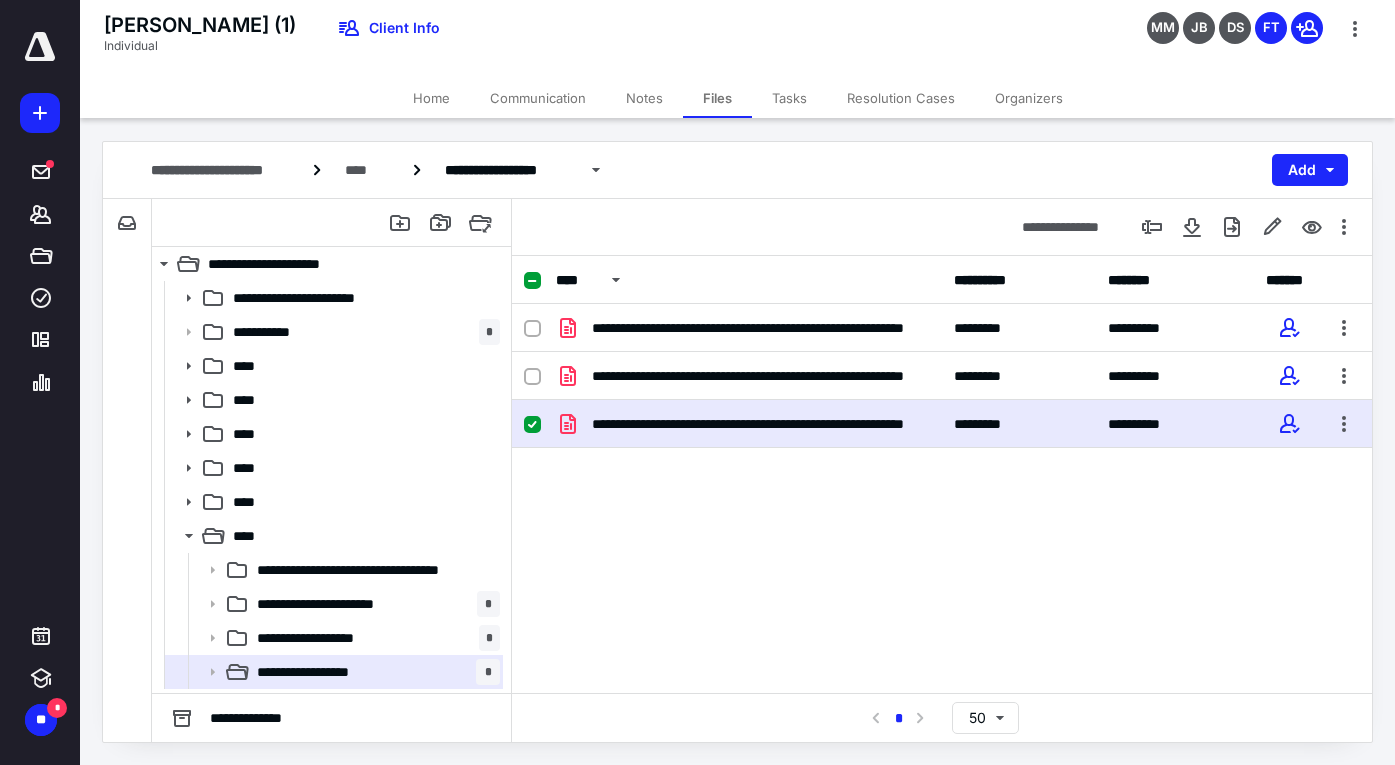 click on "Tasks" at bounding box center (789, 98) 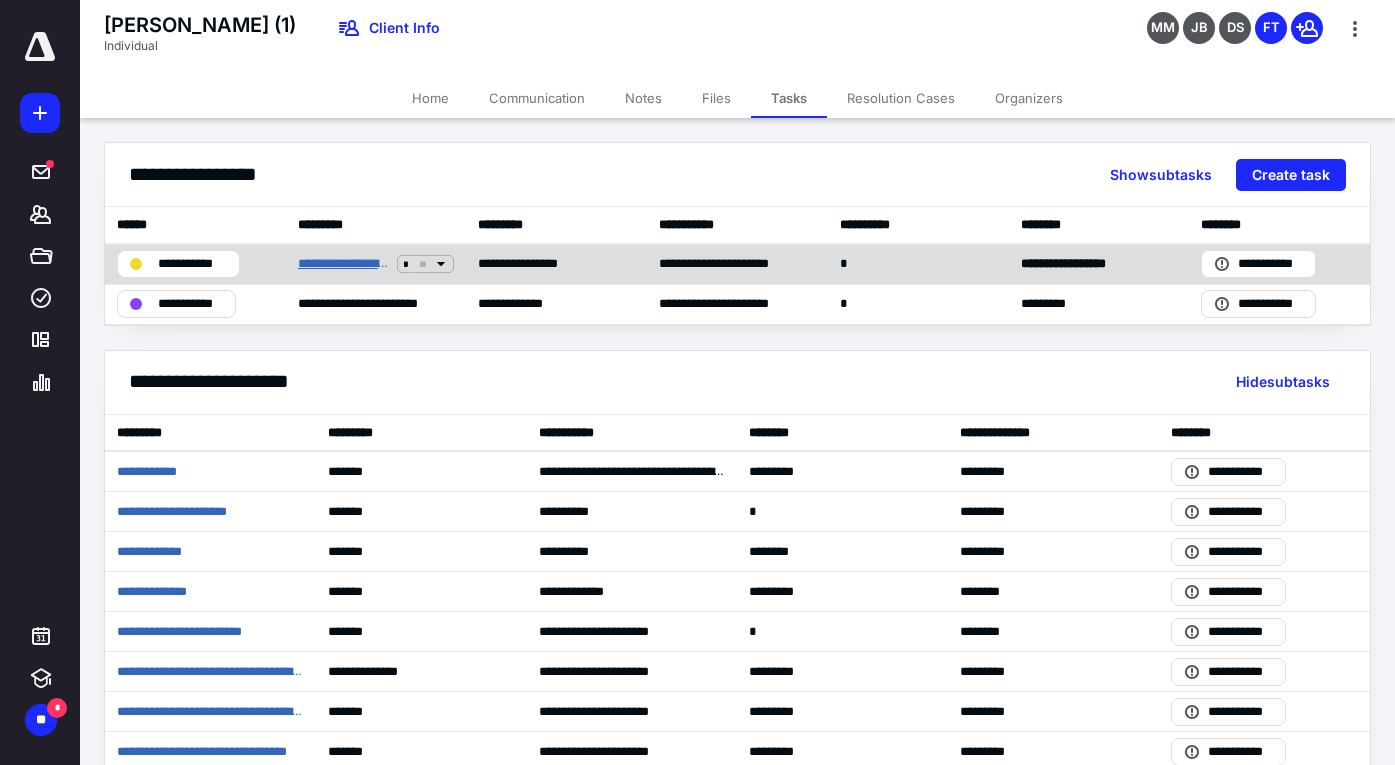click on "**********" at bounding box center (343, 264) 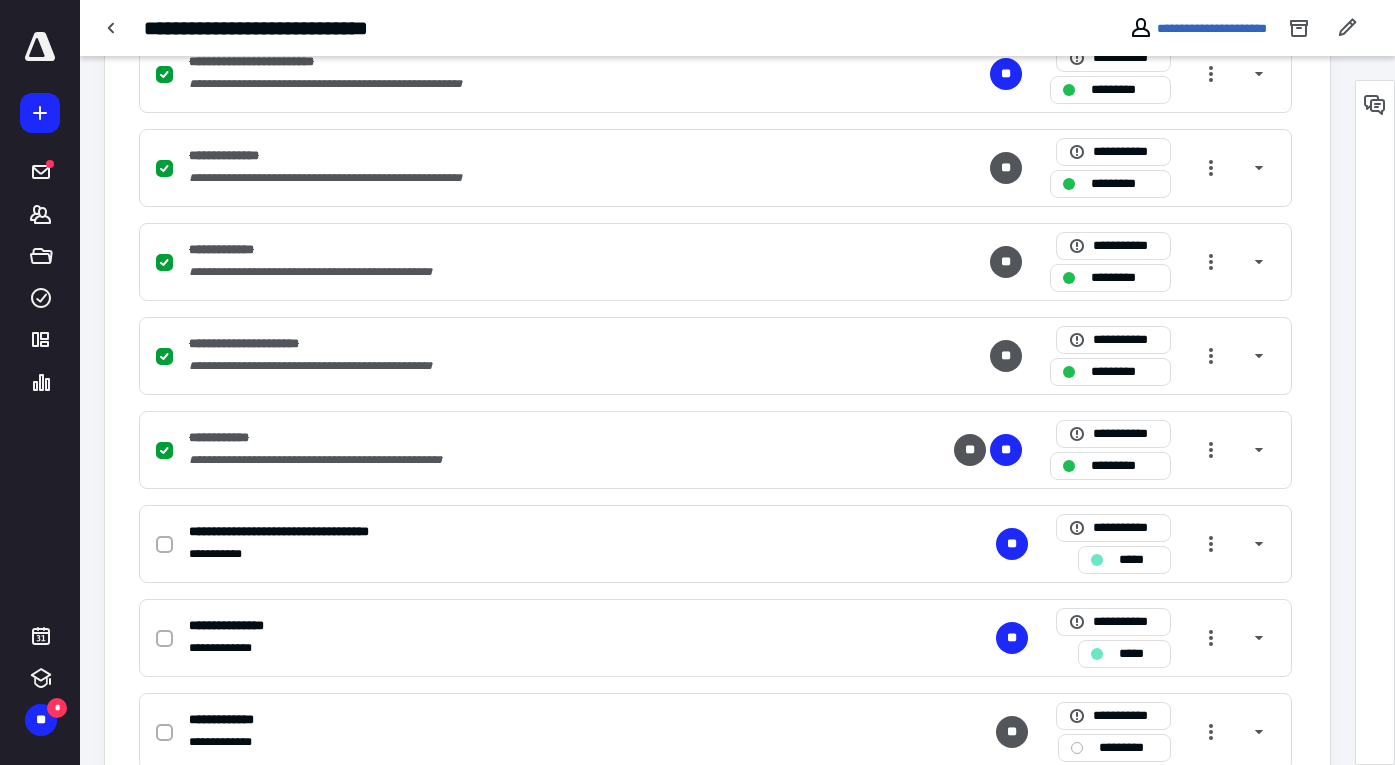 scroll, scrollTop: 971, scrollLeft: 0, axis: vertical 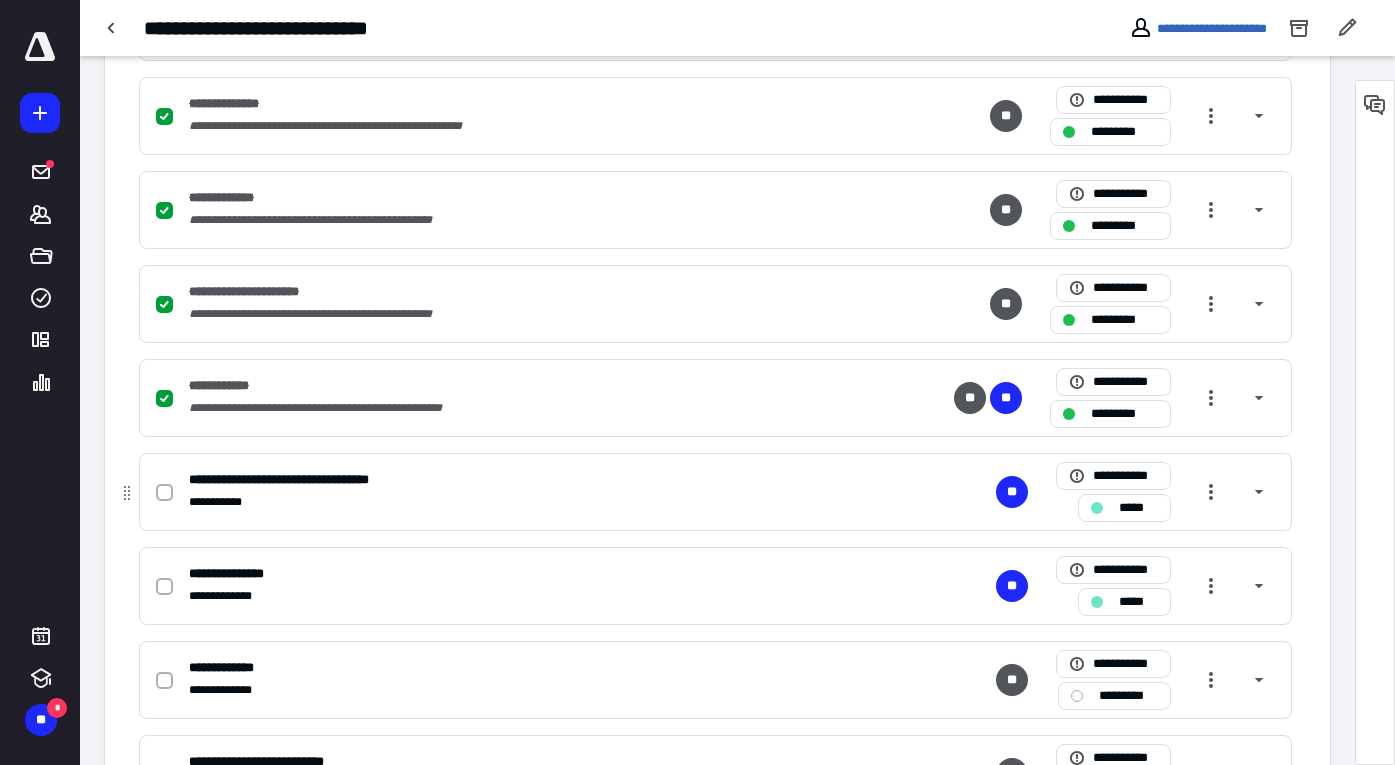 click at bounding box center [164, 493] 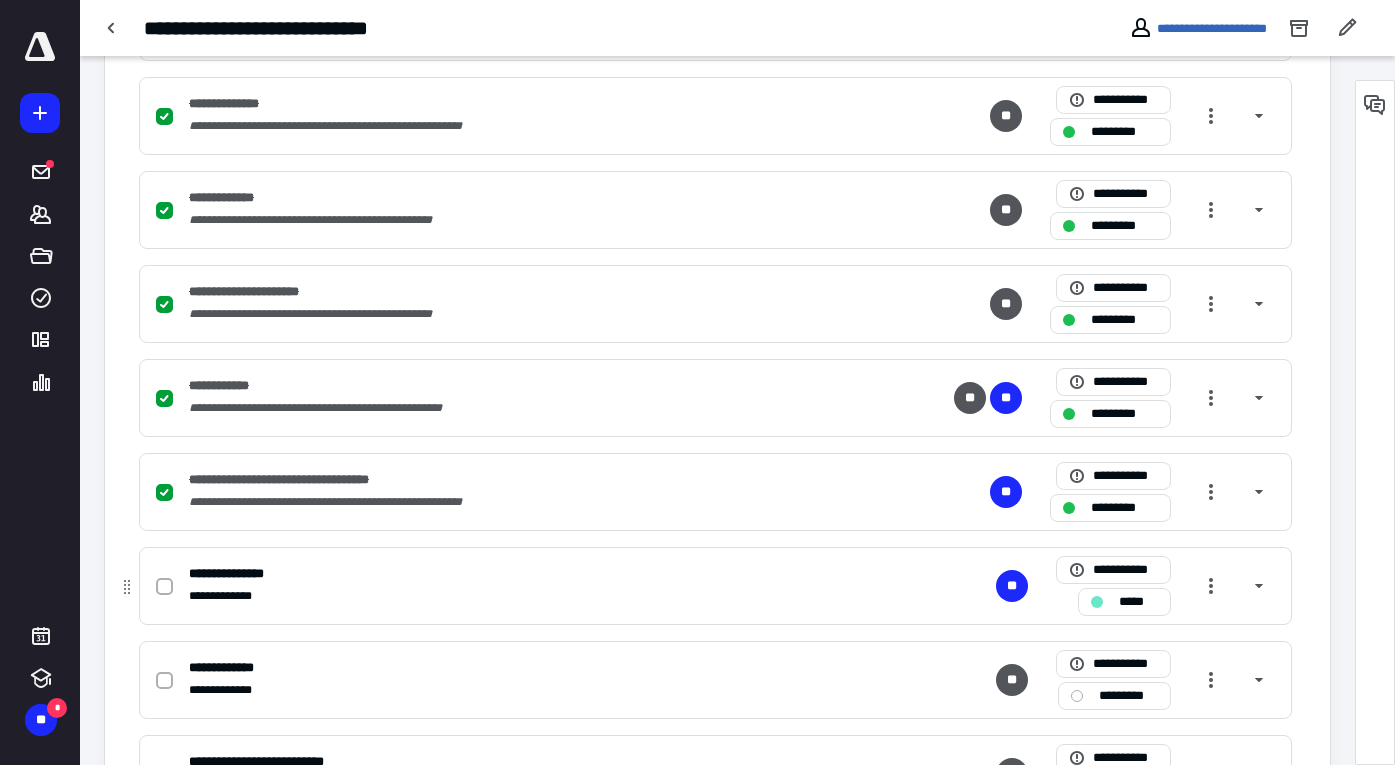 click on "*****" at bounding box center [1124, 602] 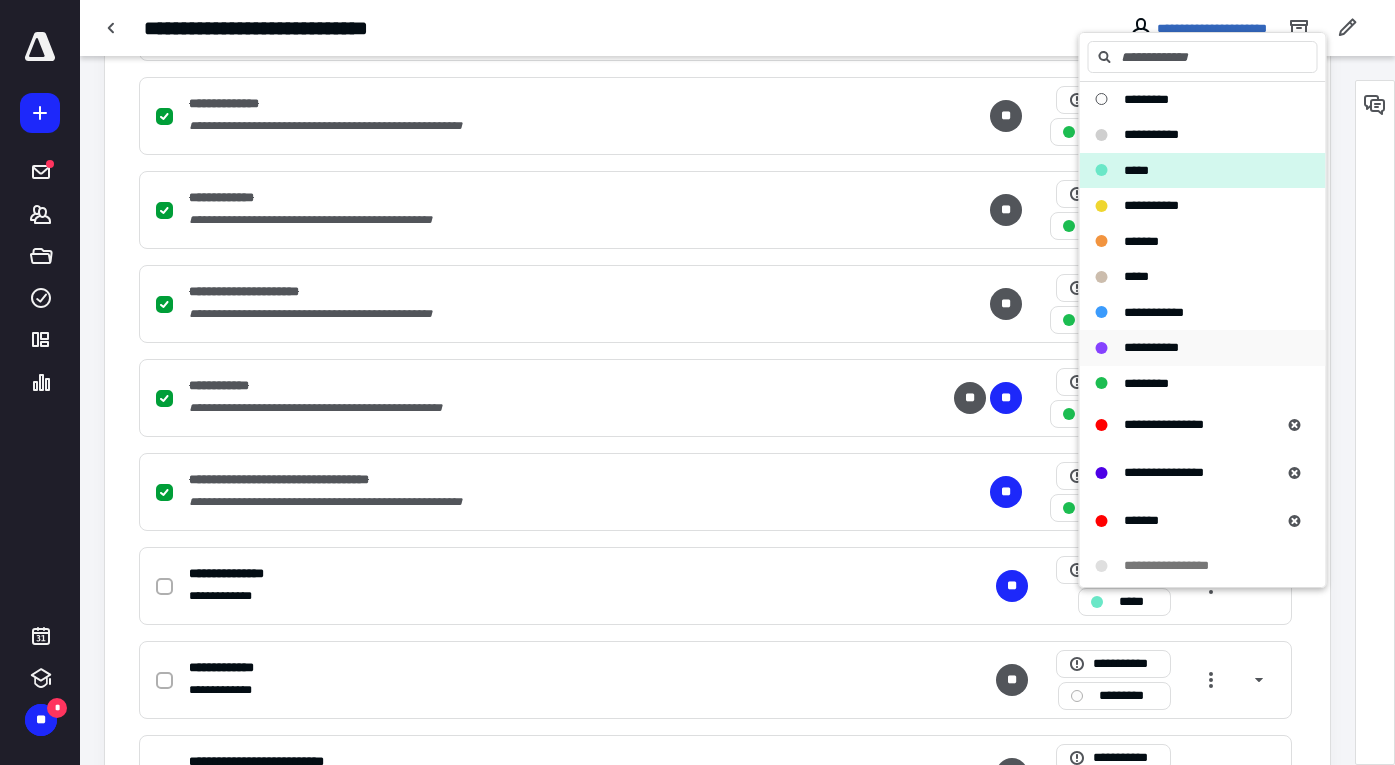 click on "**********" at bounding box center [1151, 348] 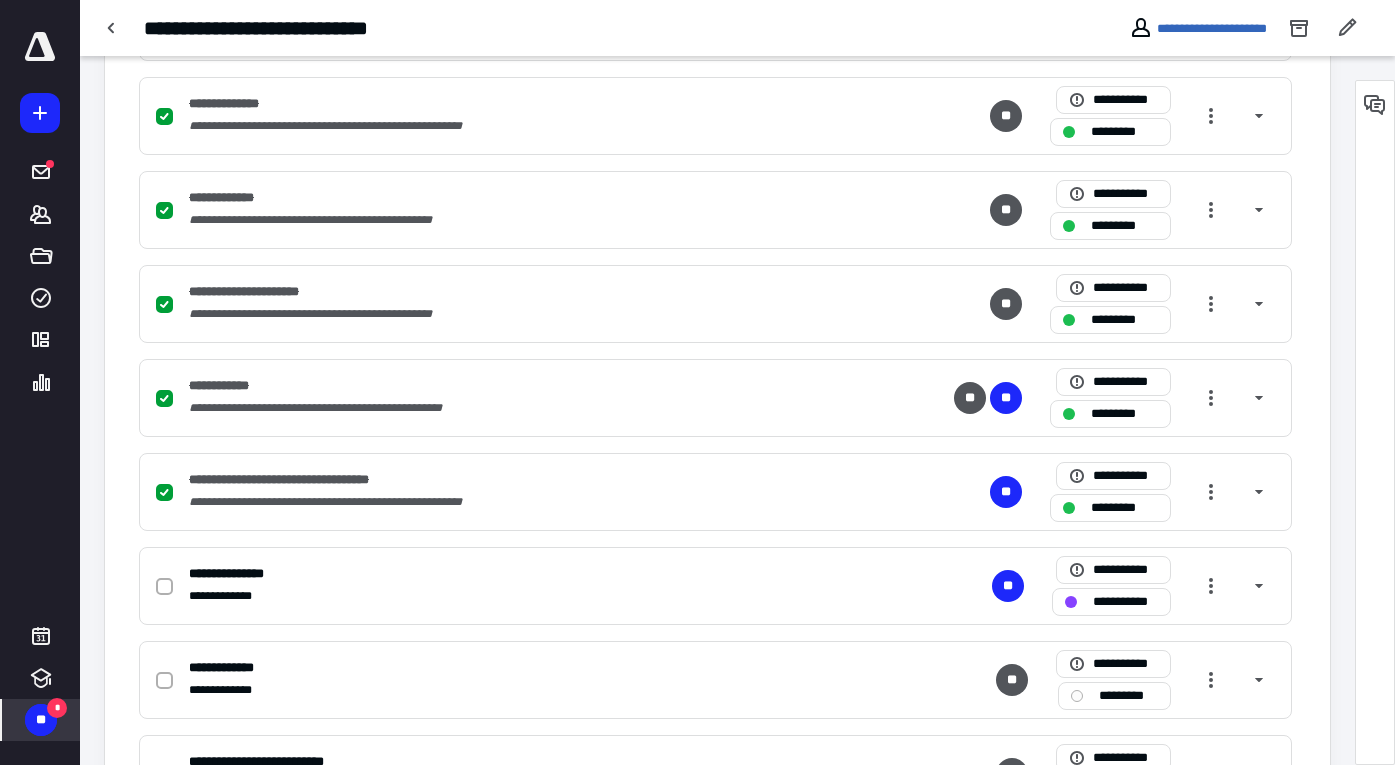 click on "**" at bounding box center [41, 720] 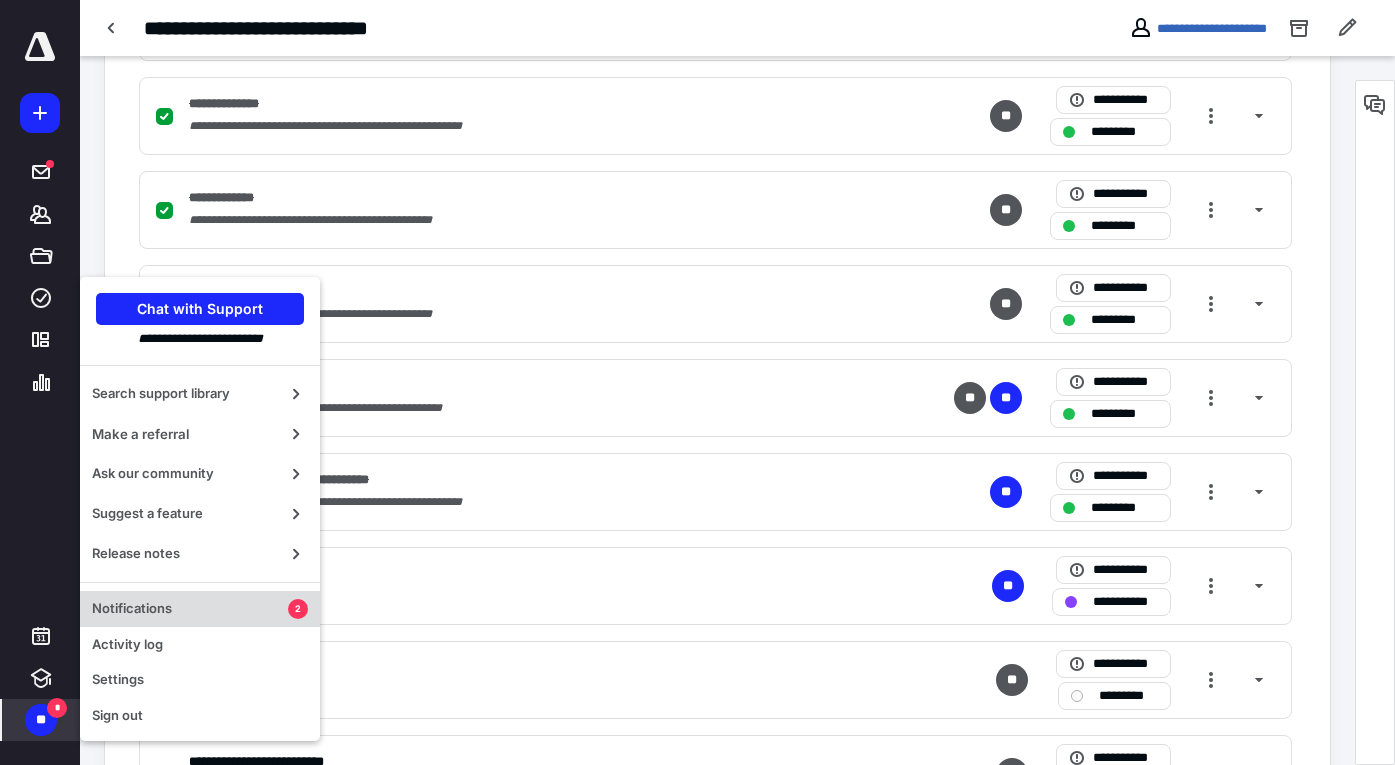 click on "Notifications" at bounding box center (190, 609) 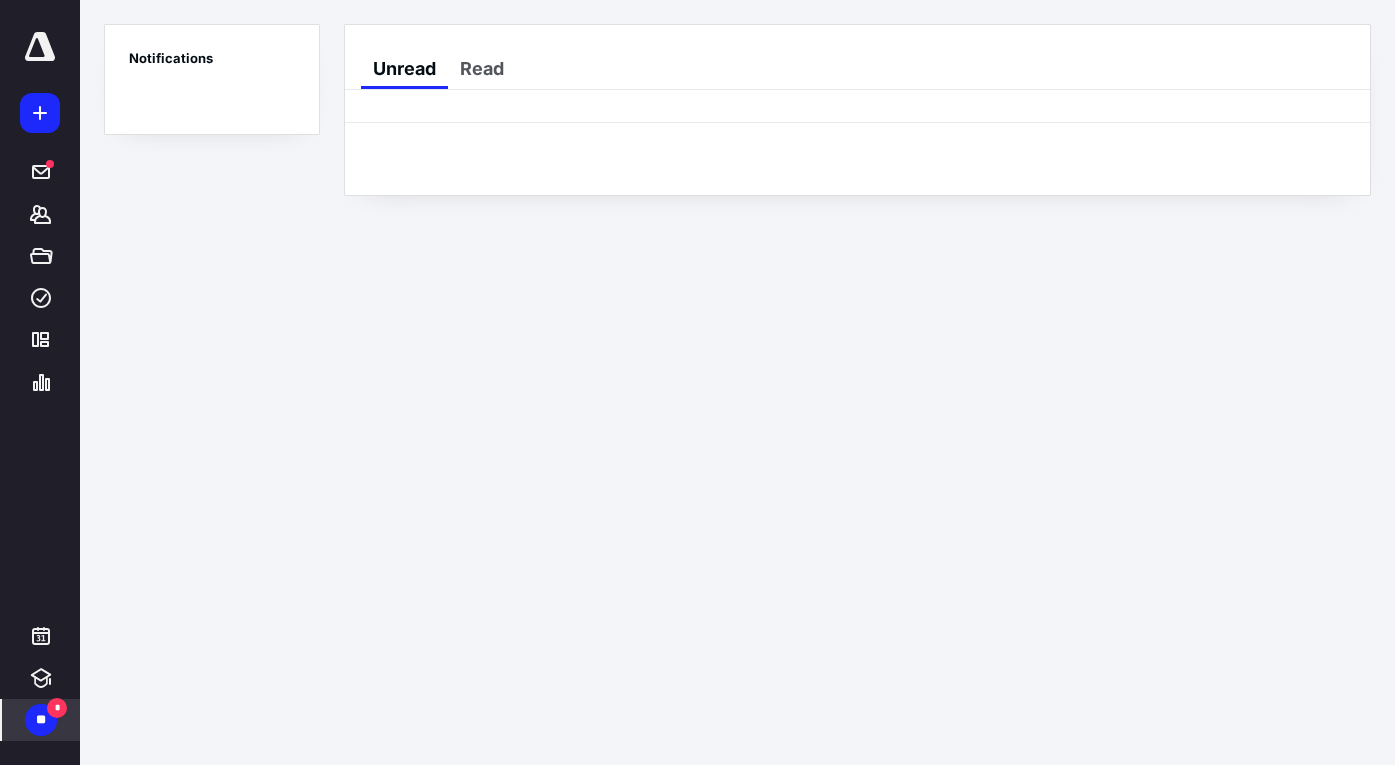 scroll, scrollTop: 0, scrollLeft: 0, axis: both 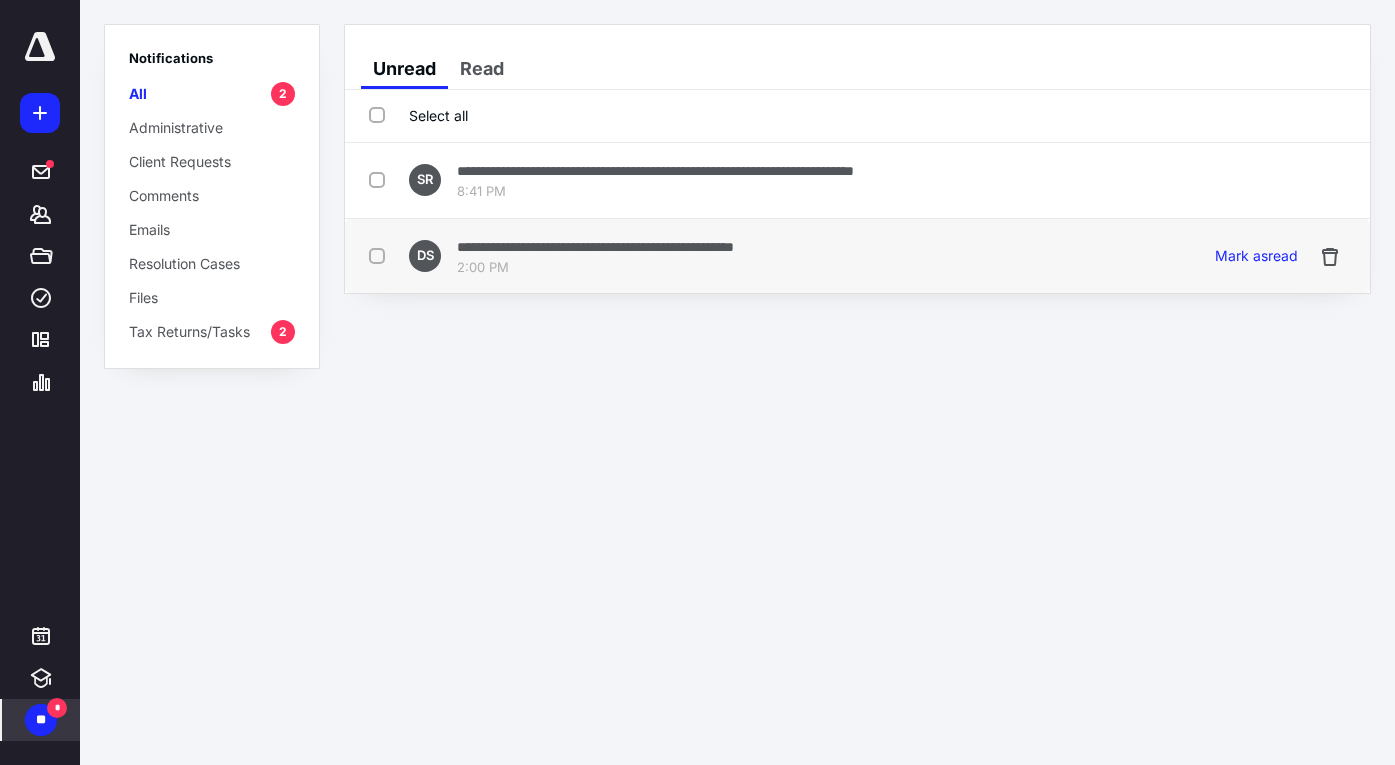 click on "**********" at bounding box center (595, 247) 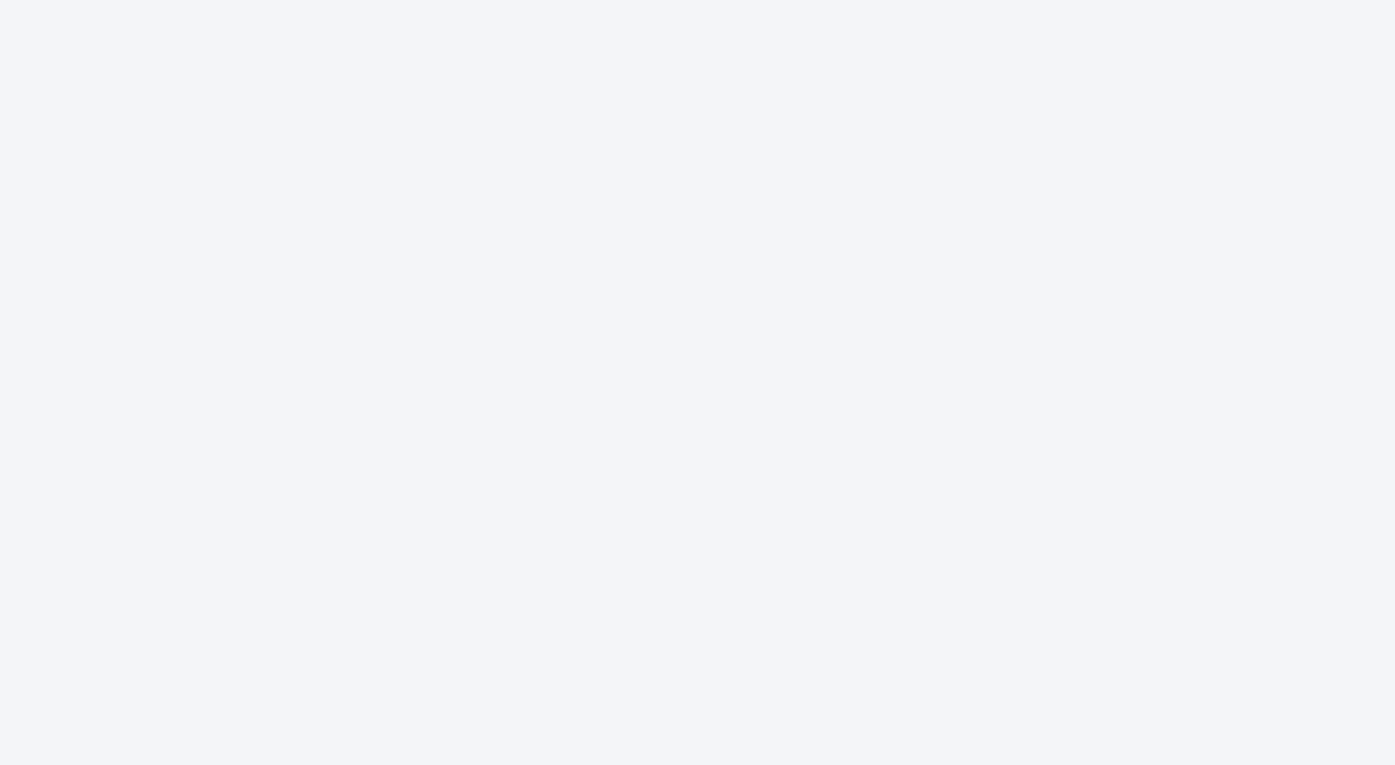 scroll, scrollTop: 0, scrollLeft: 0, axis: both 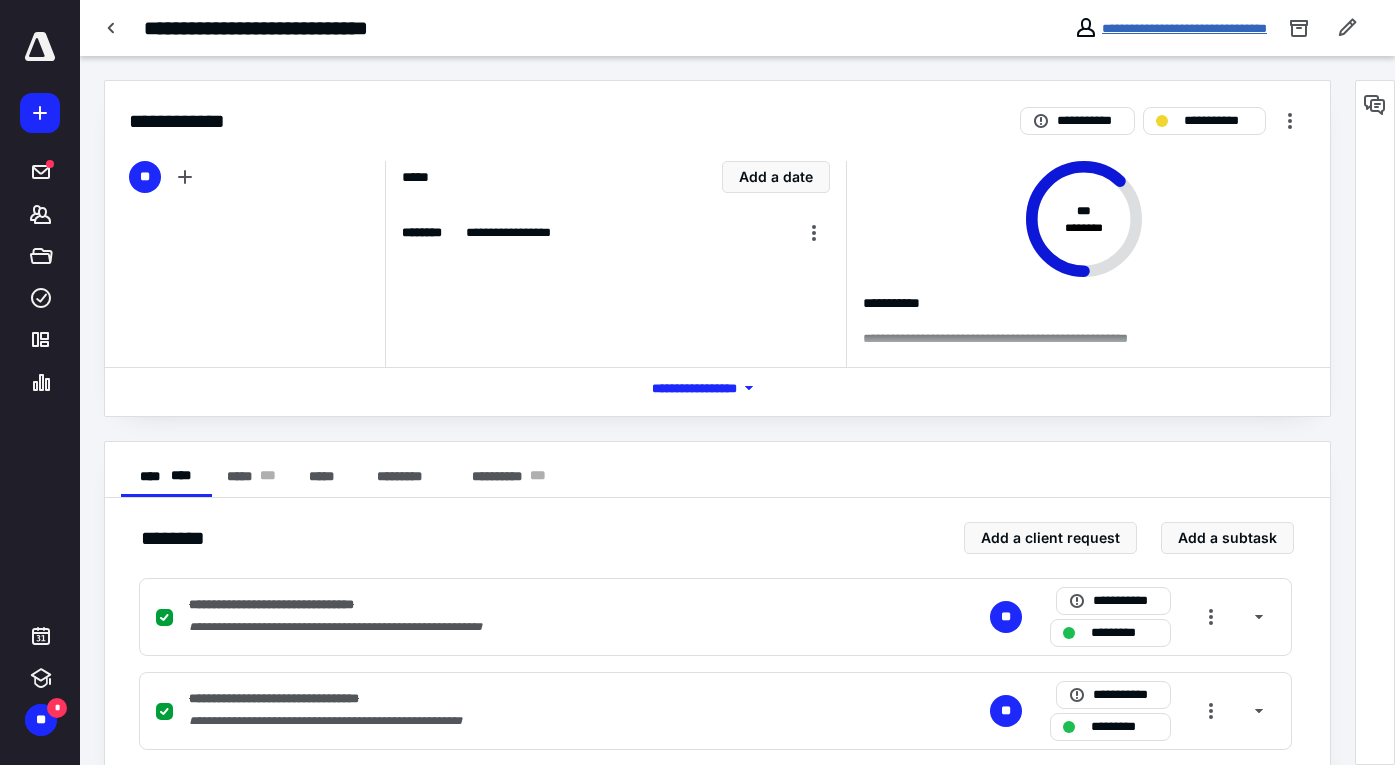 click on "**********" at bounding box center (1184, 28) 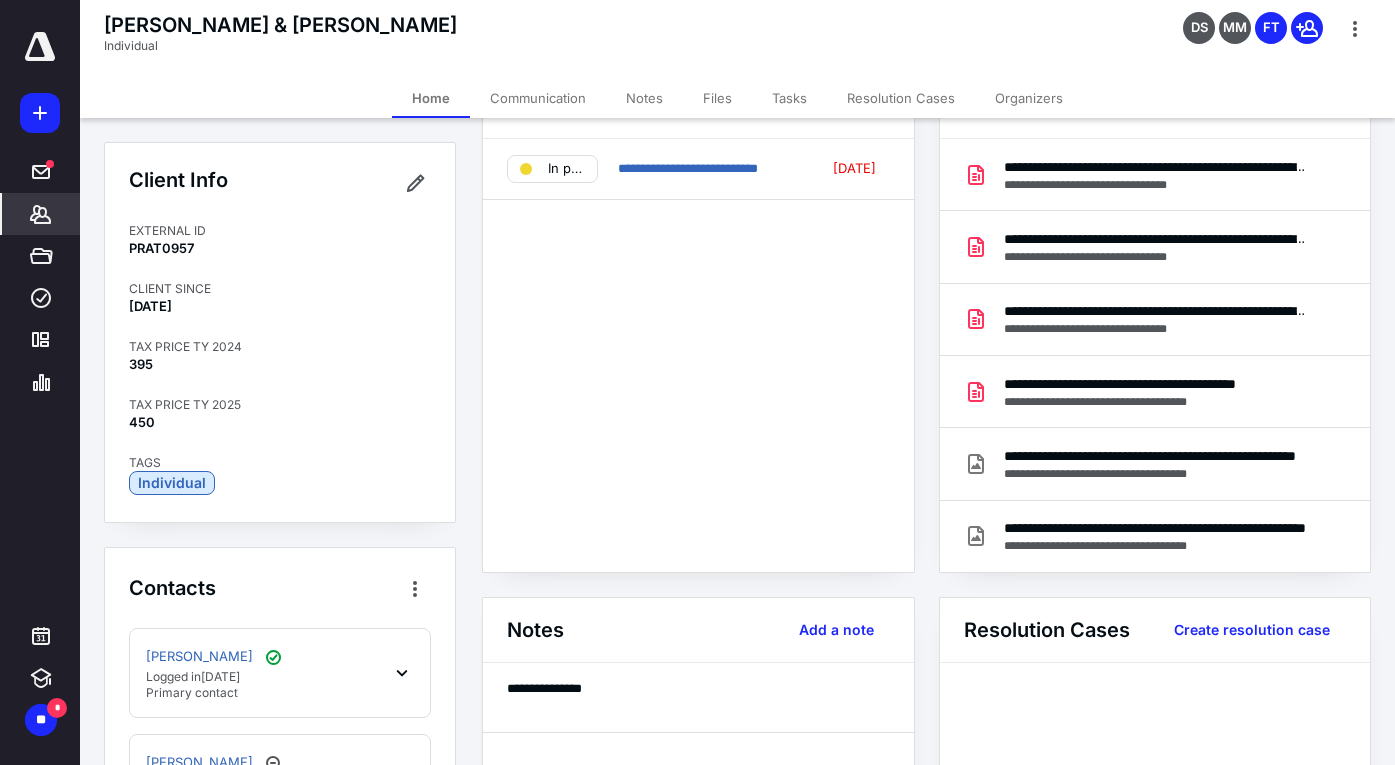 scroll, scrollTop: 120, scrollLeft: 0, axis: vertical 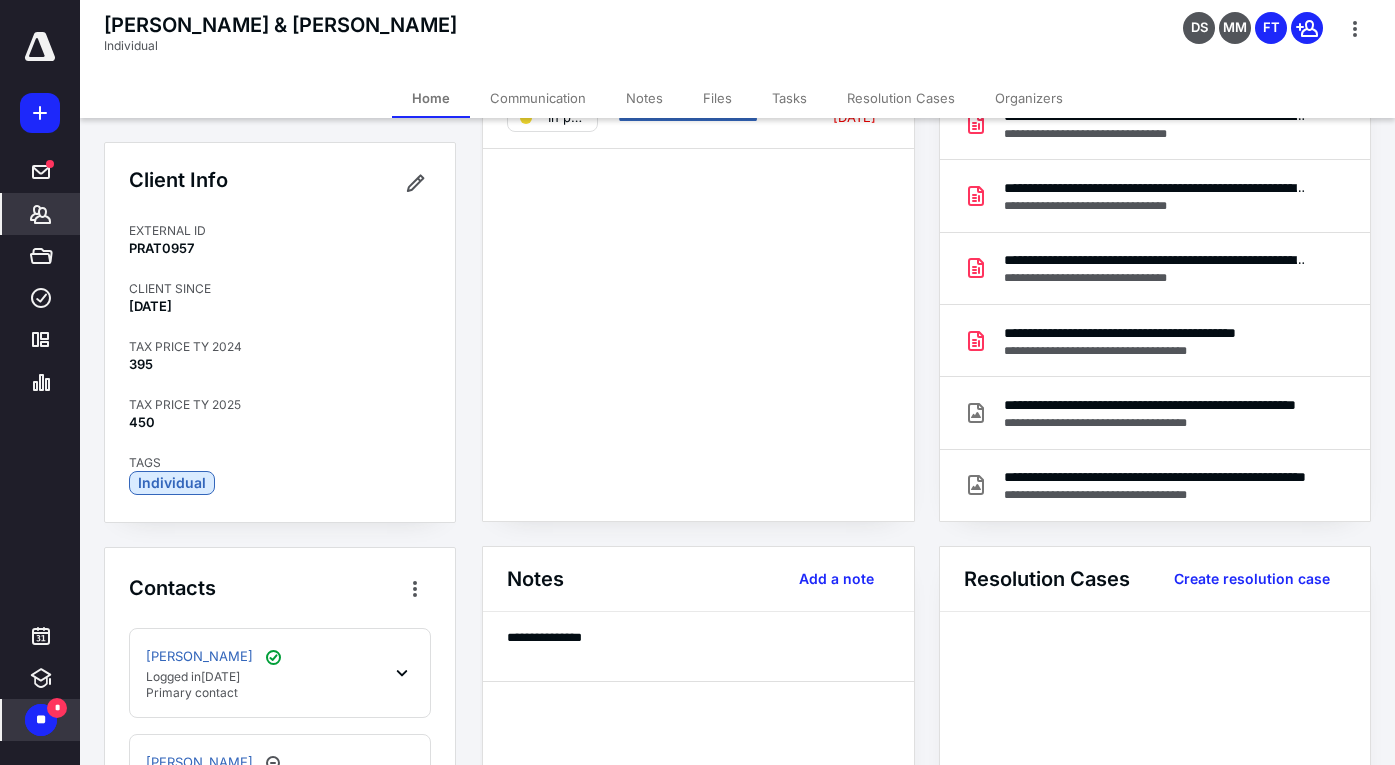 click on "**" at bounding box center (41, 720) 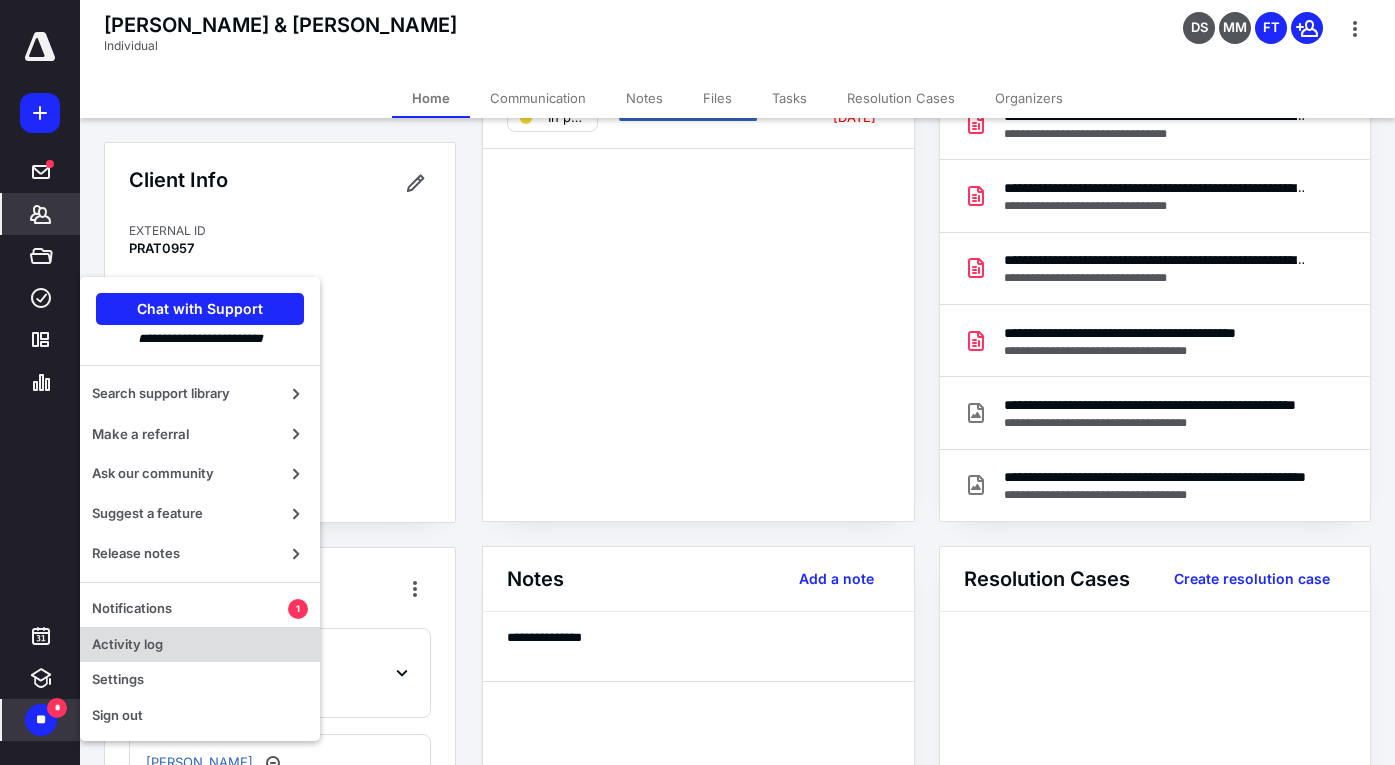 click on "Activity log" at bounding box center (200, 645) 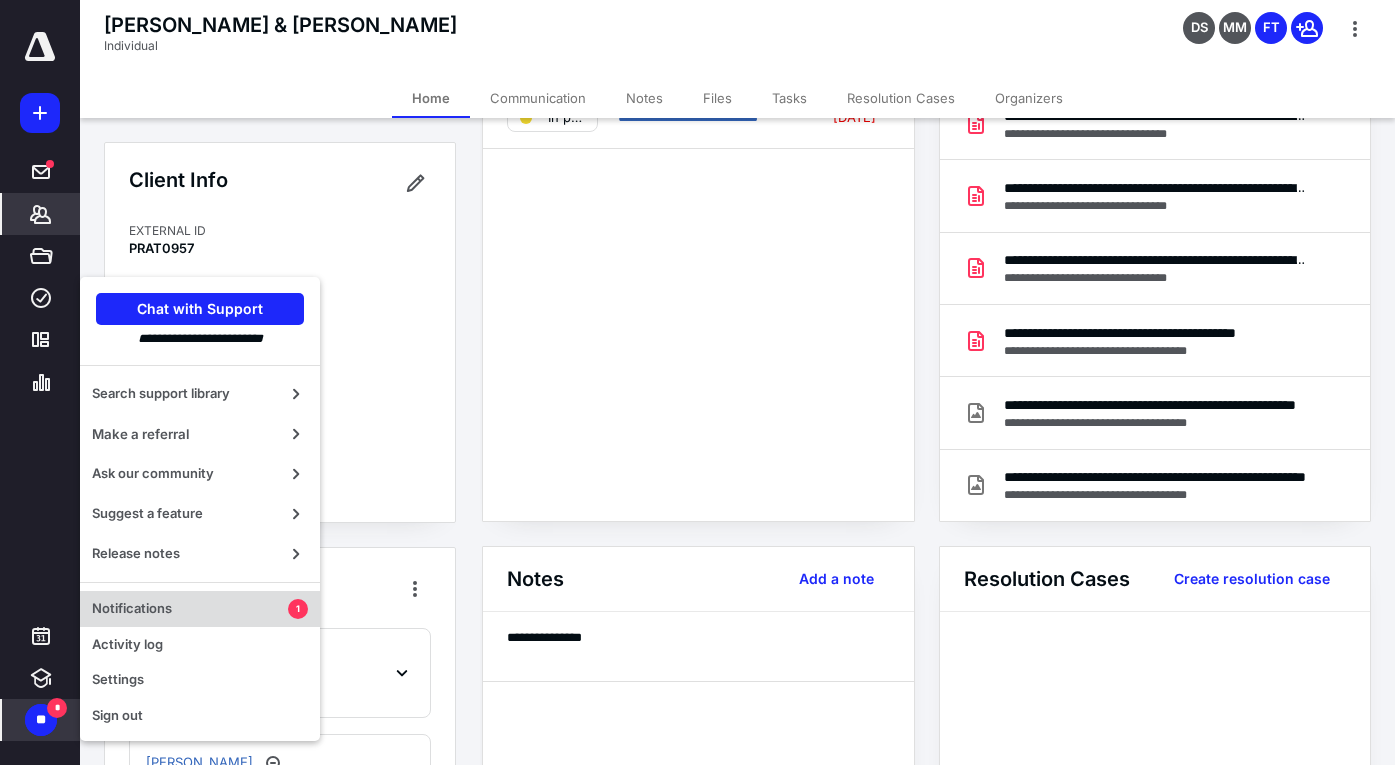 scroll, scrollTop: 0, scrollLeft: 0, axis: both 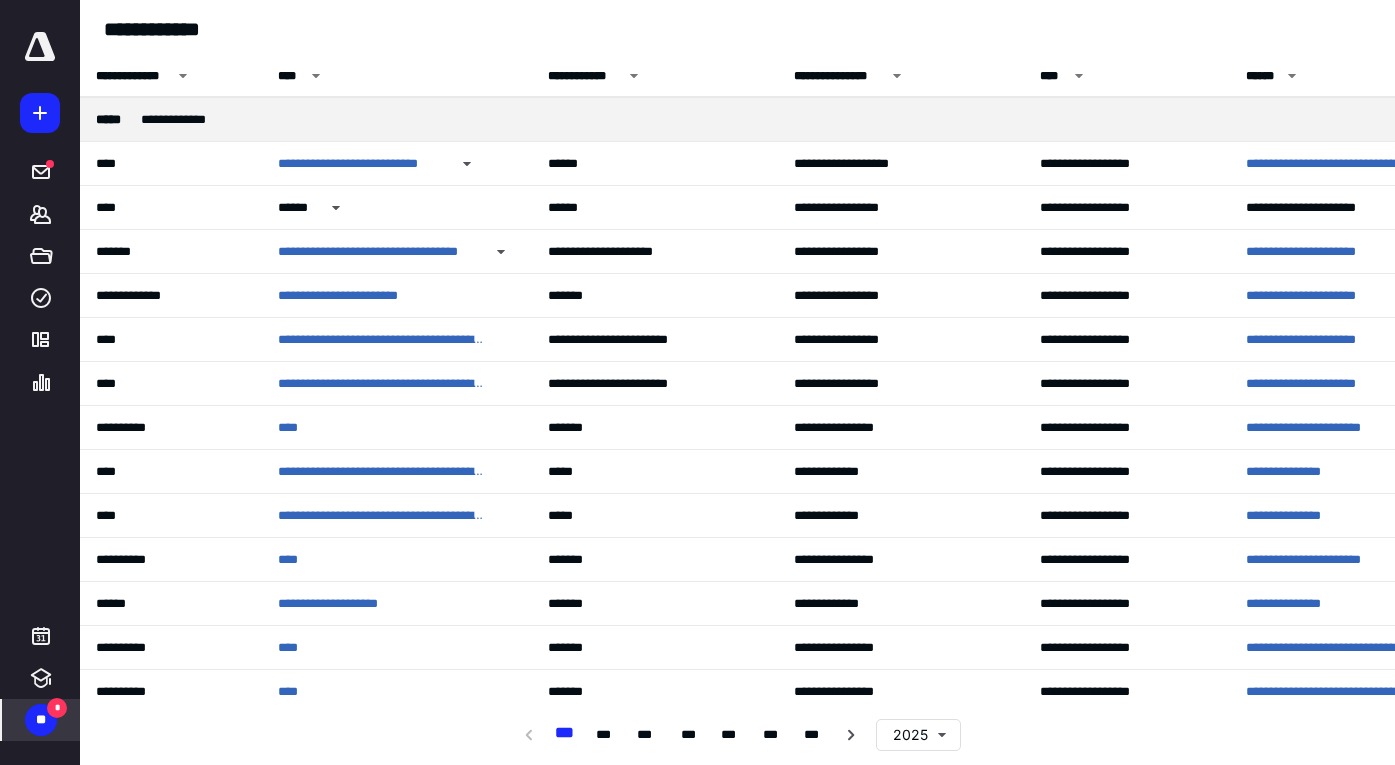 click on "**" at bounding box center (41, 720) 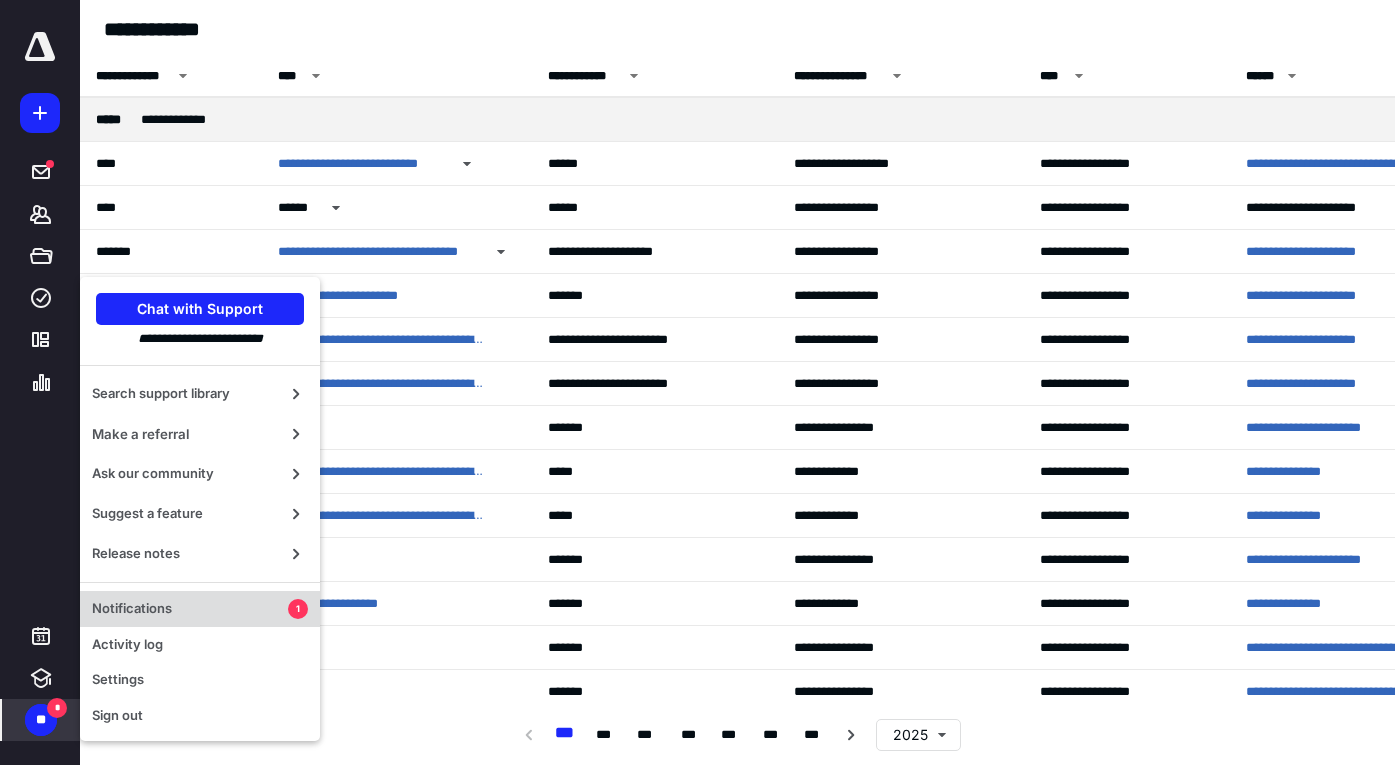 click on "Notifications" at bounding box center (190, 609) 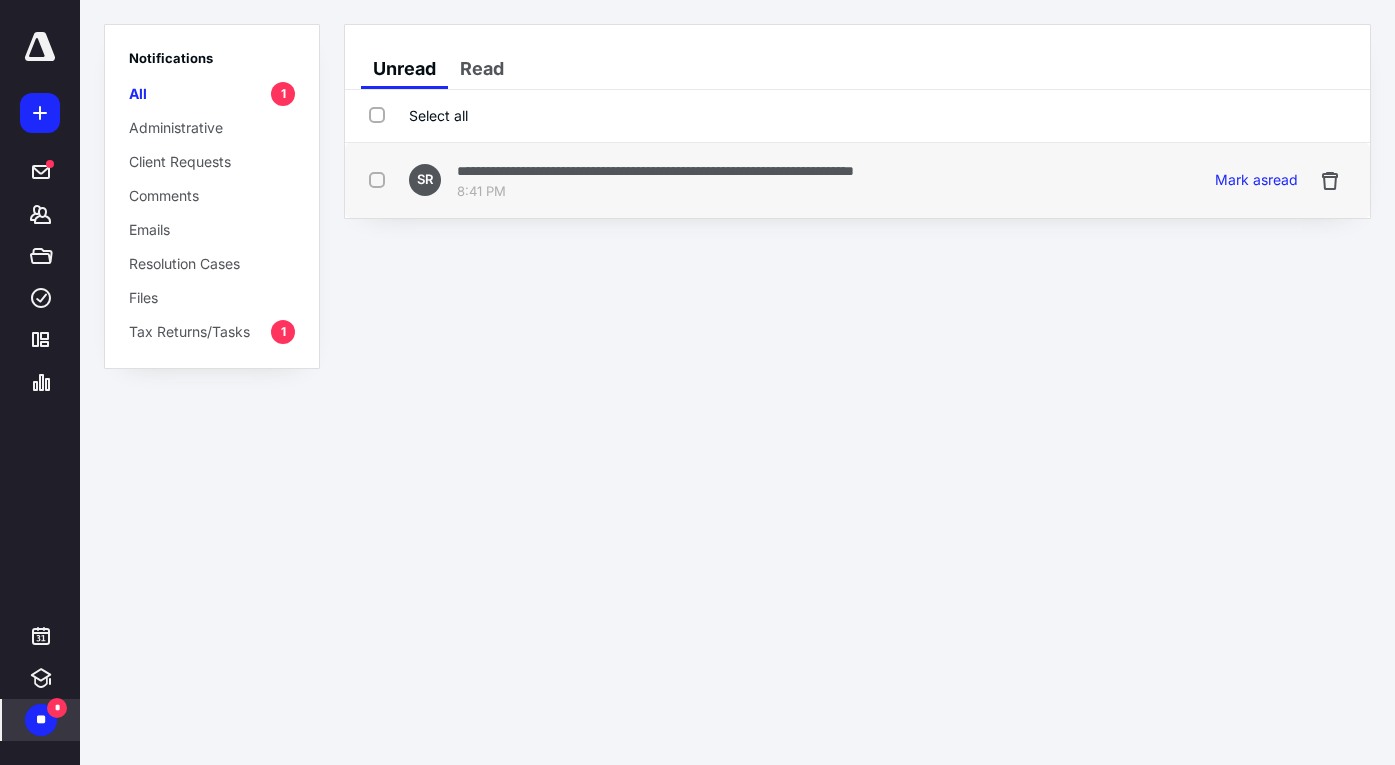 click on "**********" at bounding box center (655, 171) 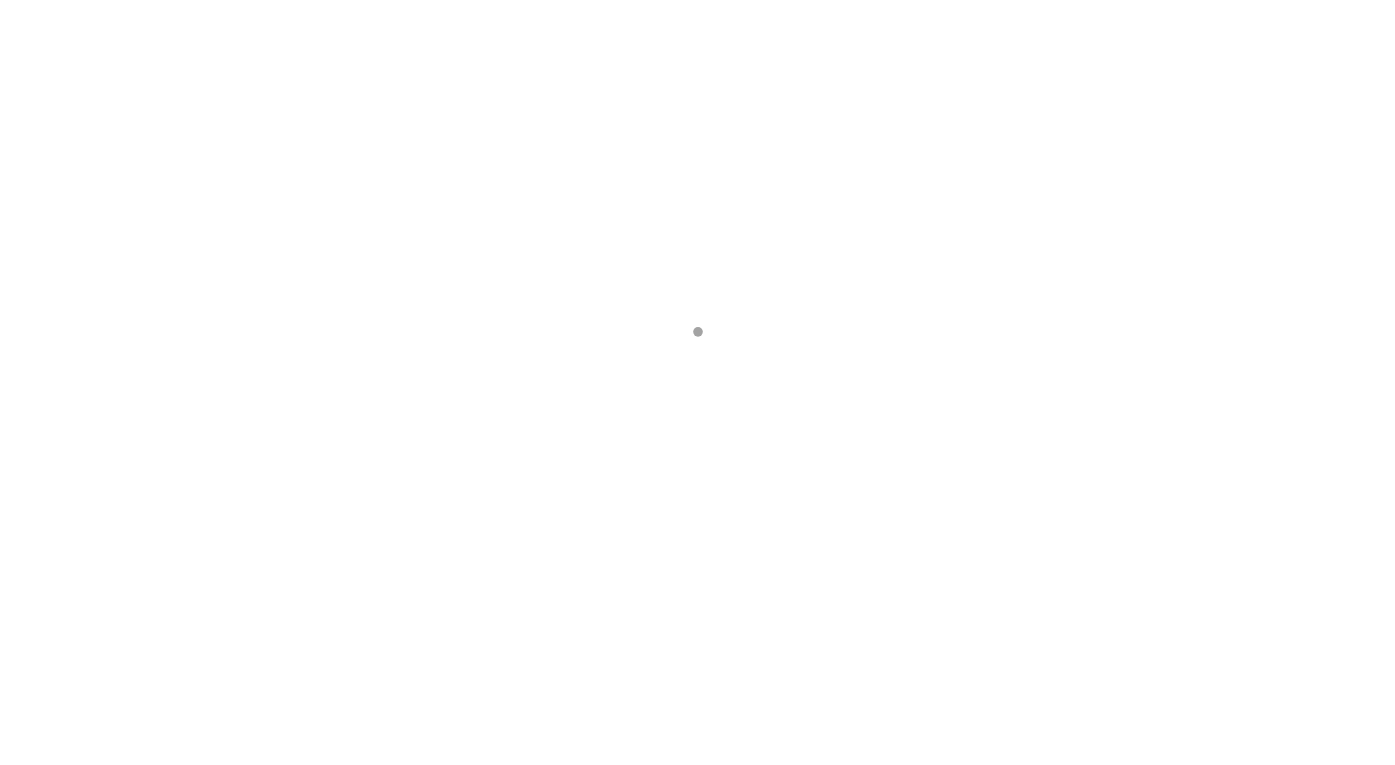 scroll, scrollTop: 0, scrollLeft: 0, axis: both 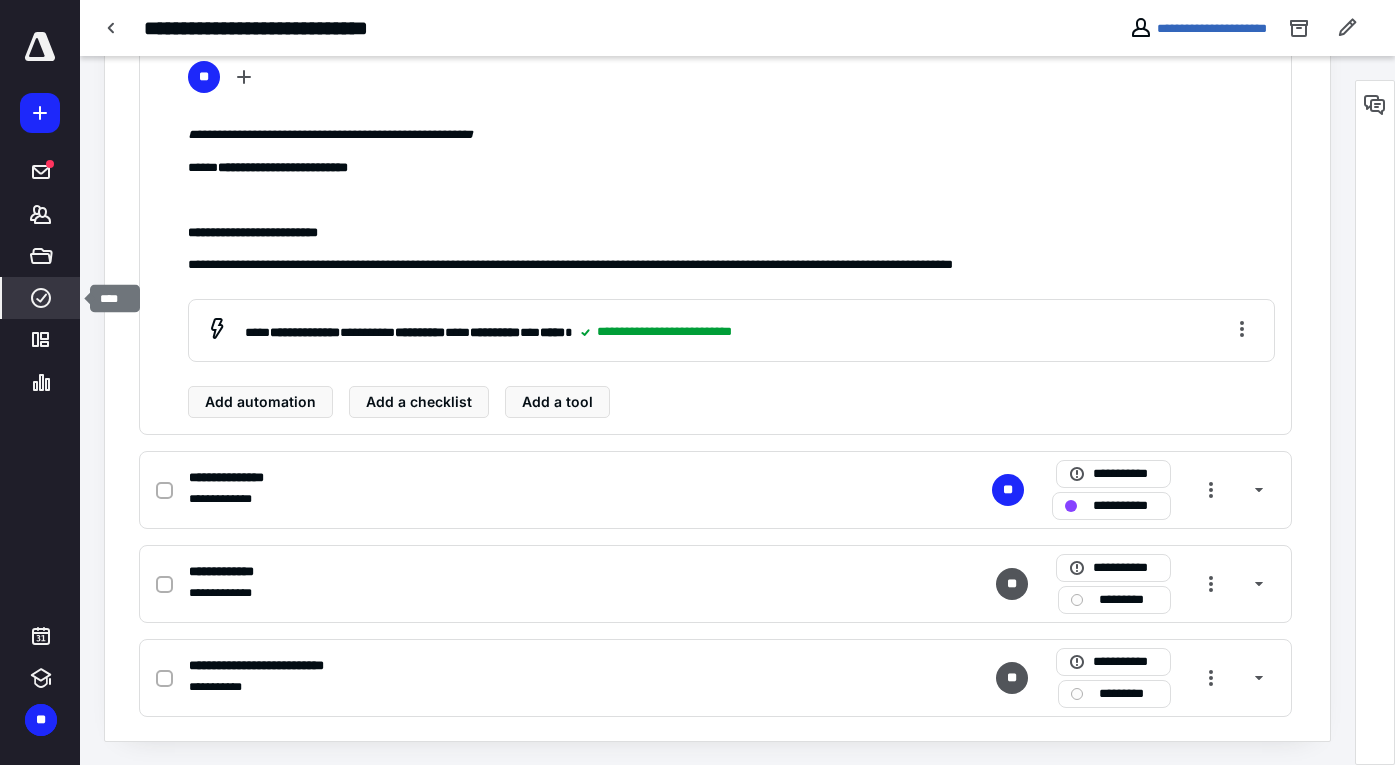 click 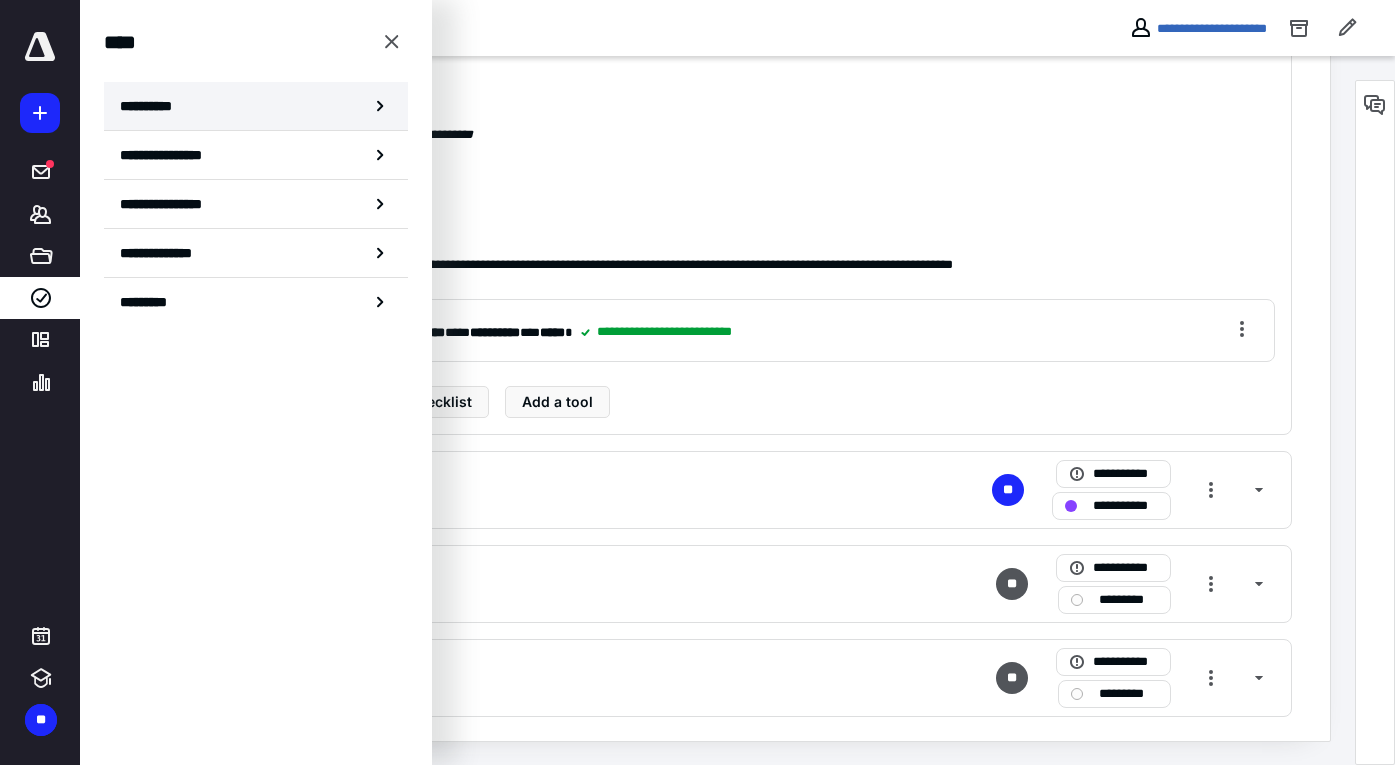 click on "**********" at bounding box center [256, 106] 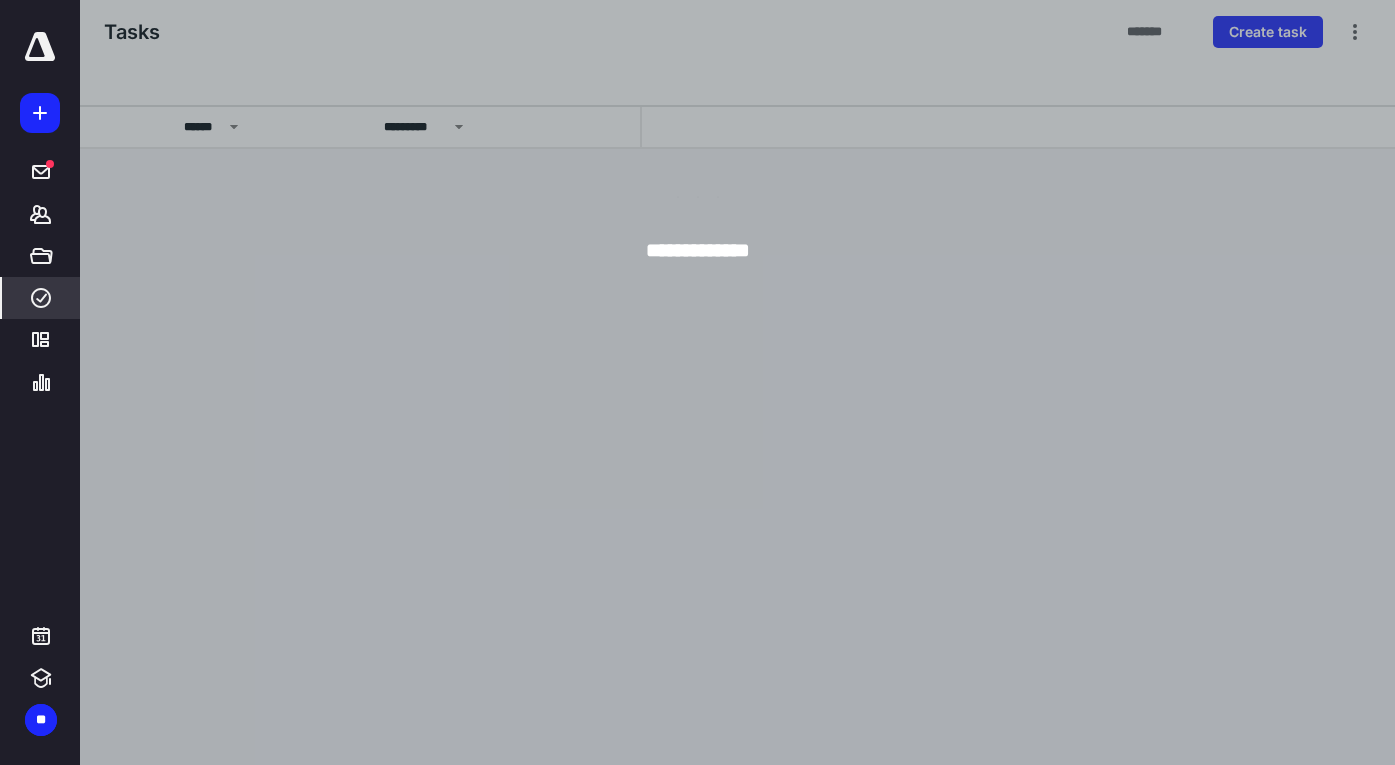scroll, scrollTop: 0, scrollLeft: 0, axis: both 